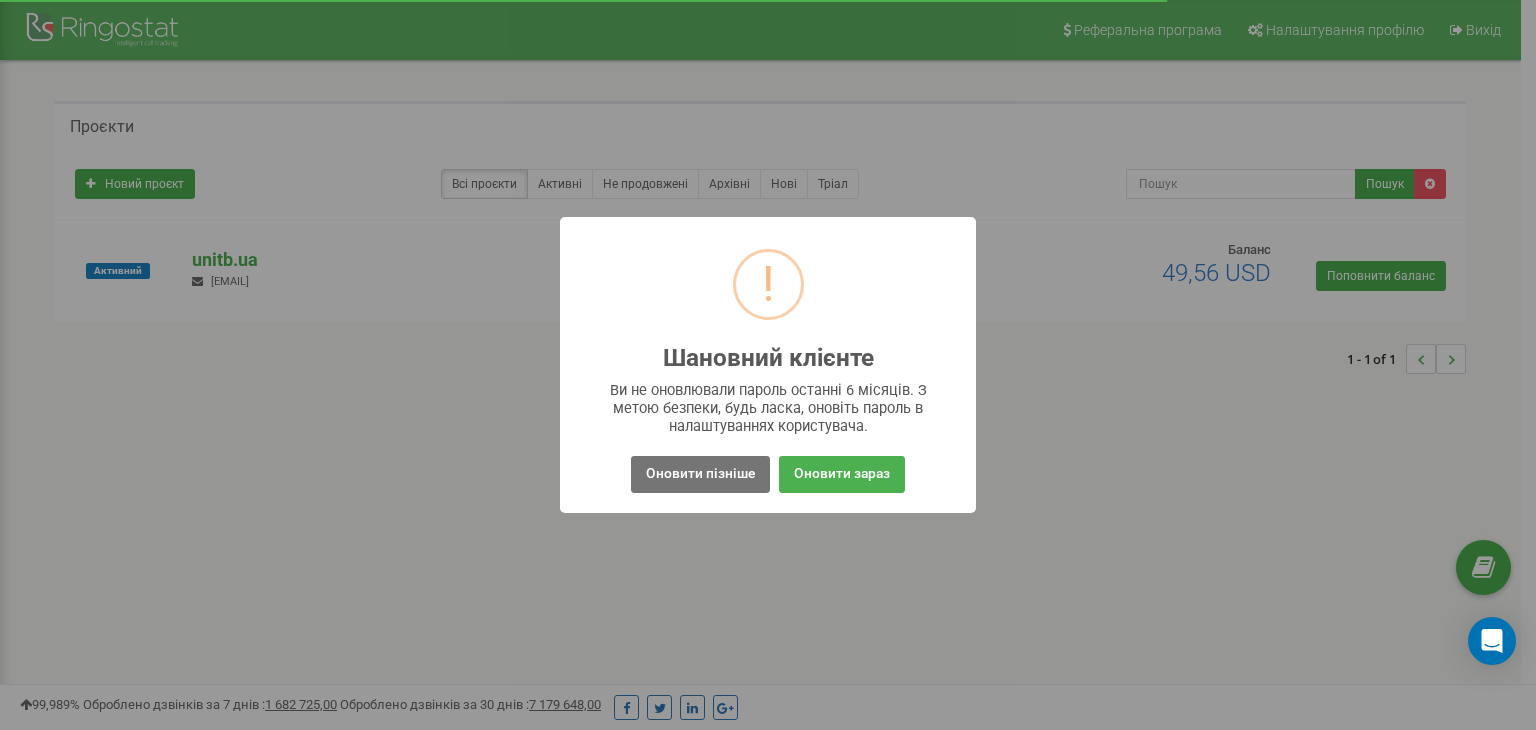 scroll, scrollTop: 0, scrollLeft: 0, axis: both 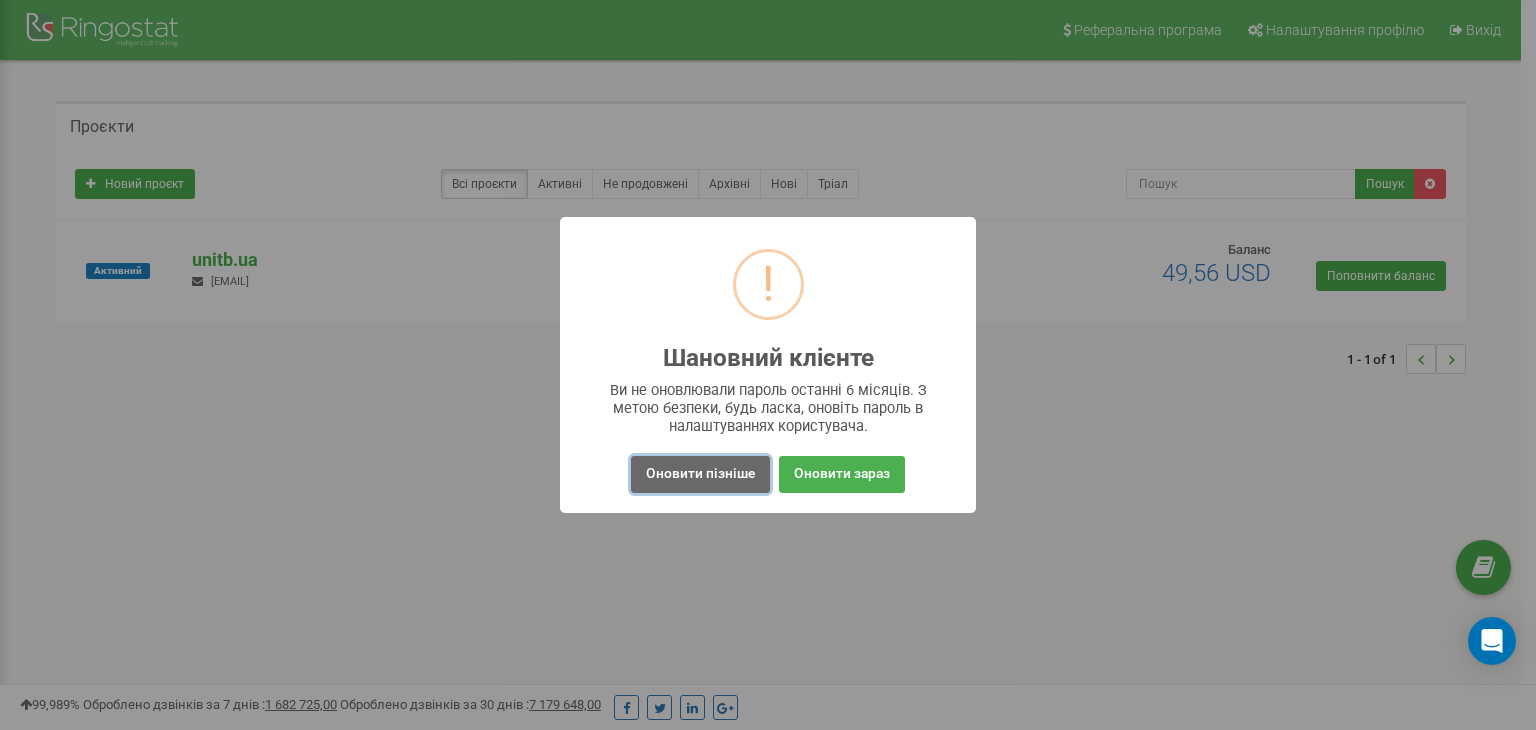 click on "Оновити пізніше" at bounding box center (700, 474) 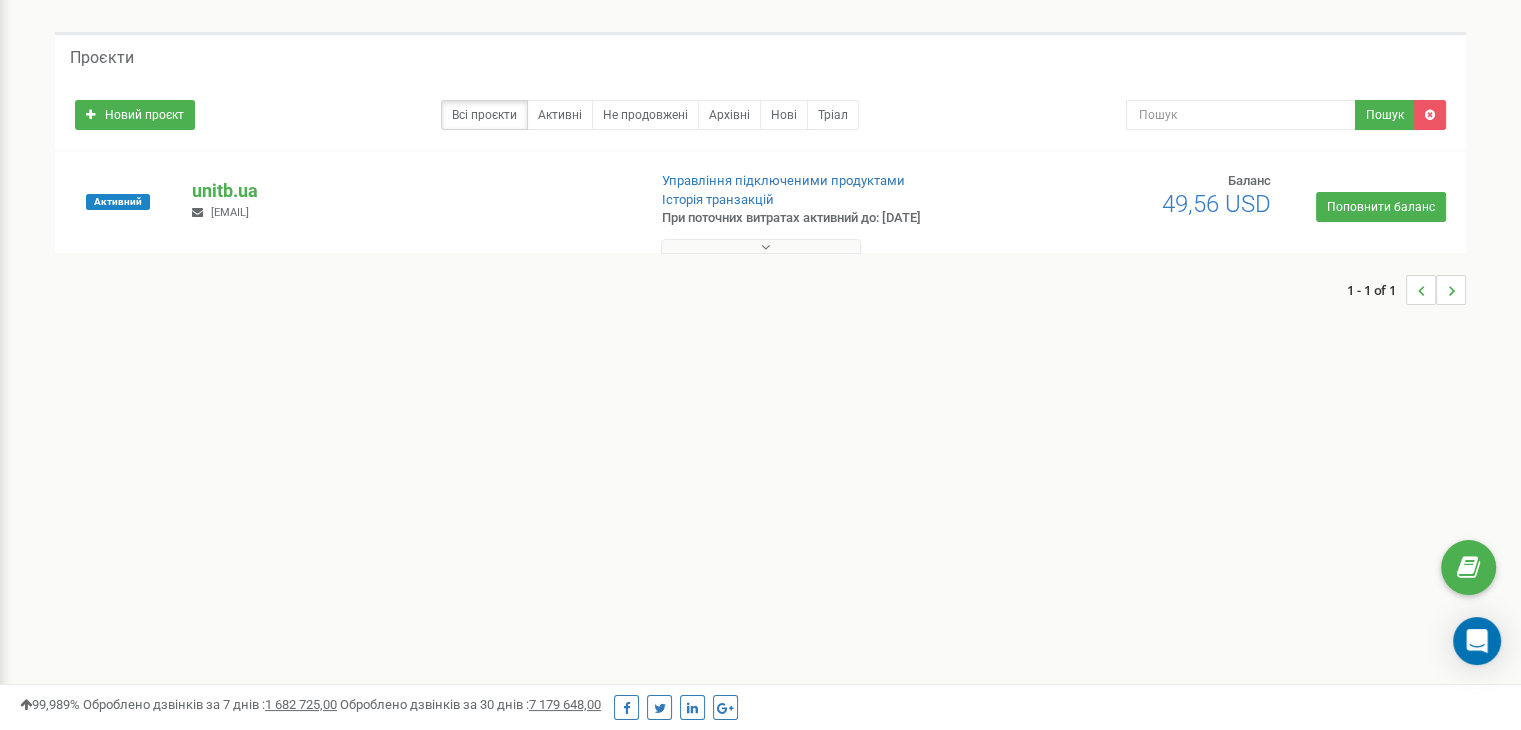 scroll, scrollTop: 0, scrollLeft: 0, axis: both 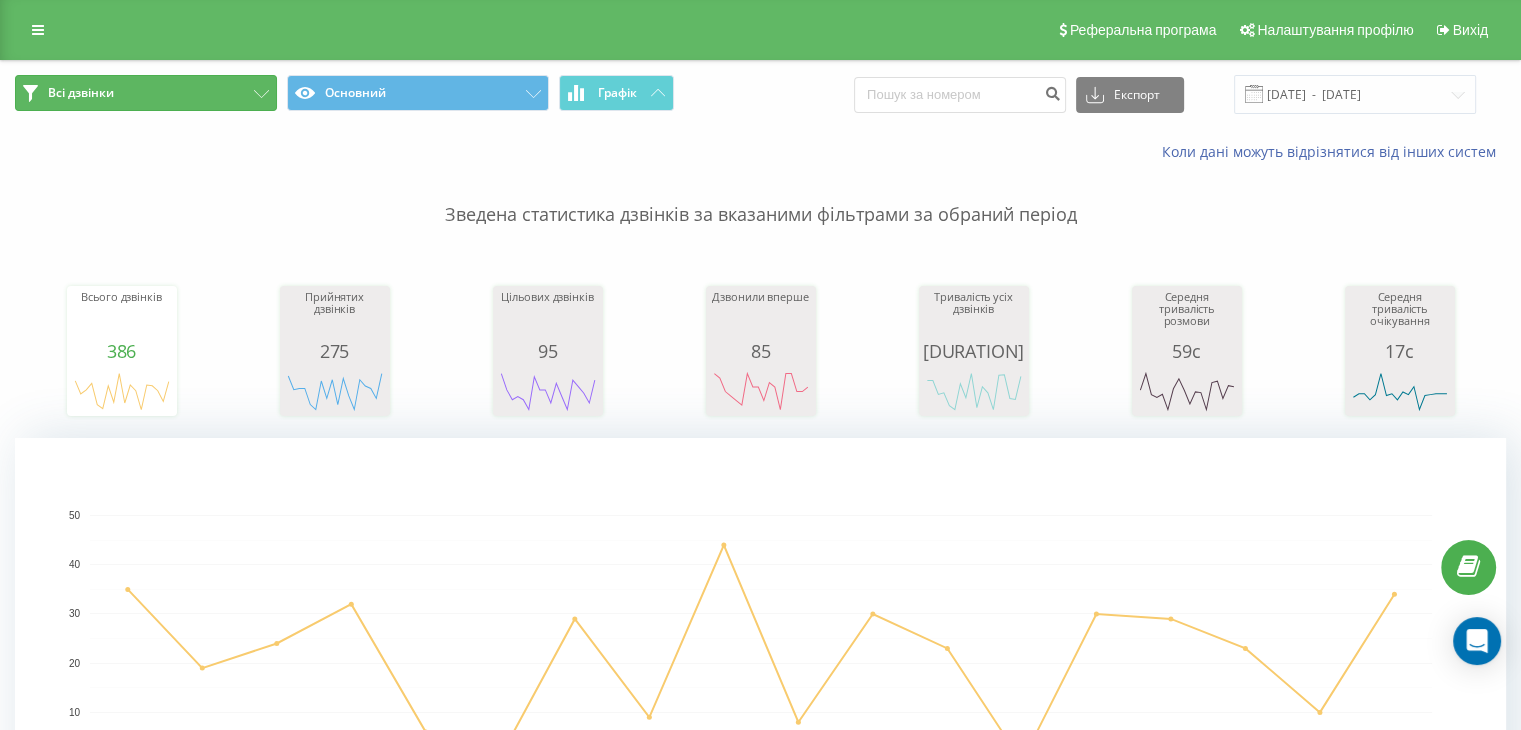 click on "Всі дзвінки" at bounding box center (146, 93) 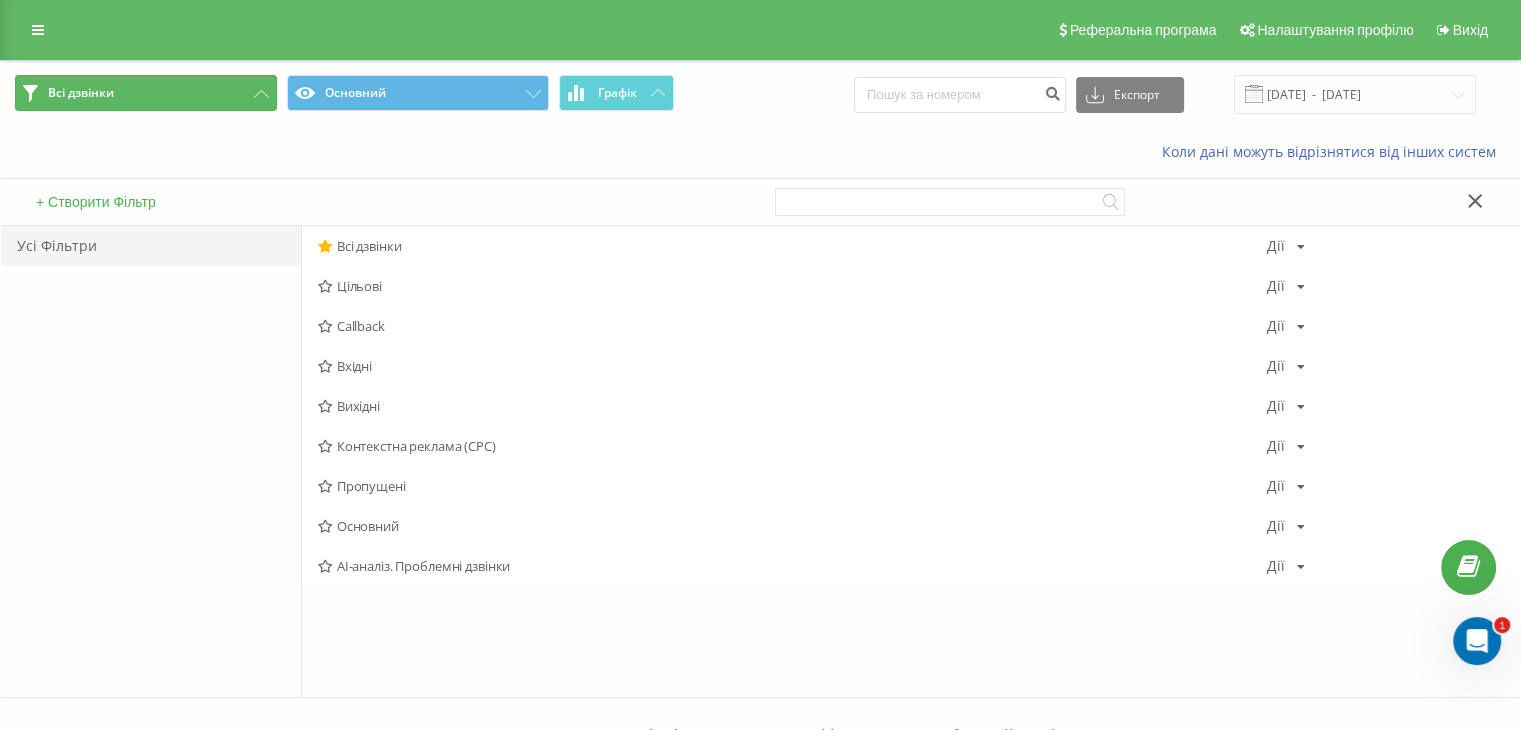 scroll, scrollTop: 0, scrollLeft: 0, axis: both 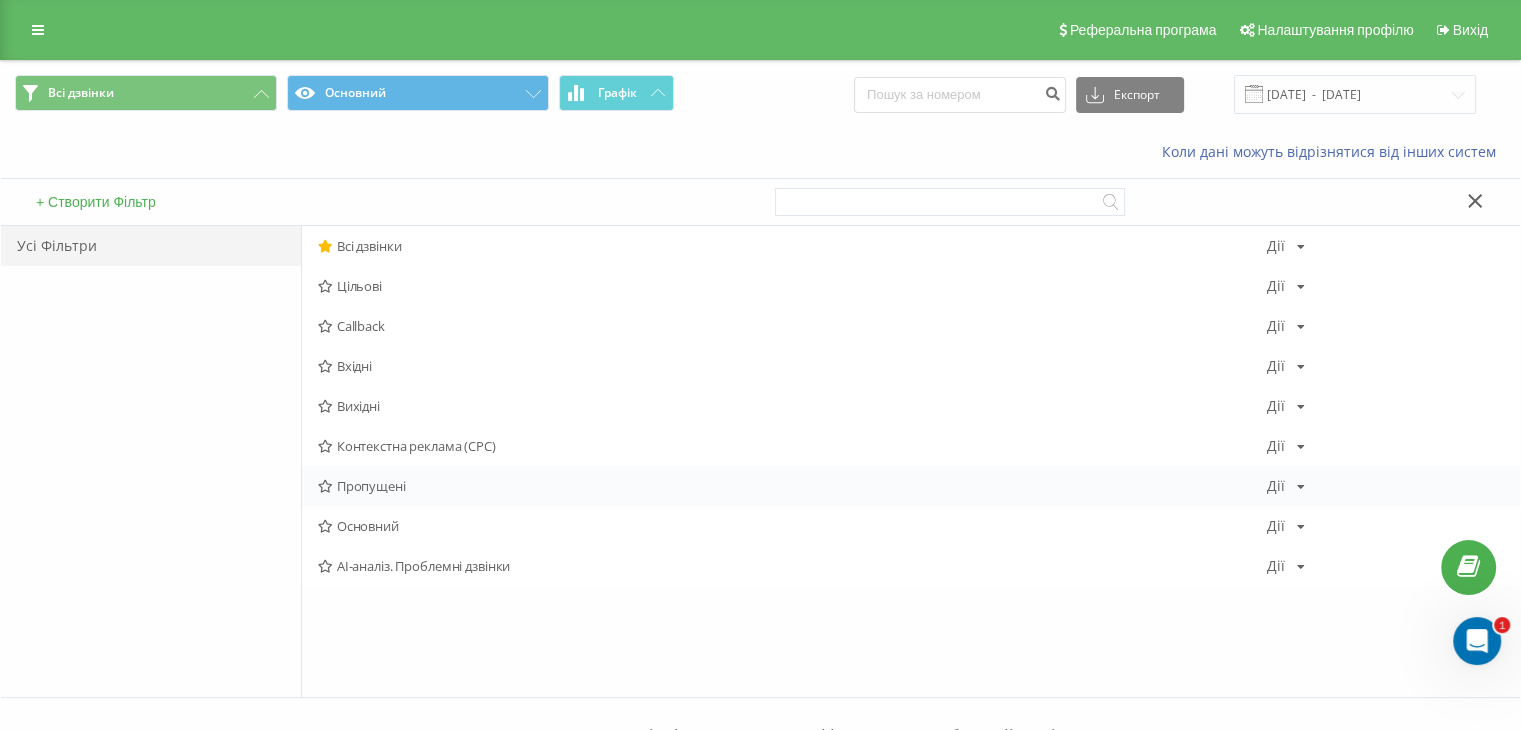 click on "Пропущені" at bounding box center [792, 486] 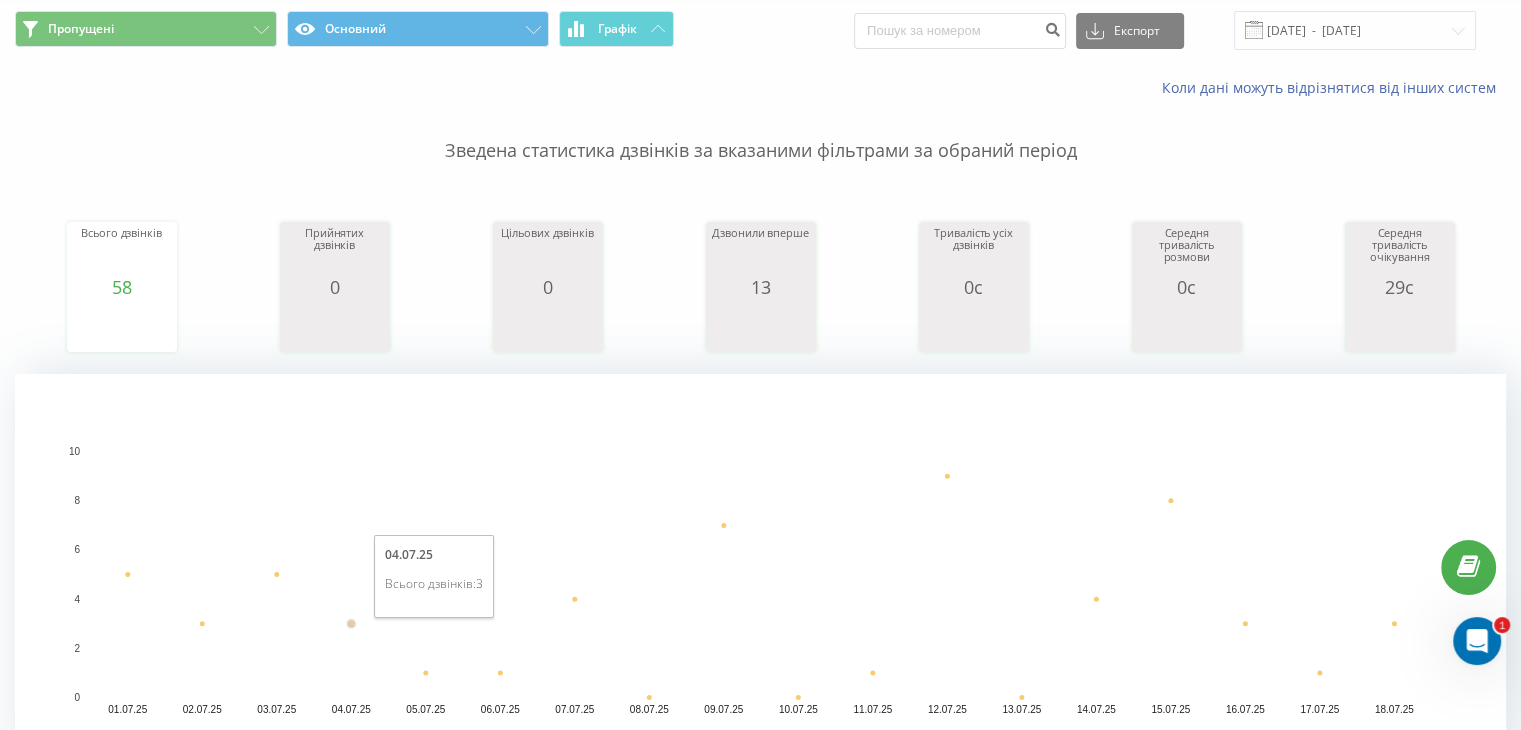 scroll, scrollTop: 0, scrollLeft: 0, axis: both 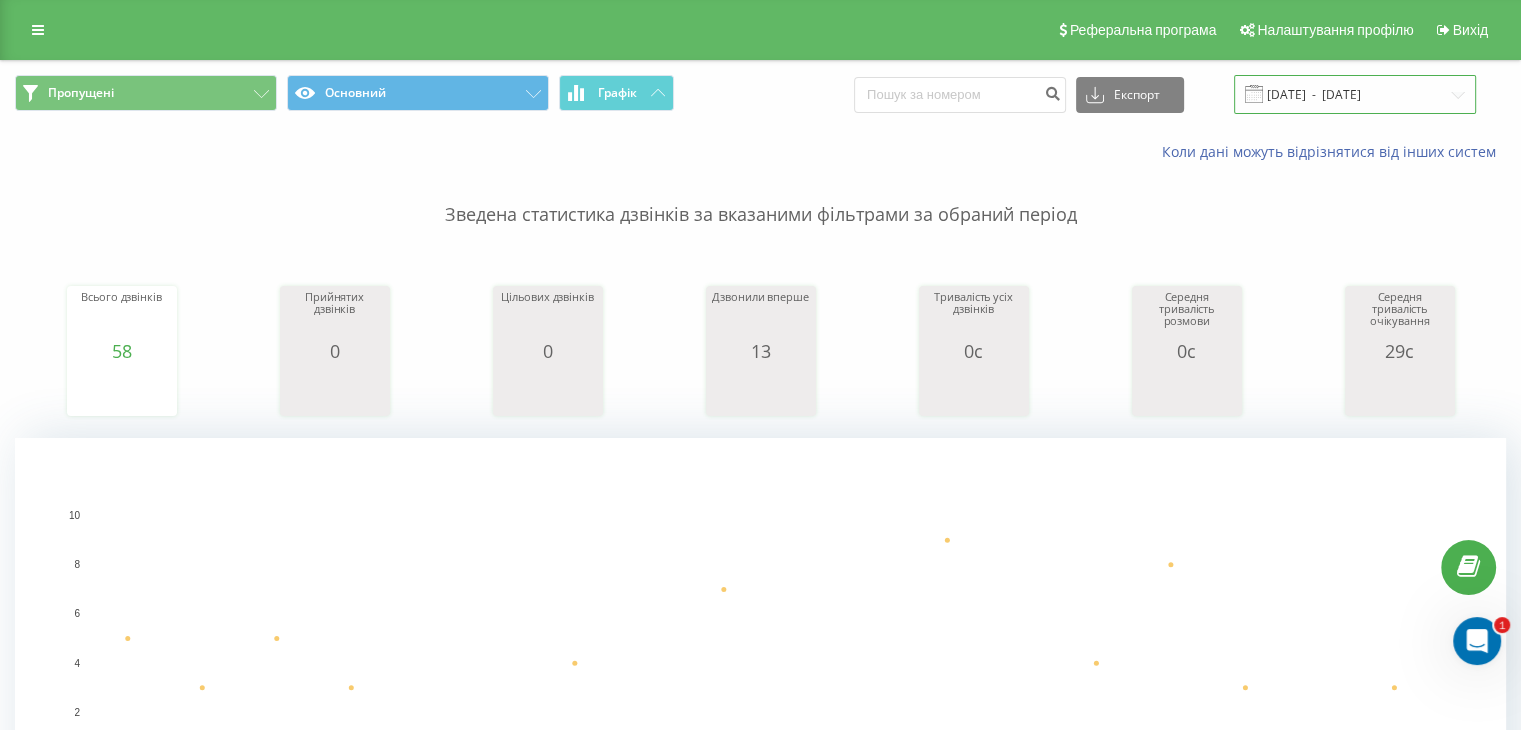 click on "[DATE] - [DATE]" at bounding box center (1355, 94) 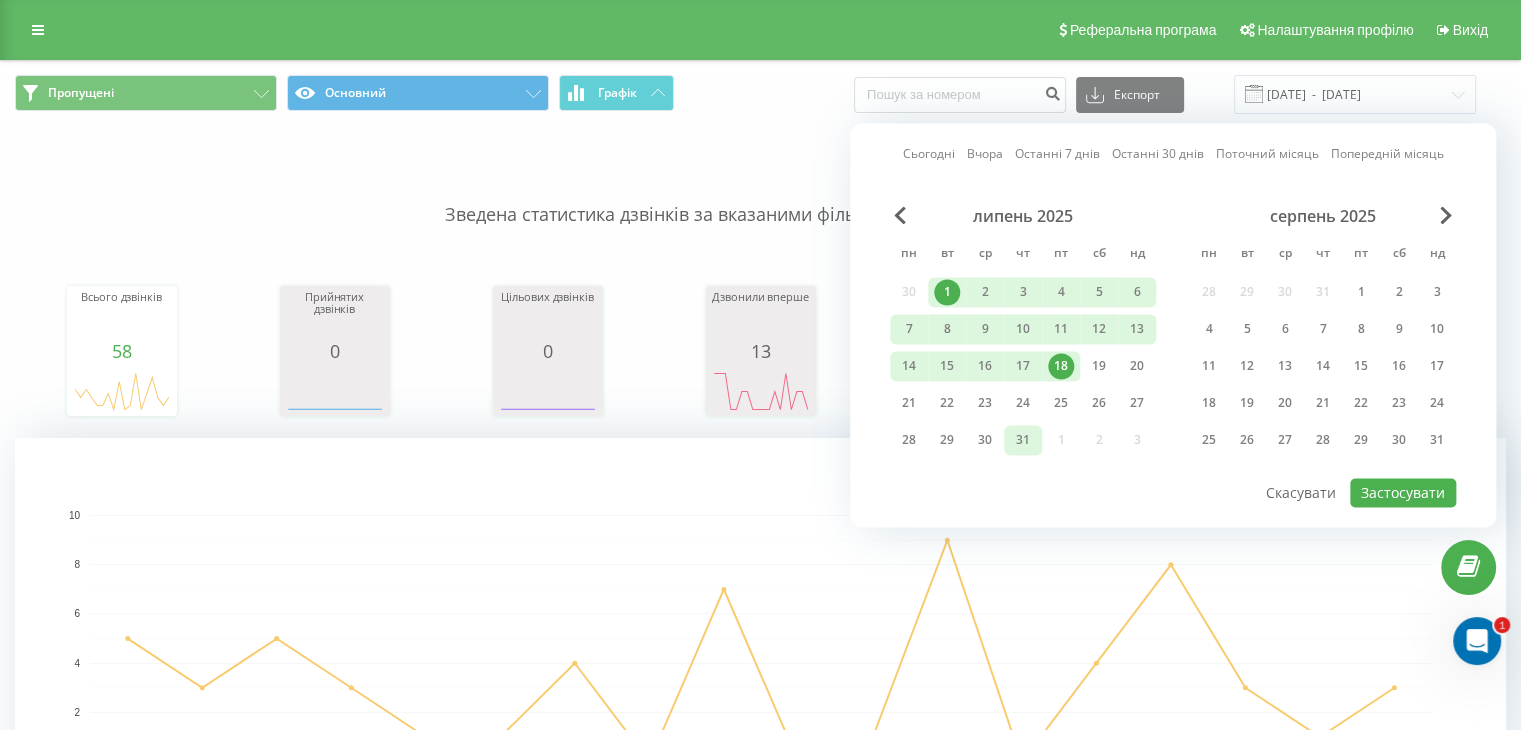 click on "31" at bounding box center [1023, 440] 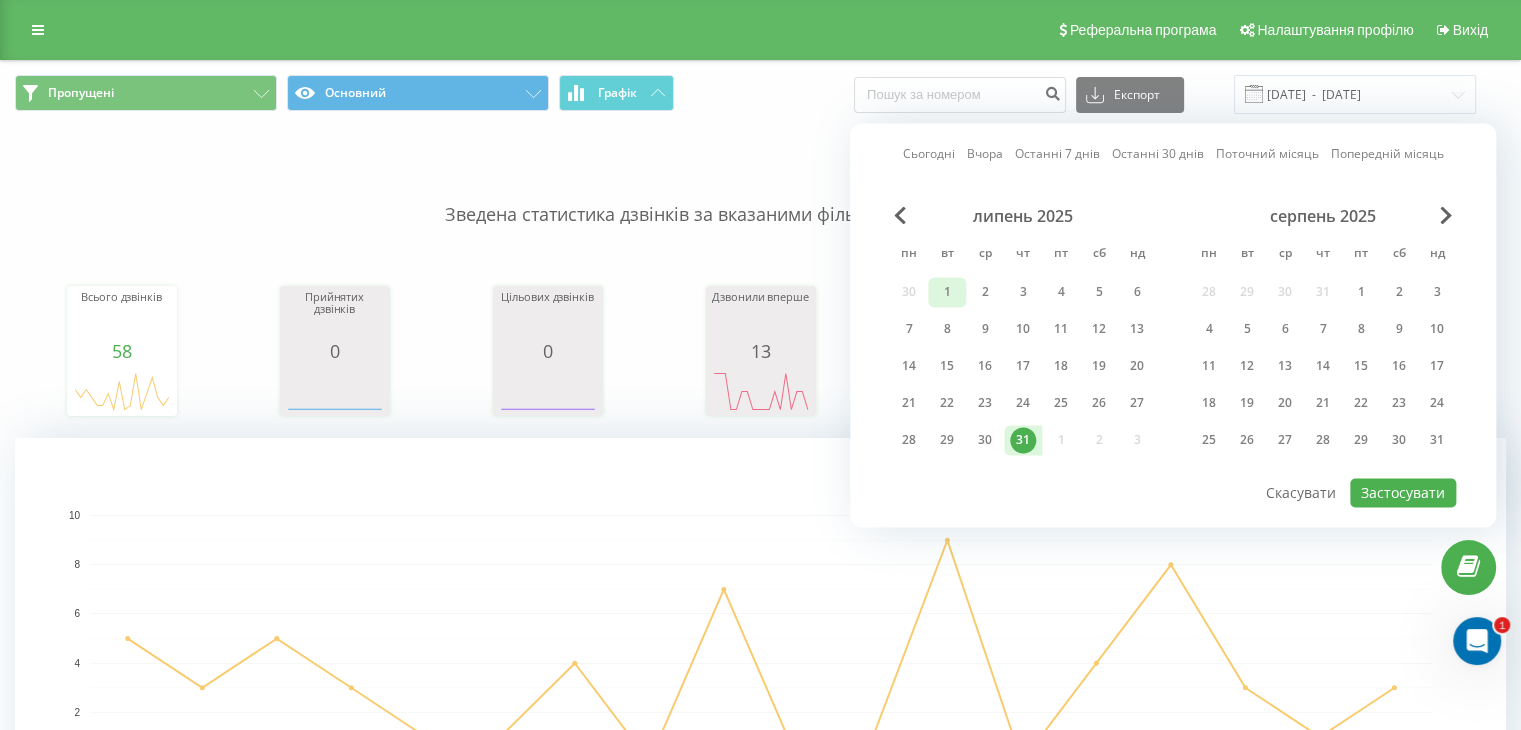 click on "1" at bounding box center (947, 292) 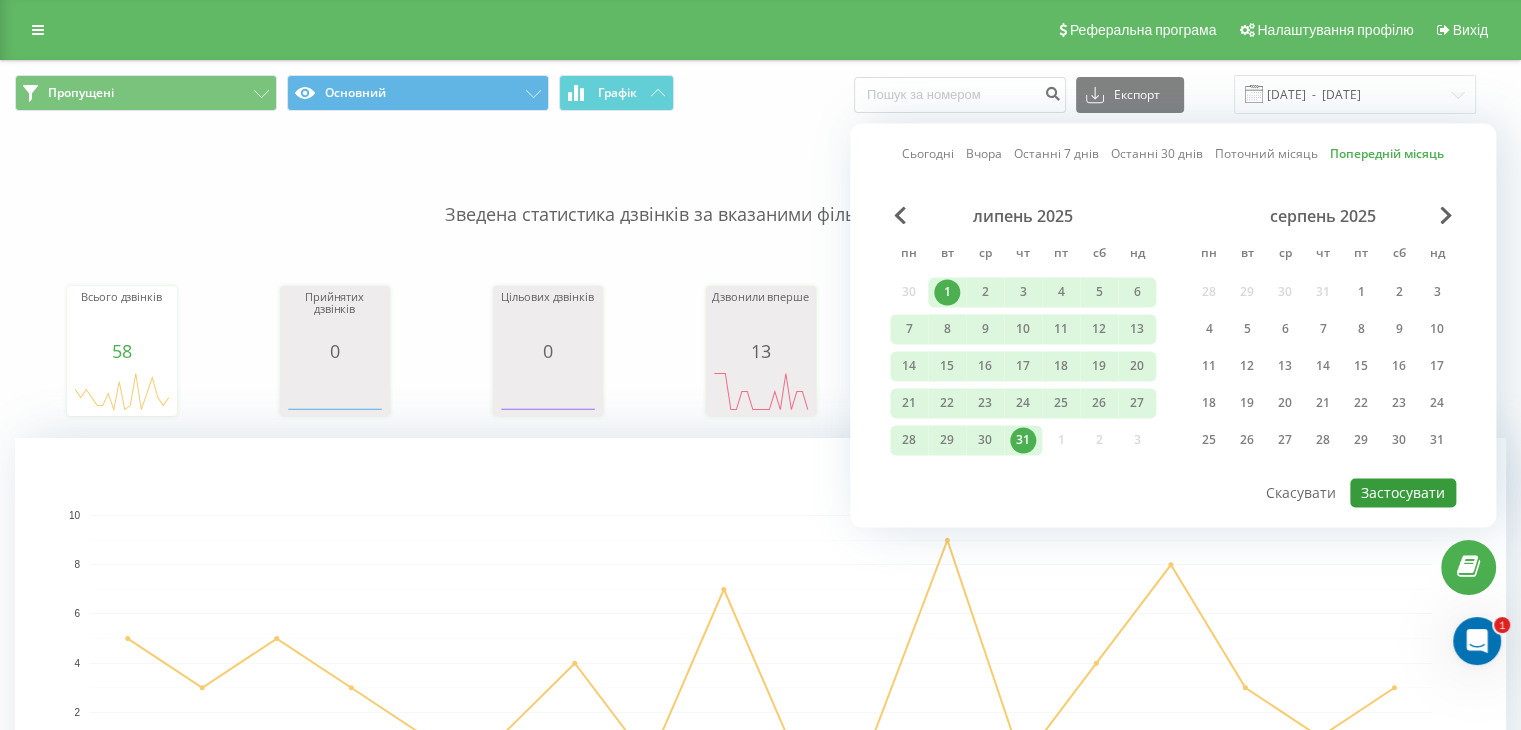 click on "Застосувати" at bounding box center [1403, 492] 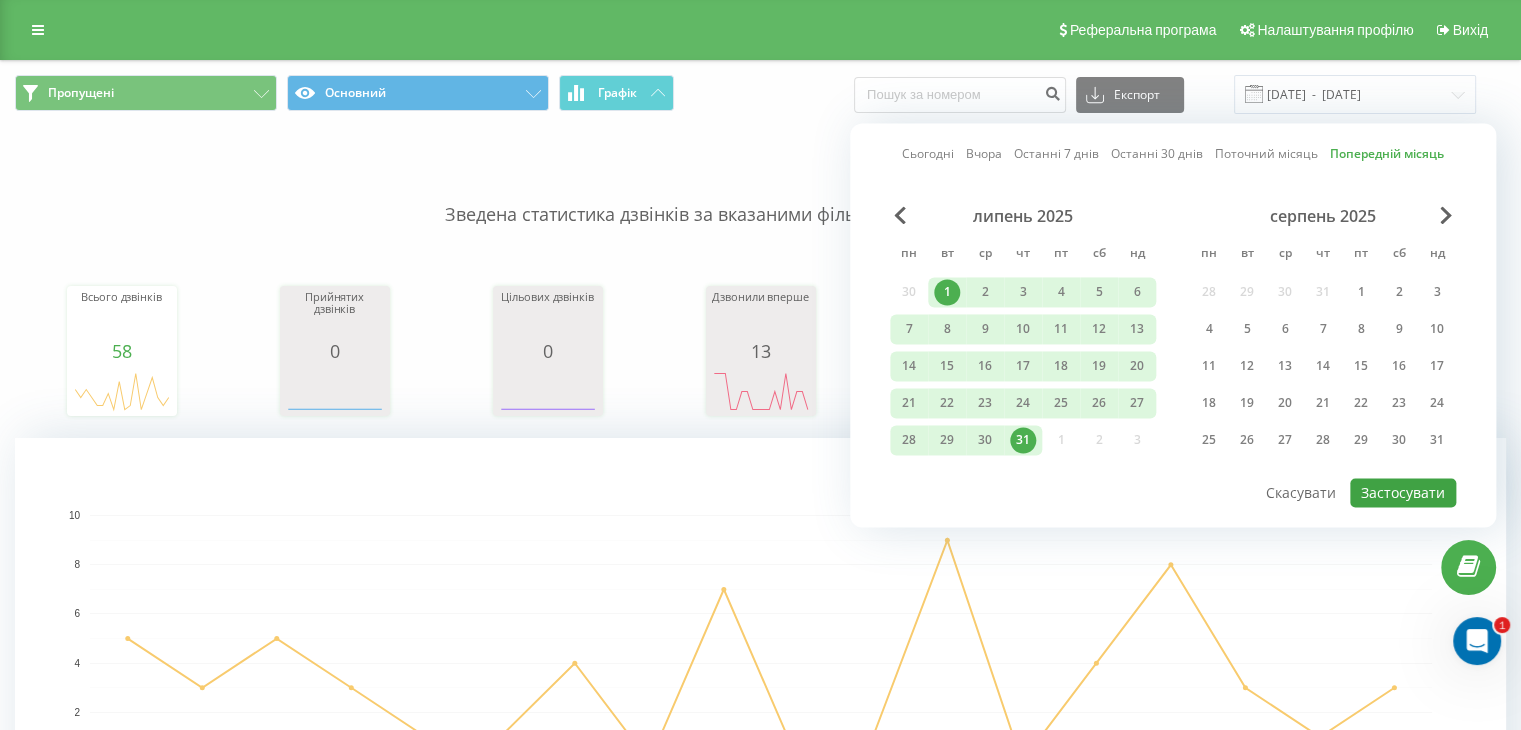 type on "01.07.2025  -  31.07.2025" 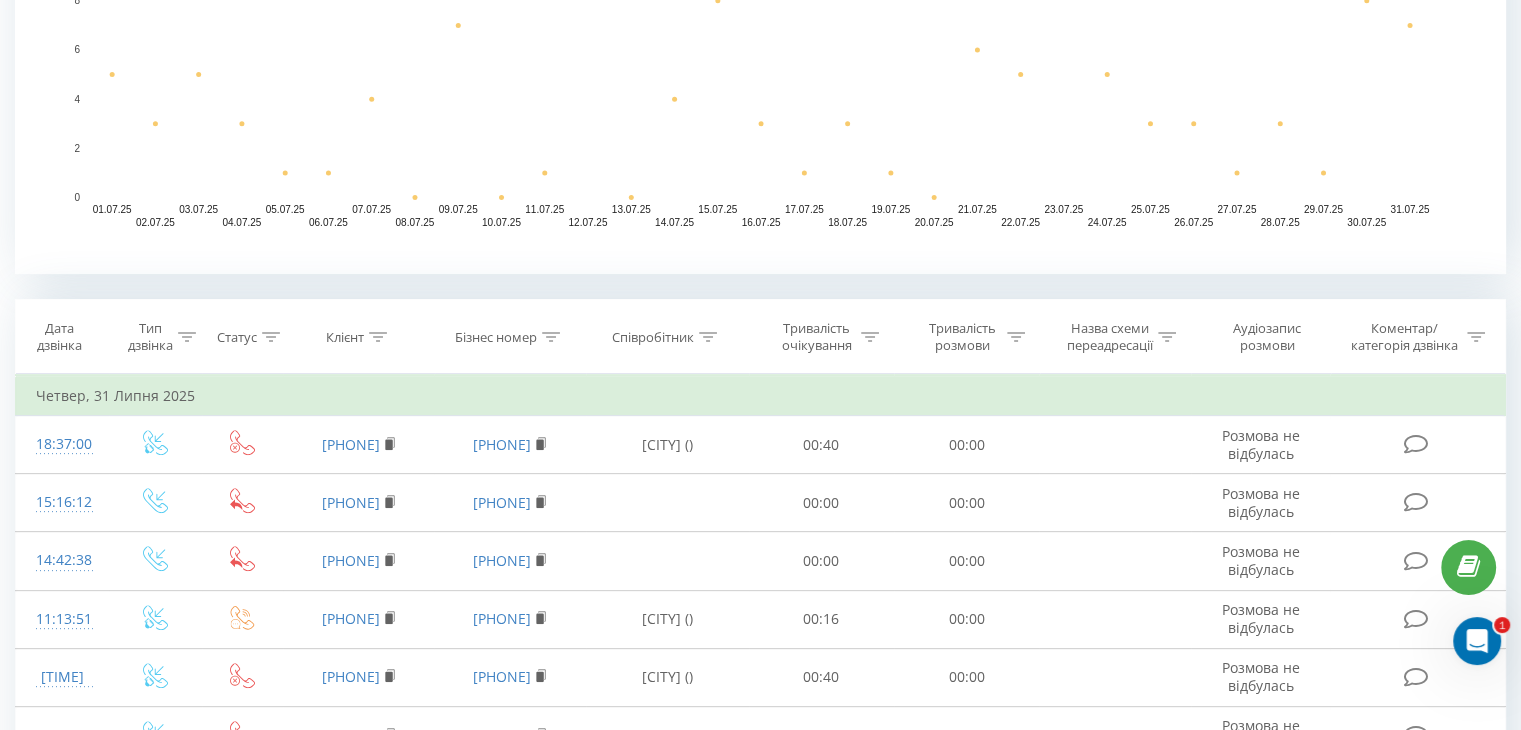 scroll, scrollTop: 600, scrollLeft: 0, axis: vertical 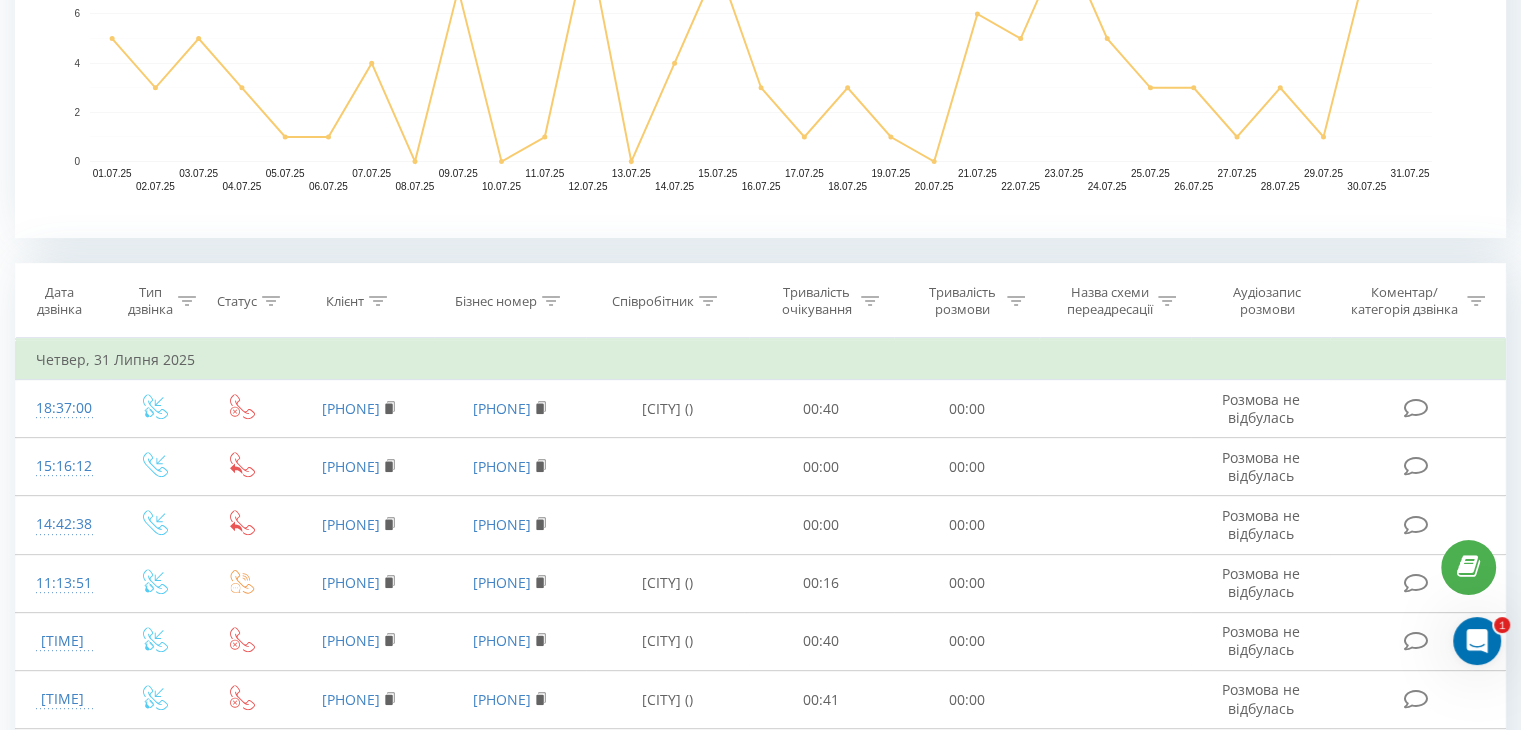 click on "Дата дзвінка" at bounding box center [59, 301] 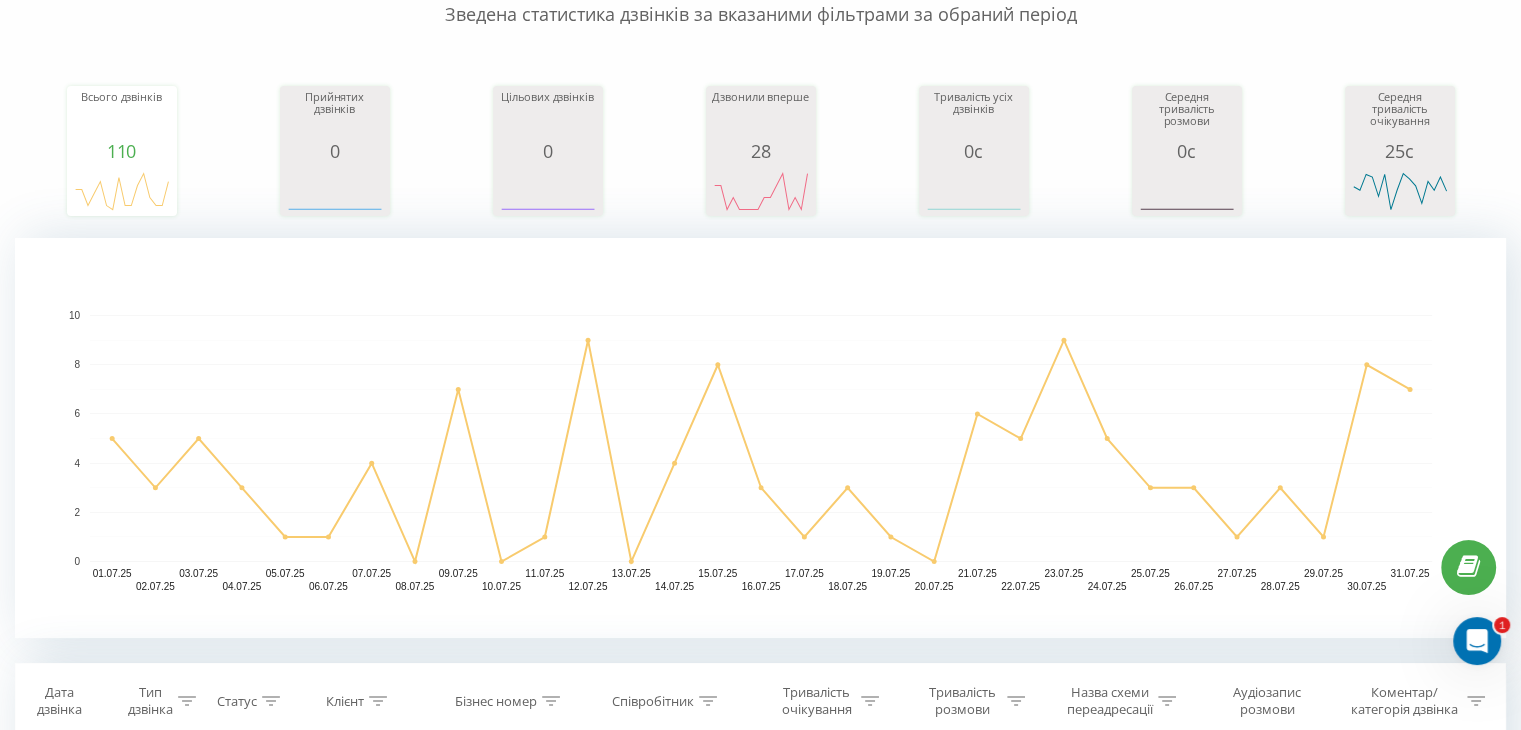 scroll, scrollTop: 0, scrollLeft: 0, axis: both 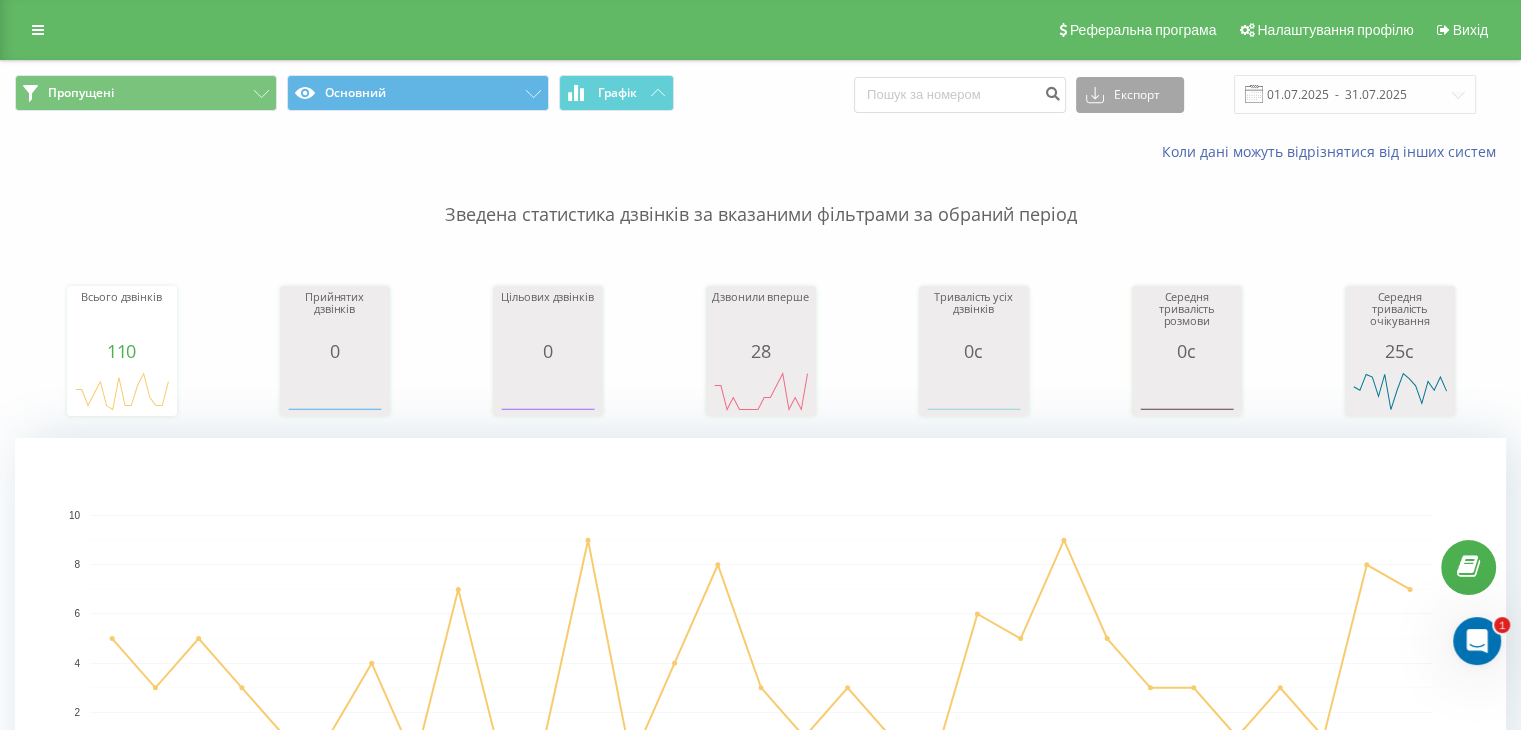 click on "Експорт" at bounding box center (1130, 95) 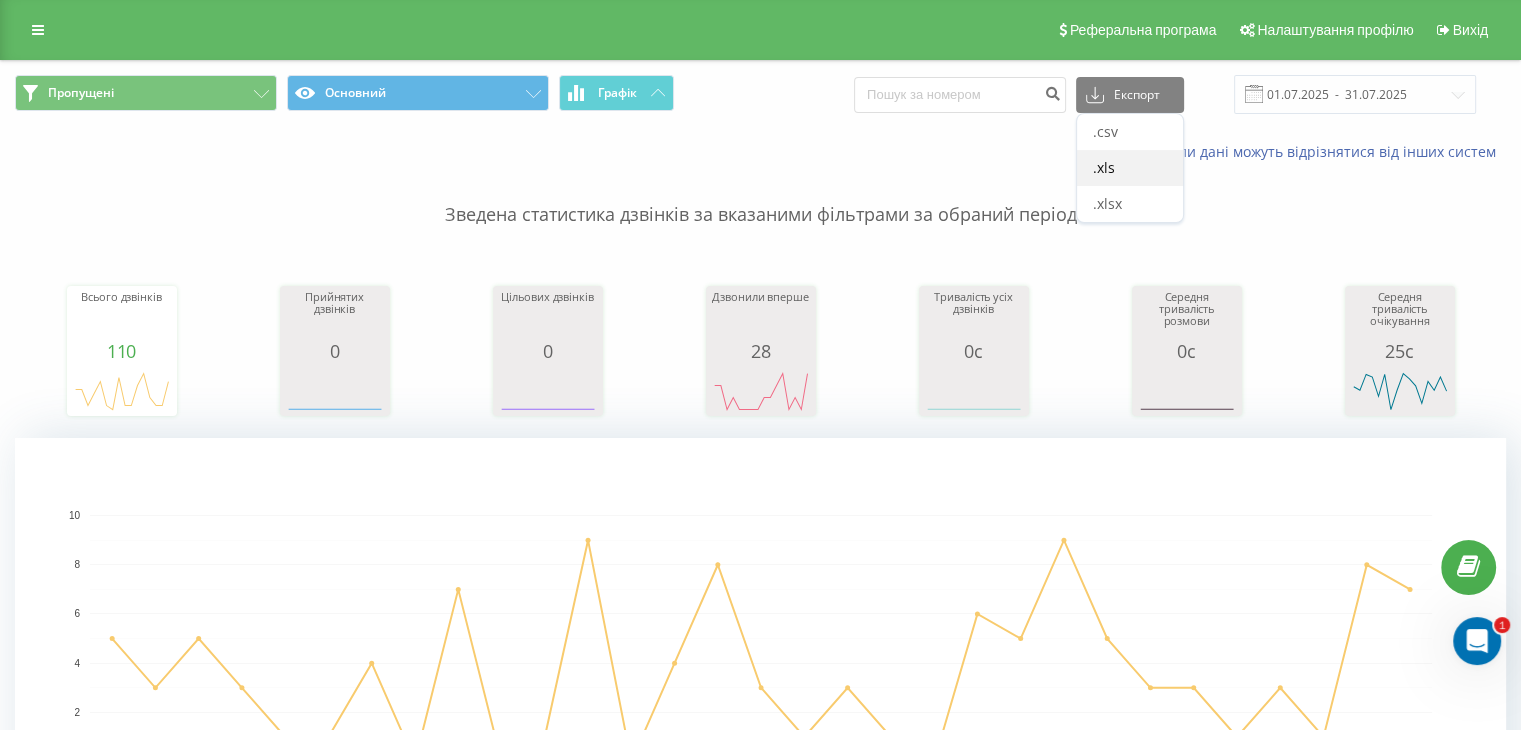 click on ".xls" at bounding box center (1130, 168) 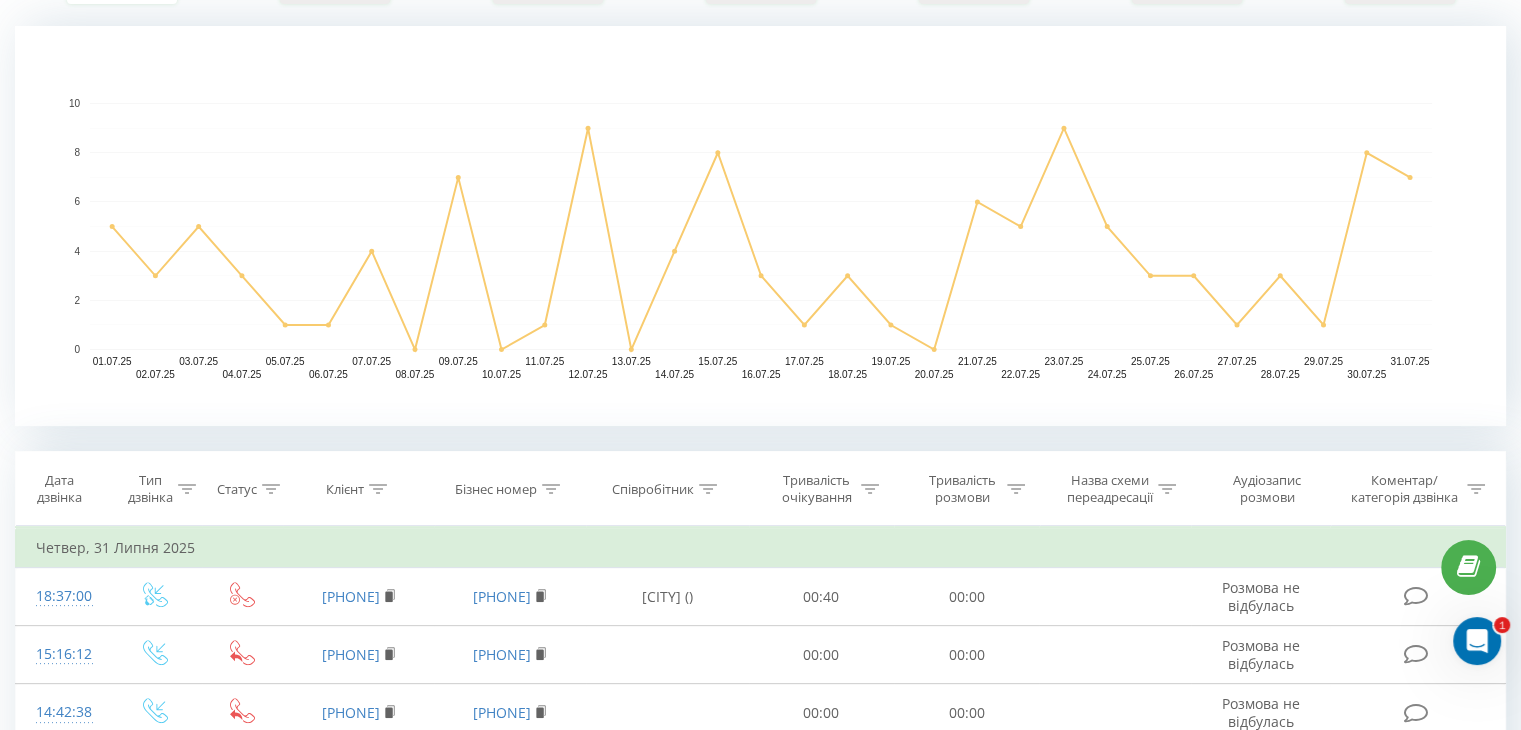 scroll, scrollTop: 0, scrollLeft: 0, axis: both 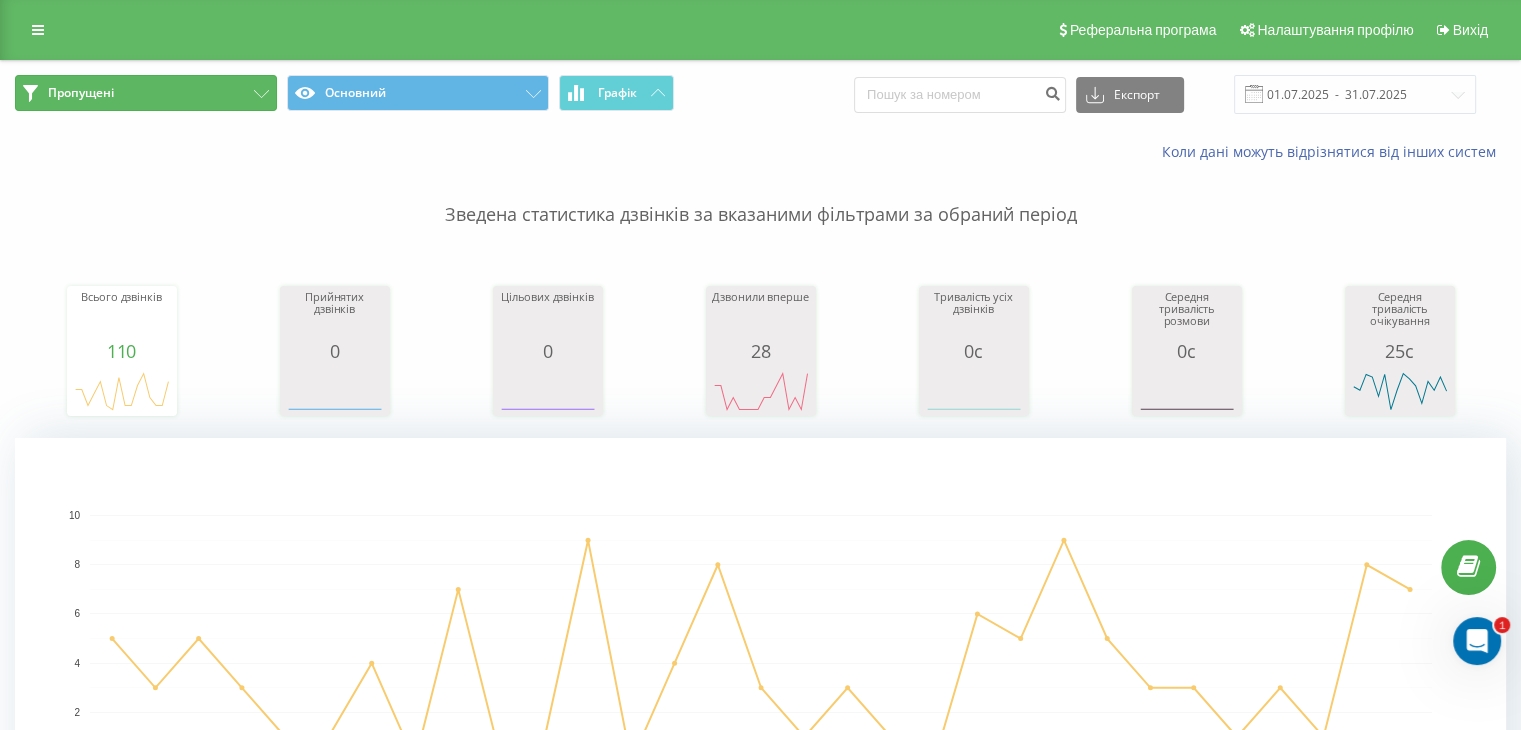 click on "Пропущені" at bounding box center [146, 93] 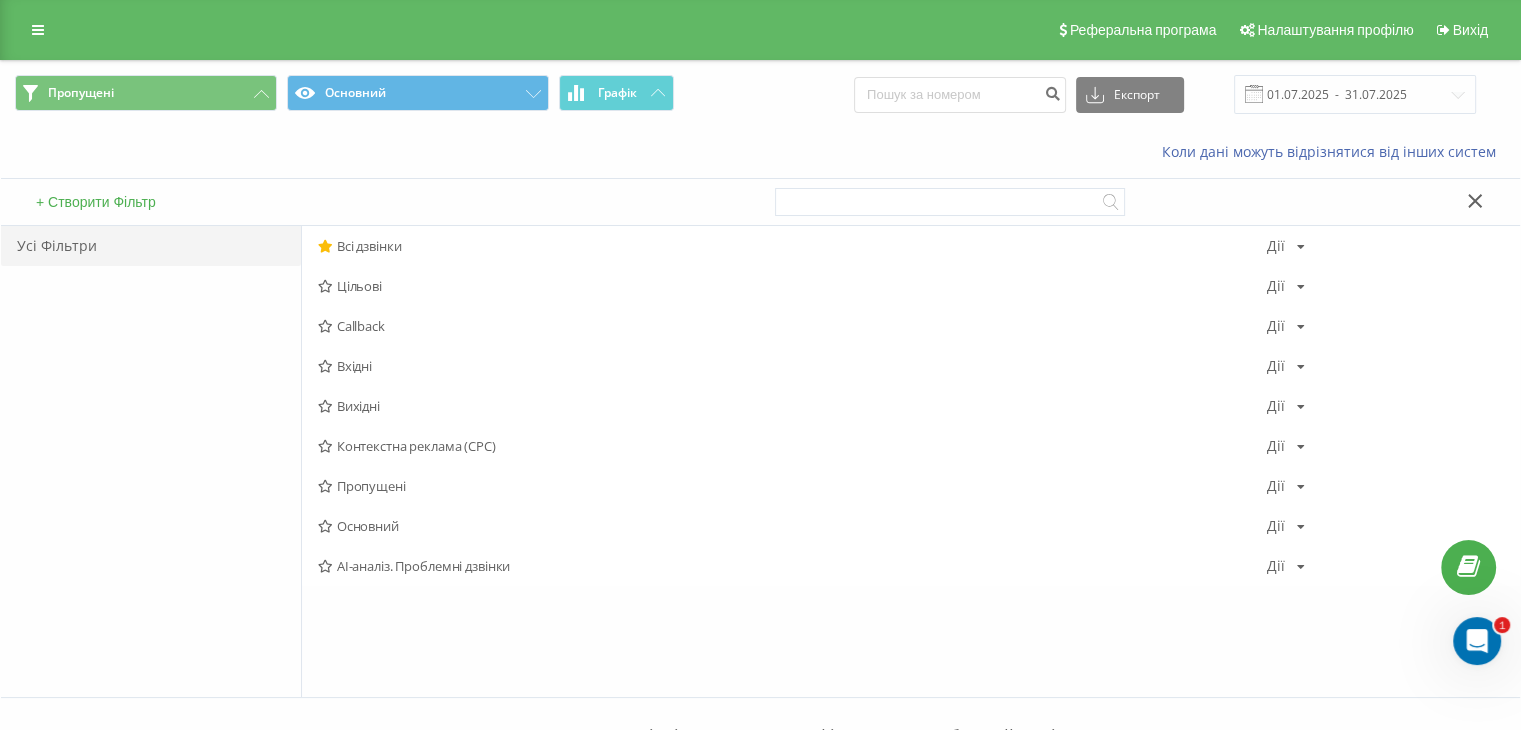 click on "Коли дані можуть відрізнятися вiд інших систем" at bounding box center (760, 152) 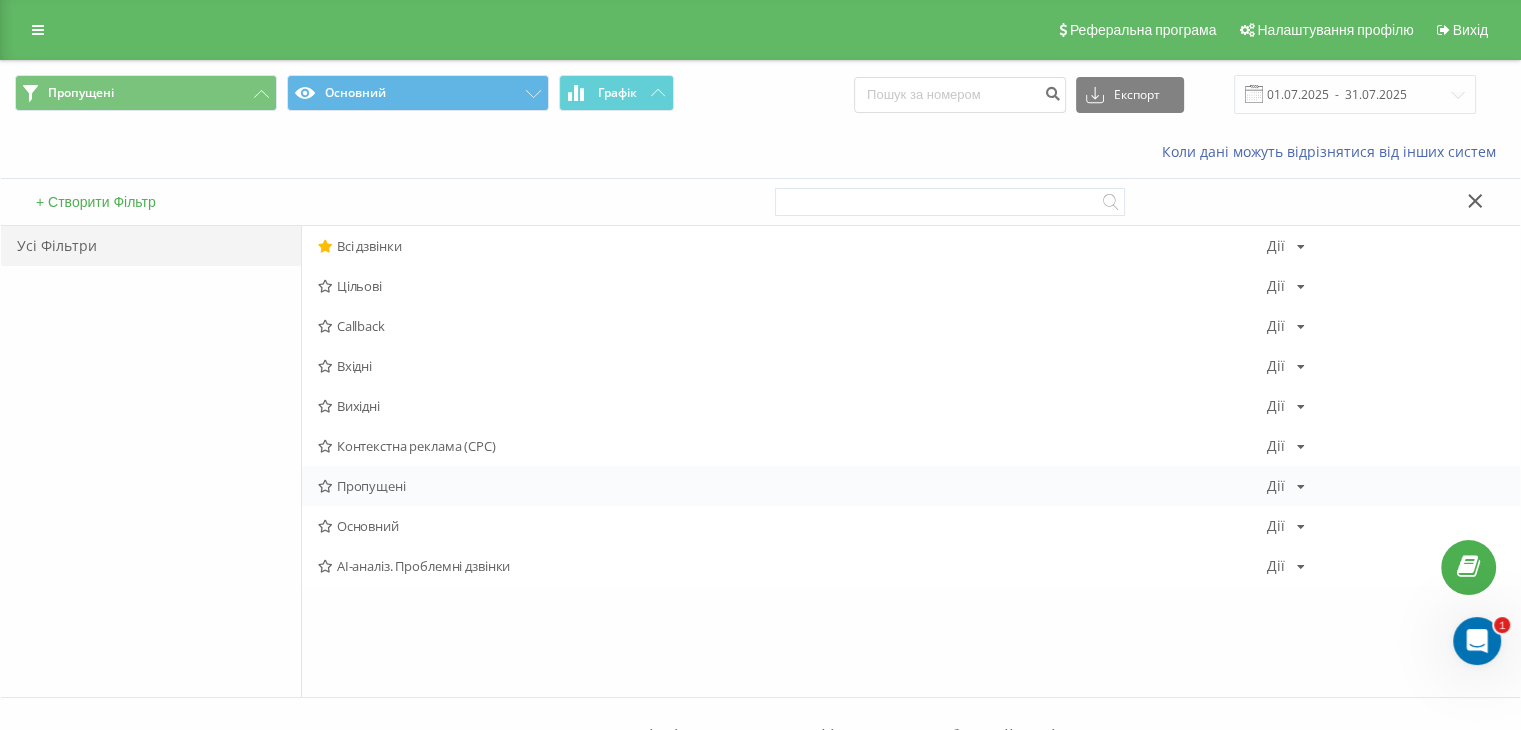click on "Пропущені" at bounding box center (792, 486) 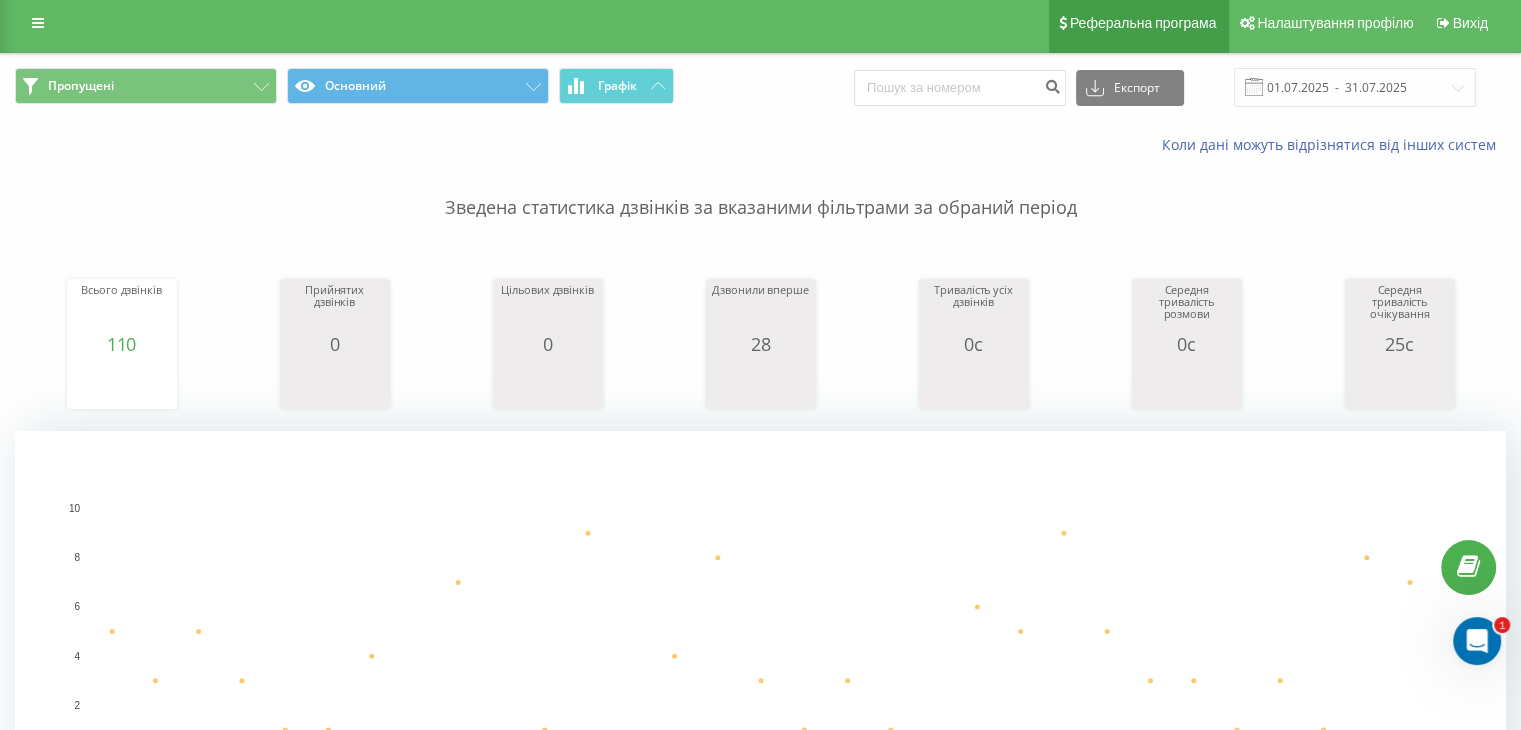 scroll, scrollTop: 0, scrollLeft: 0, axis: both 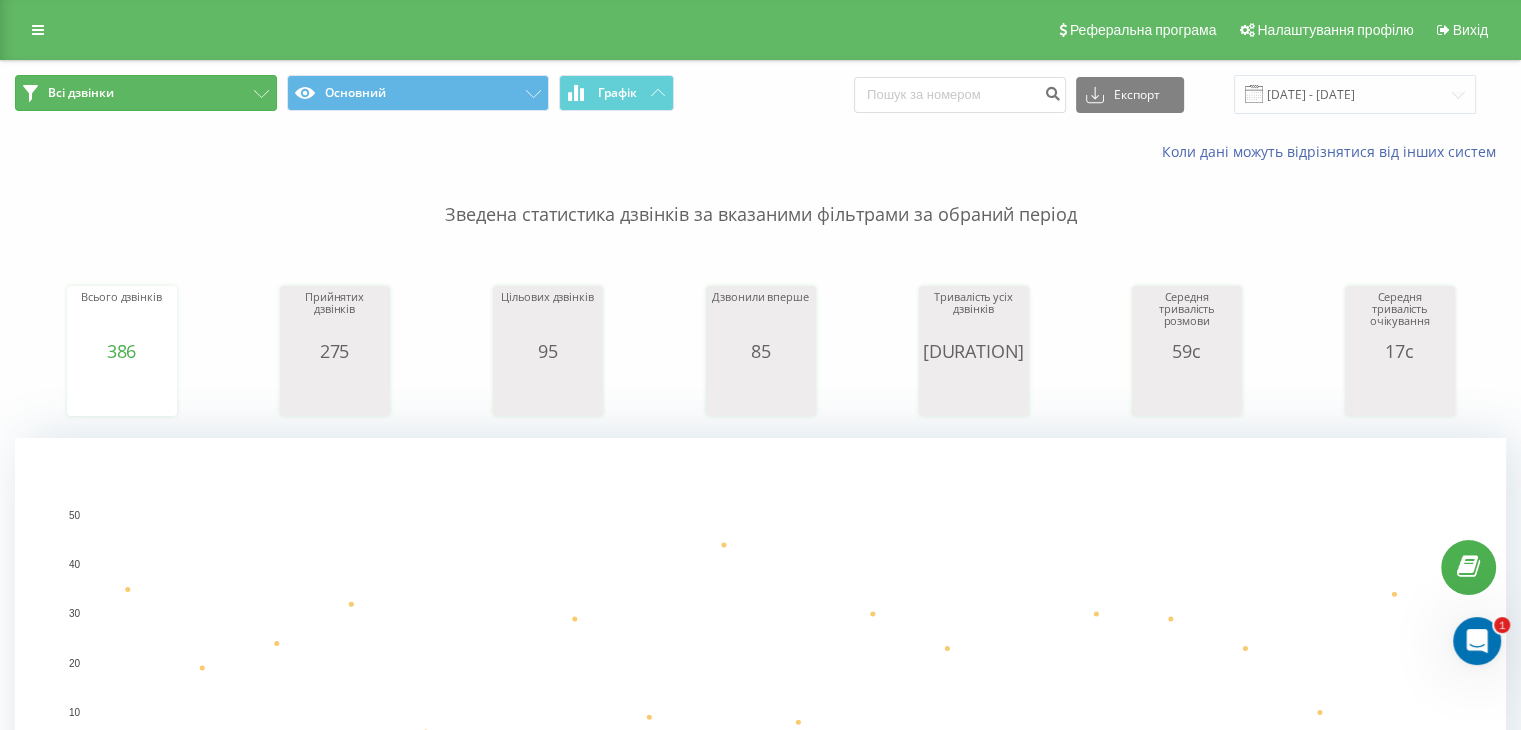 click on "Всі дзвінки" at bounding box center [146, 93] 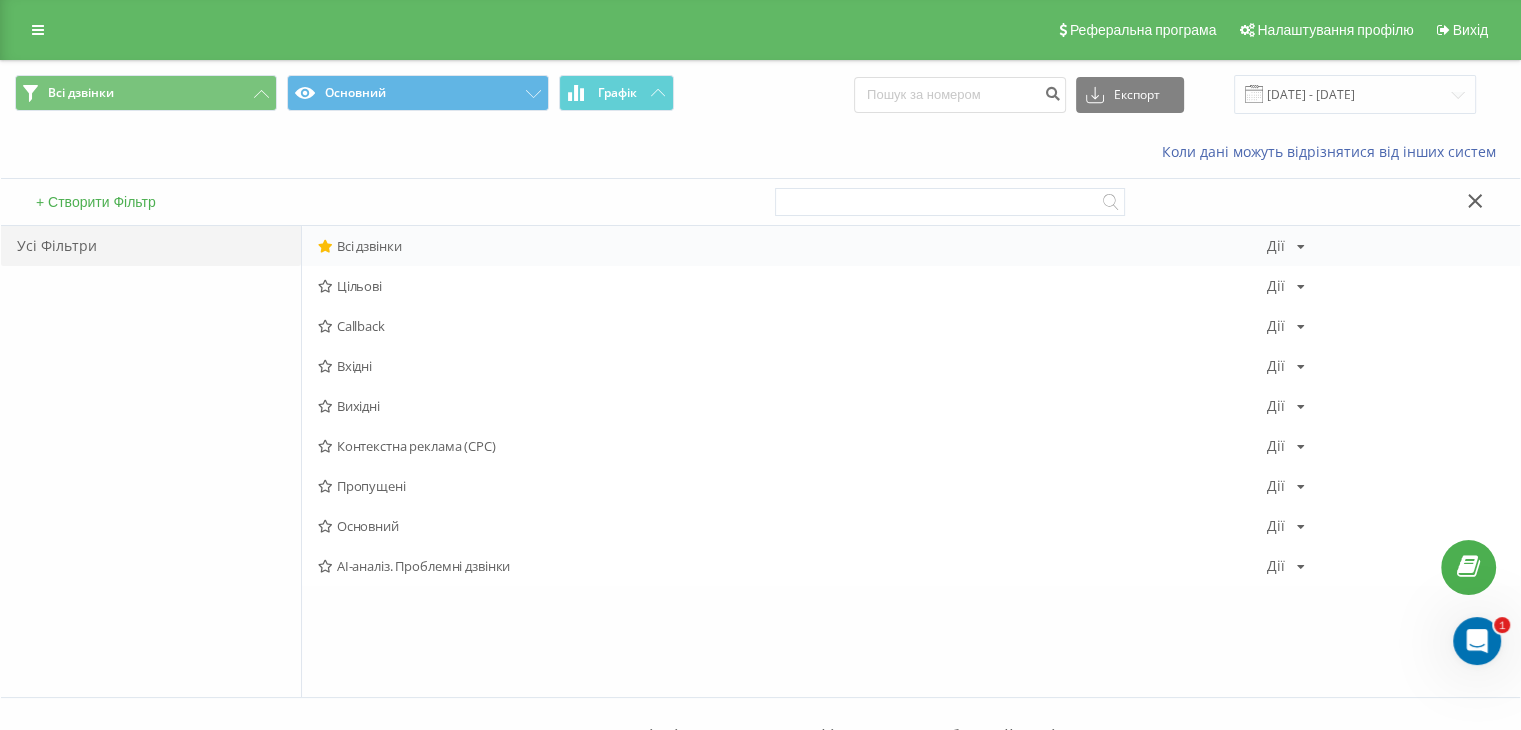 click on "Дії" at bounding box center [1276, 246] 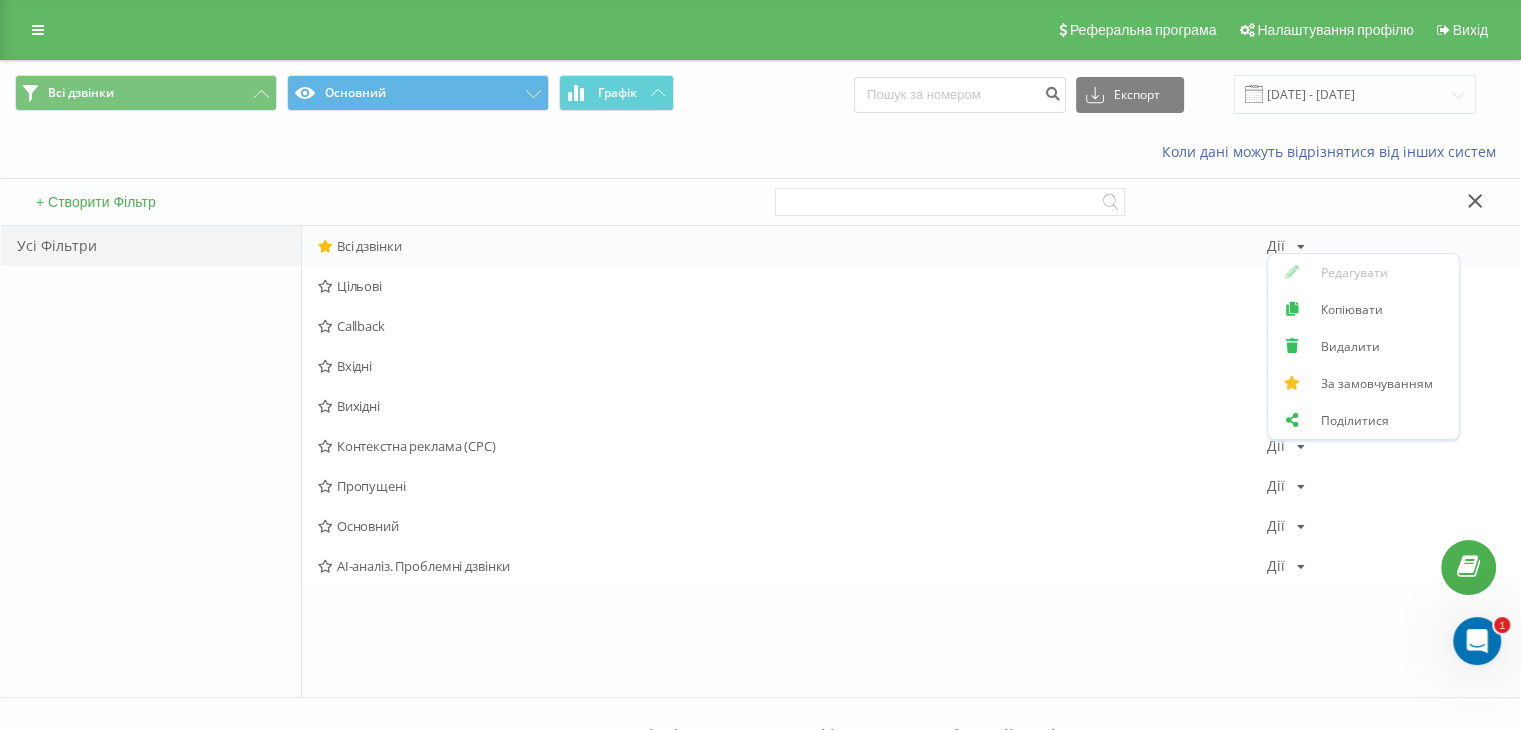 click on "Редагувати Копіювати Видалити За замовчуванням Поділитися" at bounding box center (1363, 346) 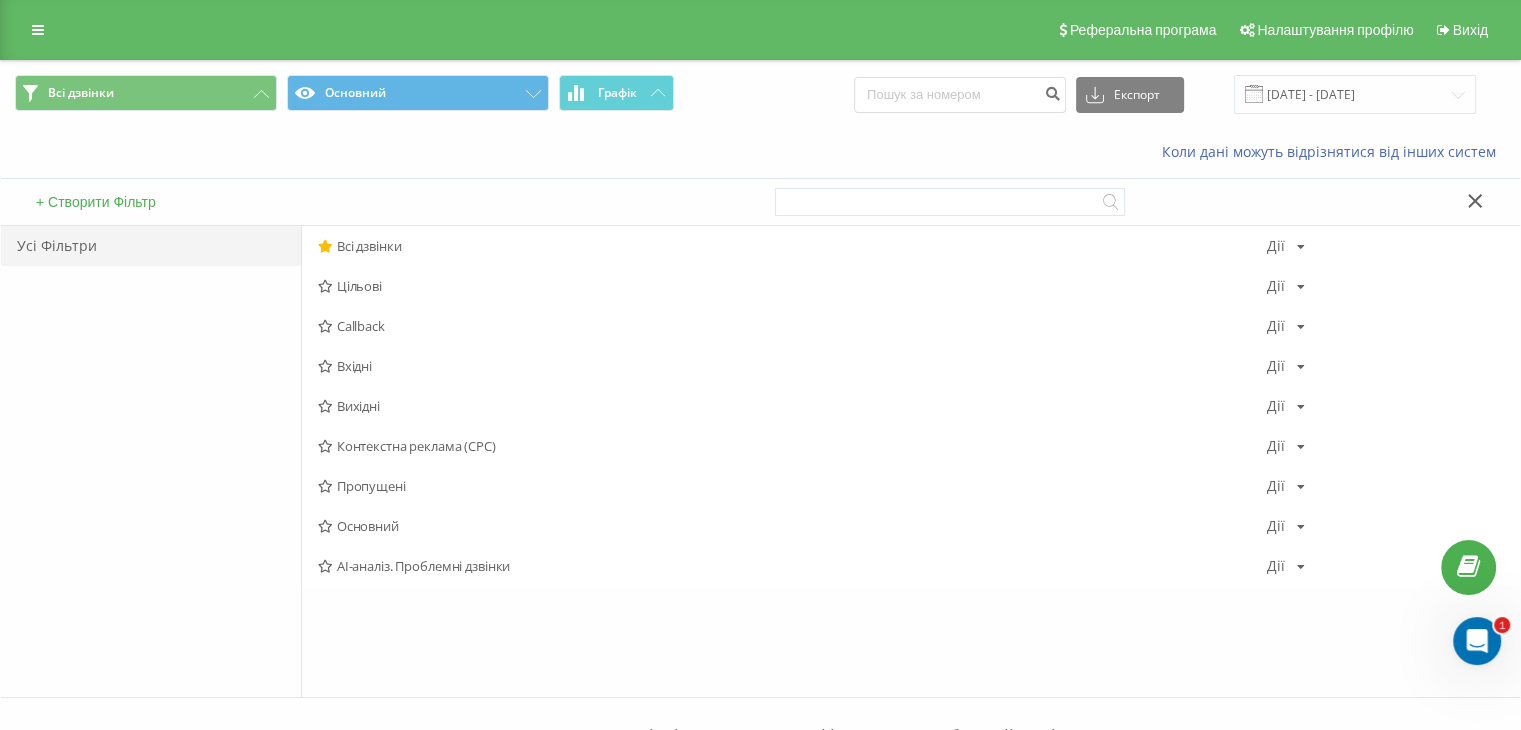 click on "+ Створити Фільтр" at bounding box center (381, 202) 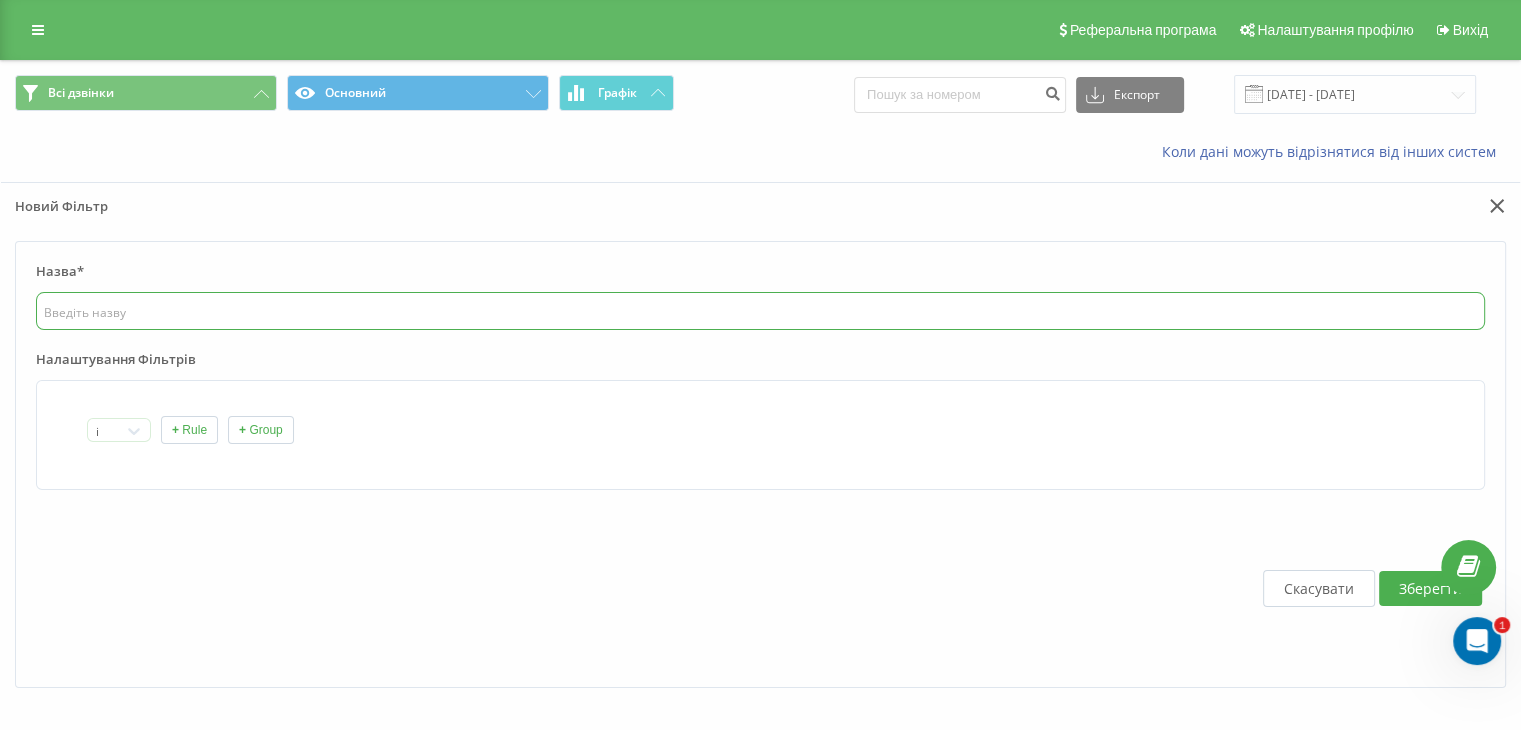 click at bounding box center [760, 311] 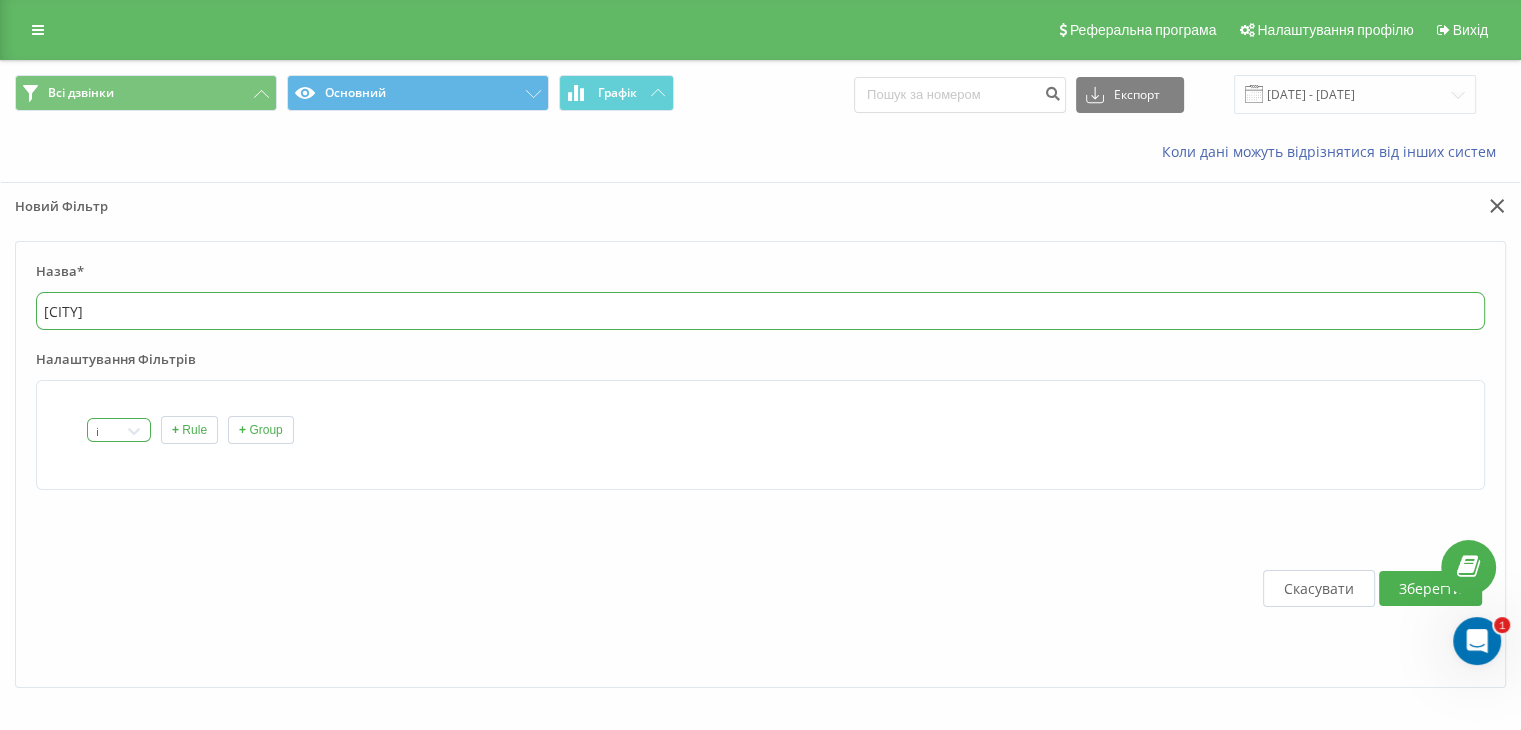type on "[CITY]" 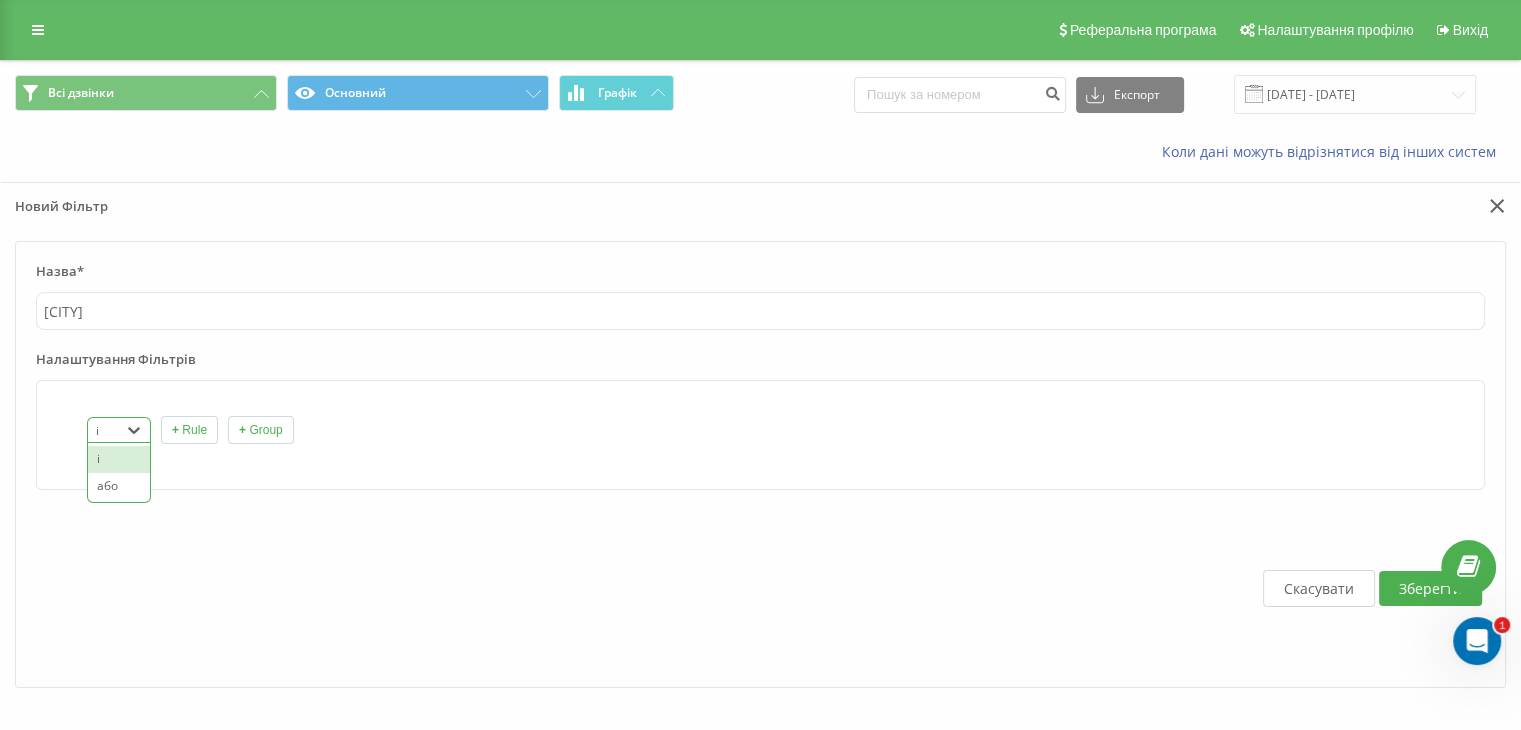 click at bounding box center [134, 430] 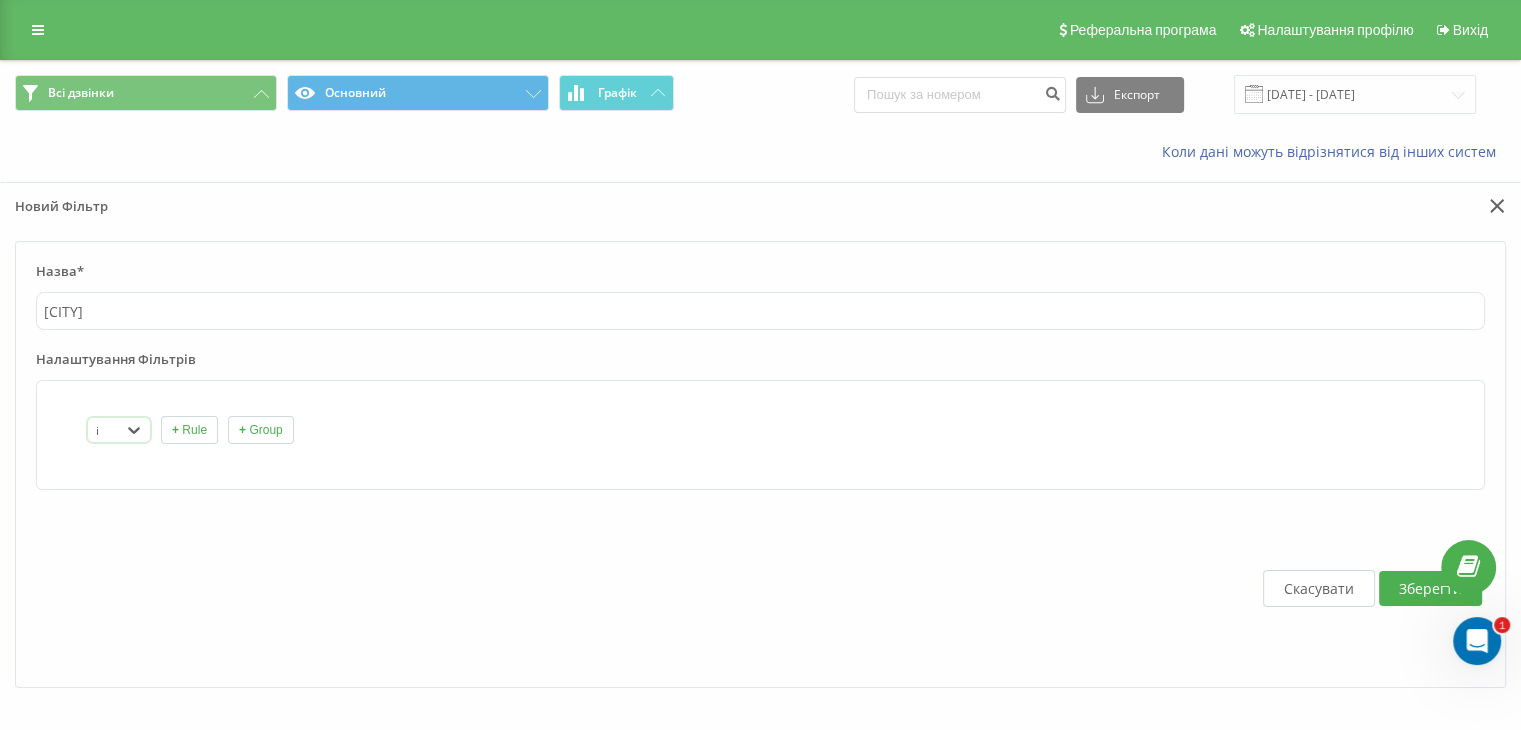 click at bounding box center (134, 430) 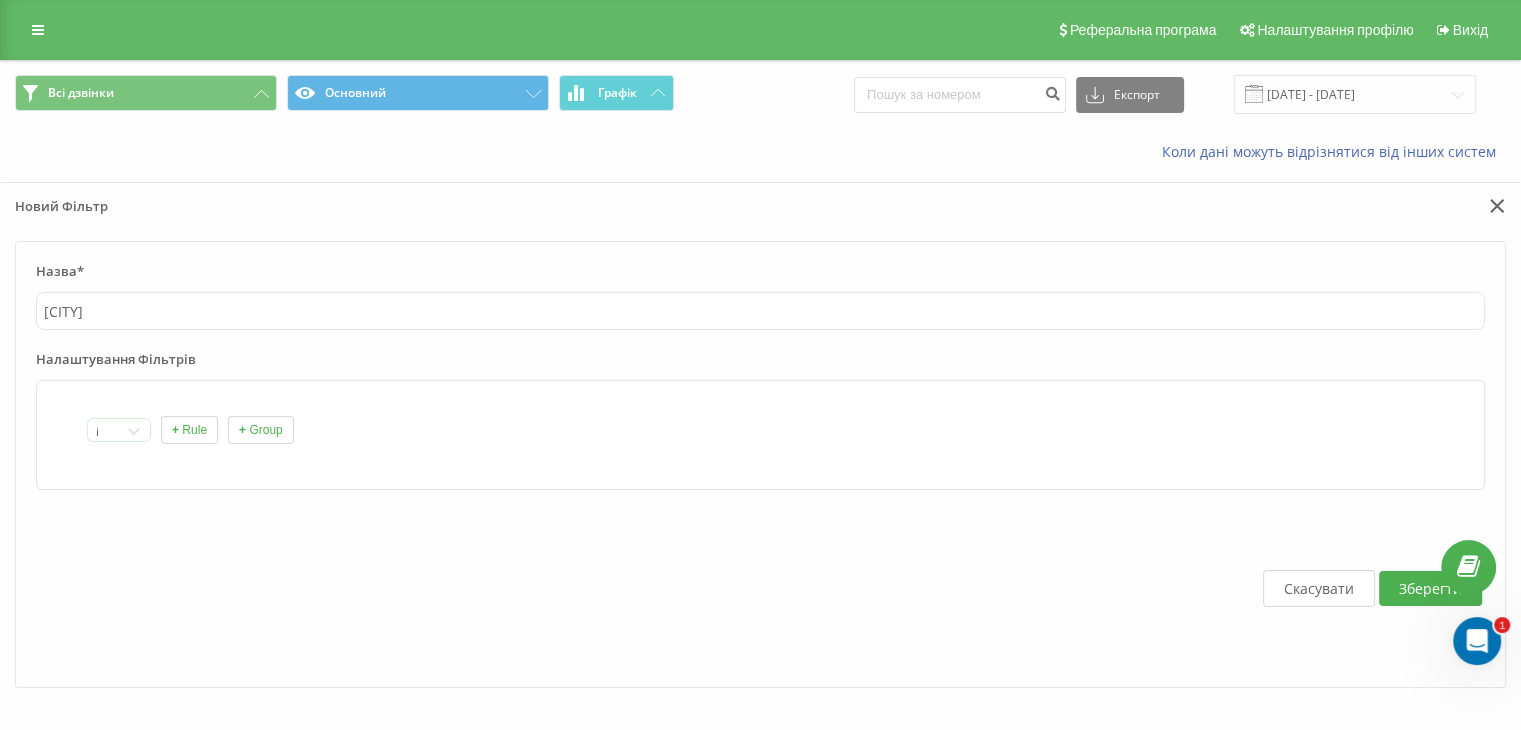 click on "+ Rule" at bounding box center (189, 430) 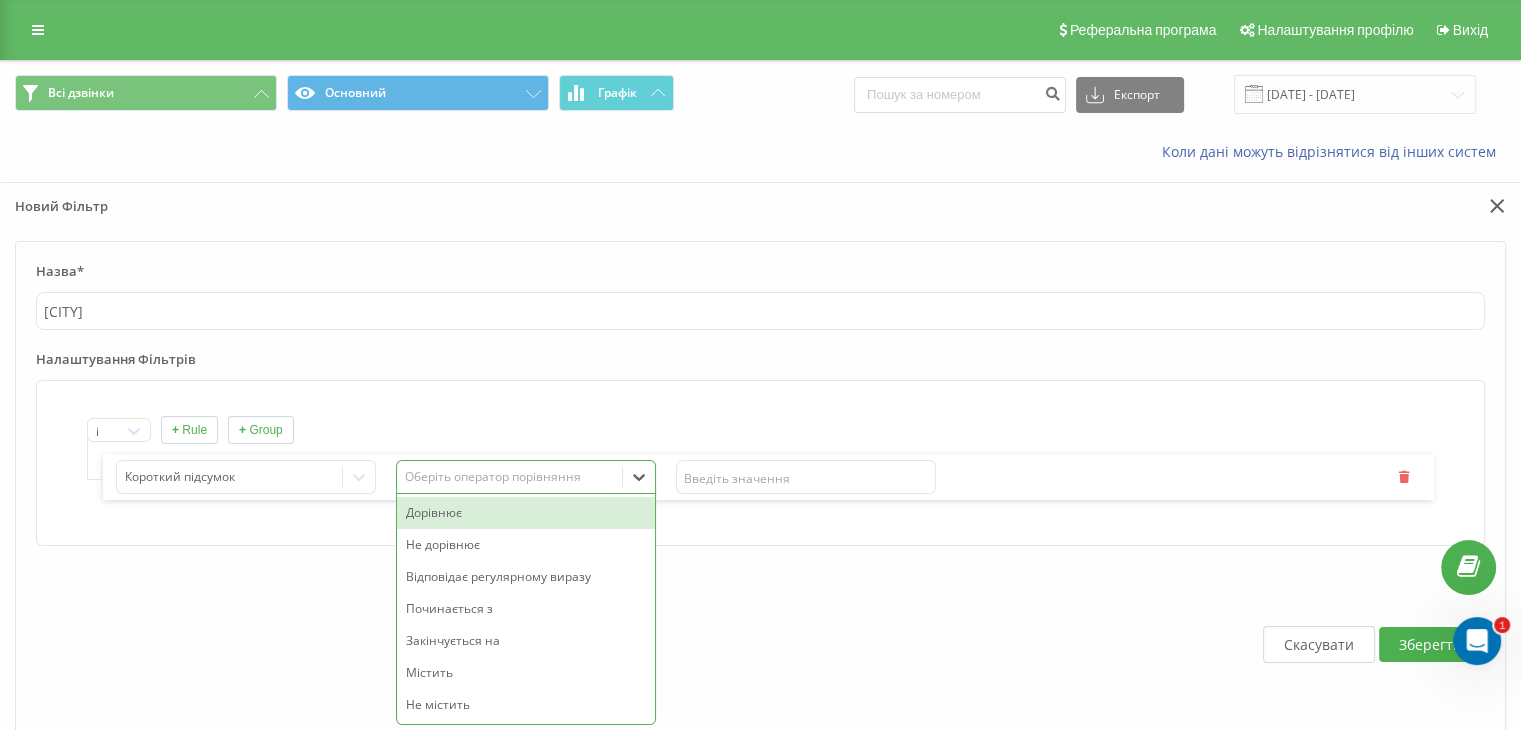 click on "Оберіть оператор порівняння" at bounding box center [509, 477] 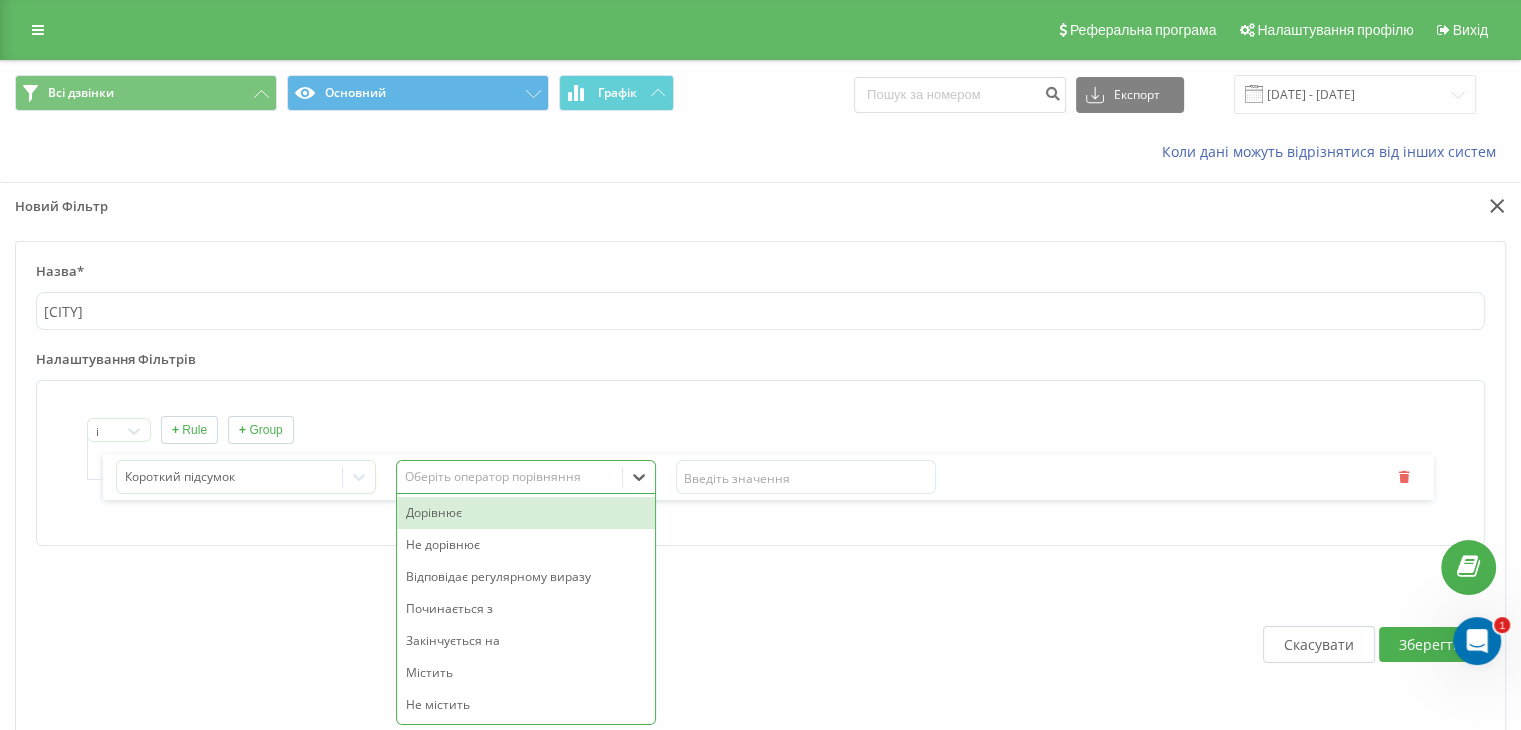 click on "Дорівнює" at bounding box center (526, 513) 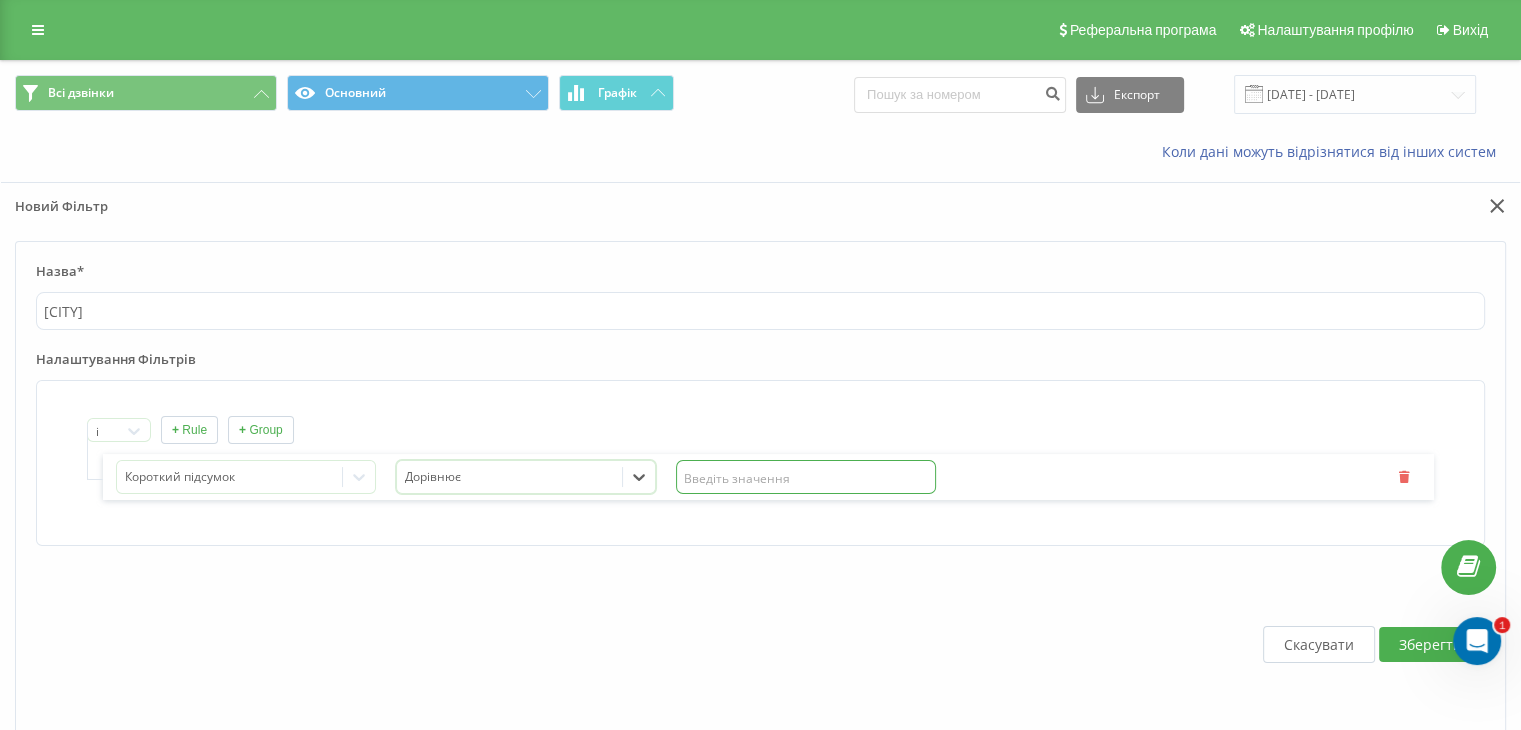 click at bounding box center (806, 477) 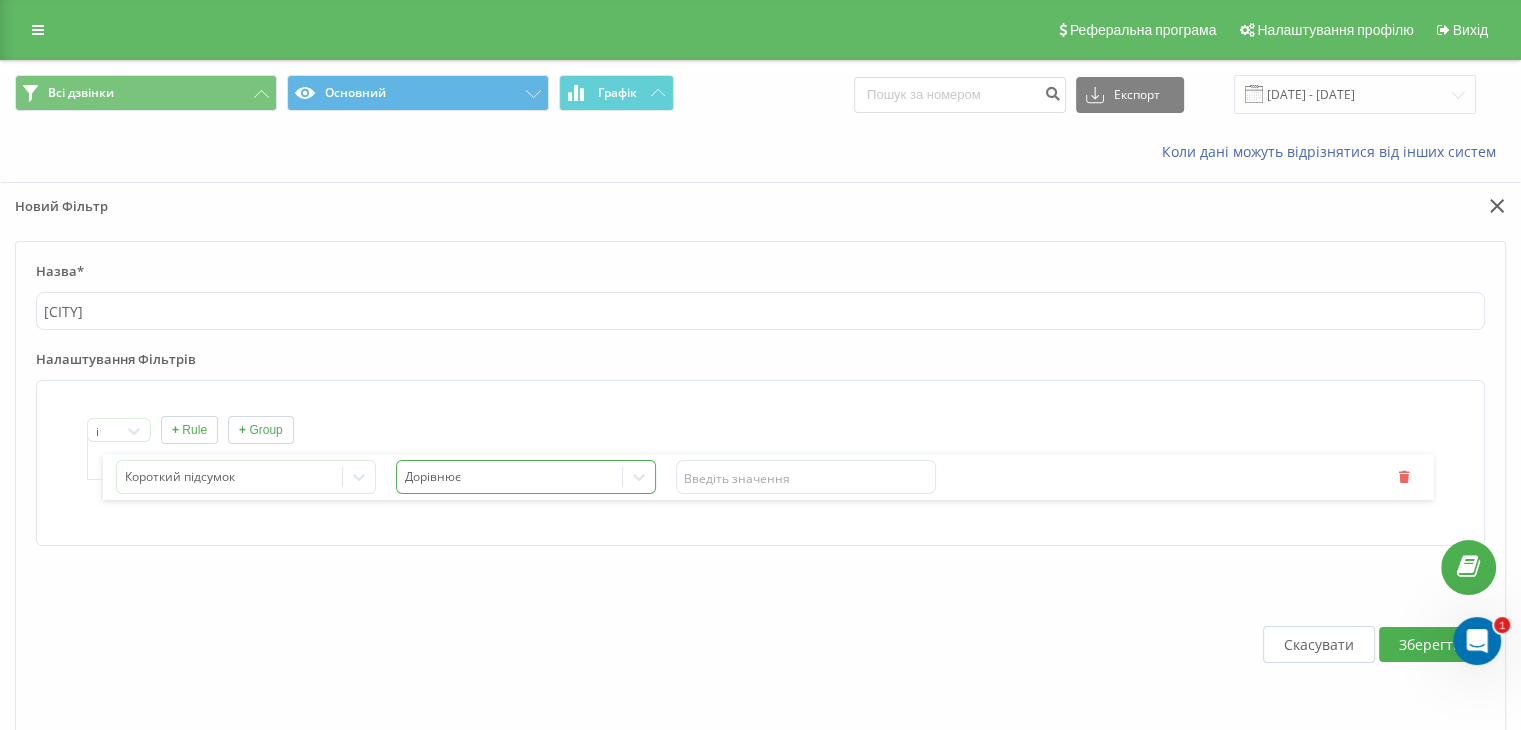 click at bounding box center [510, 477] 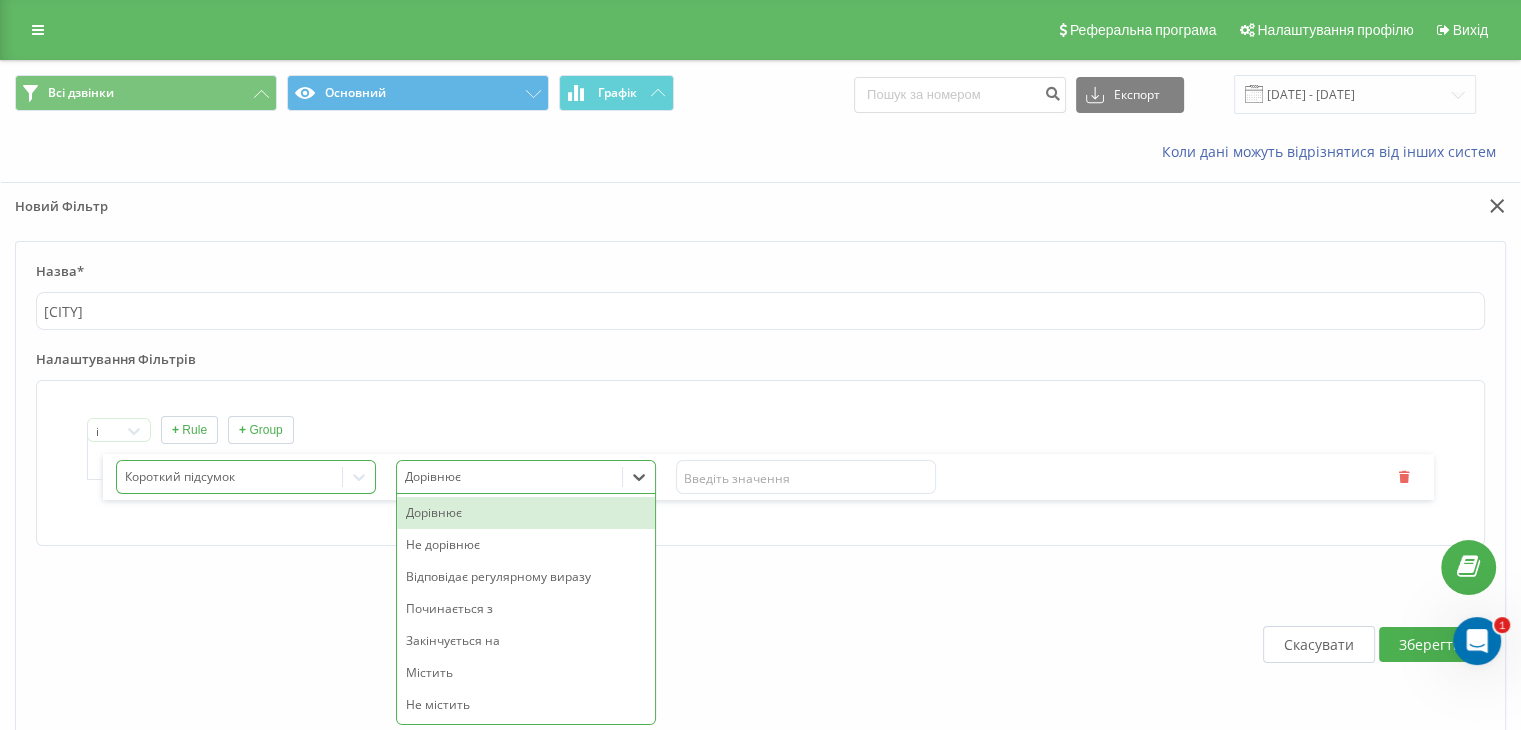 click on "Короткий підсумок" at bounding box center [246, 477] 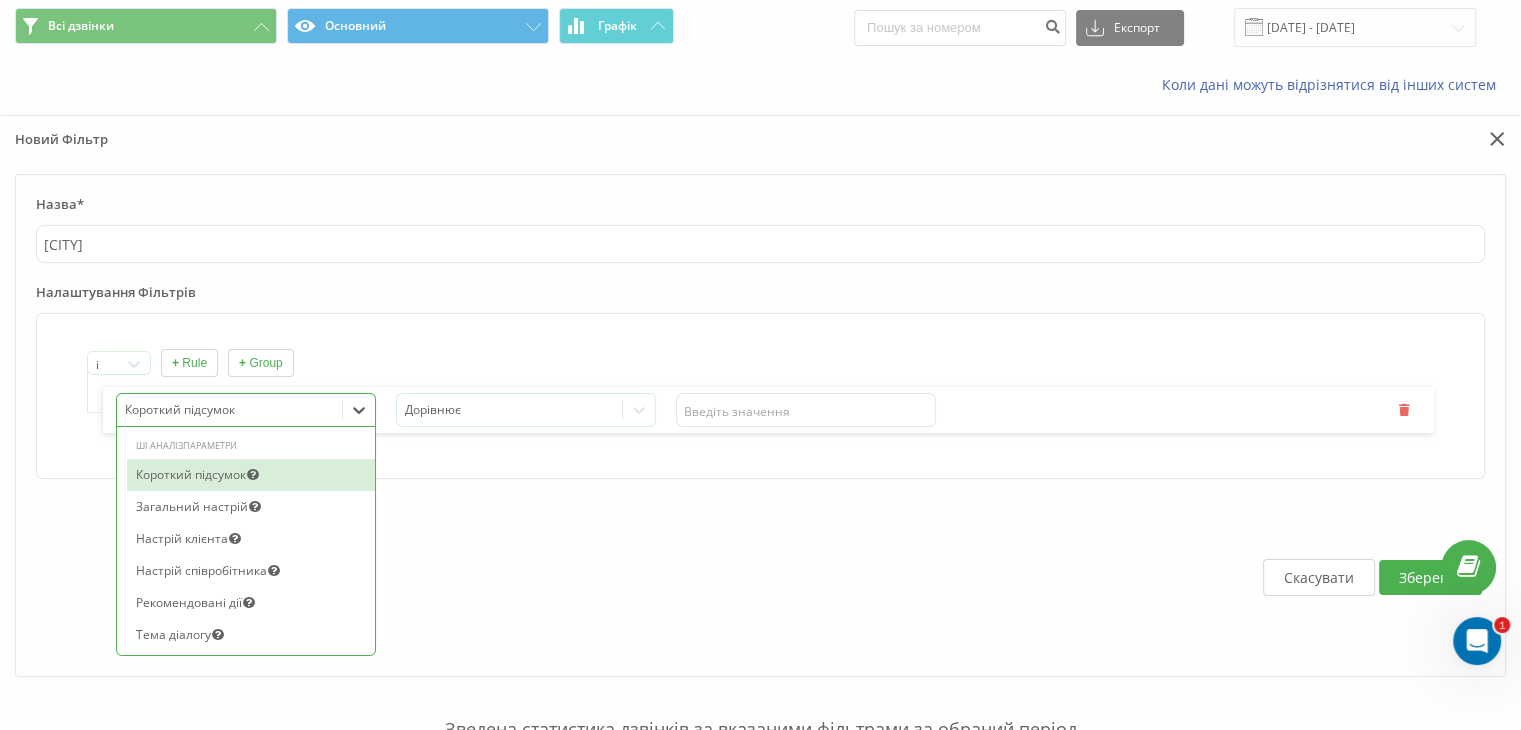scroll, scrollTop: 73, scrollLeft: 0, axis: vertical 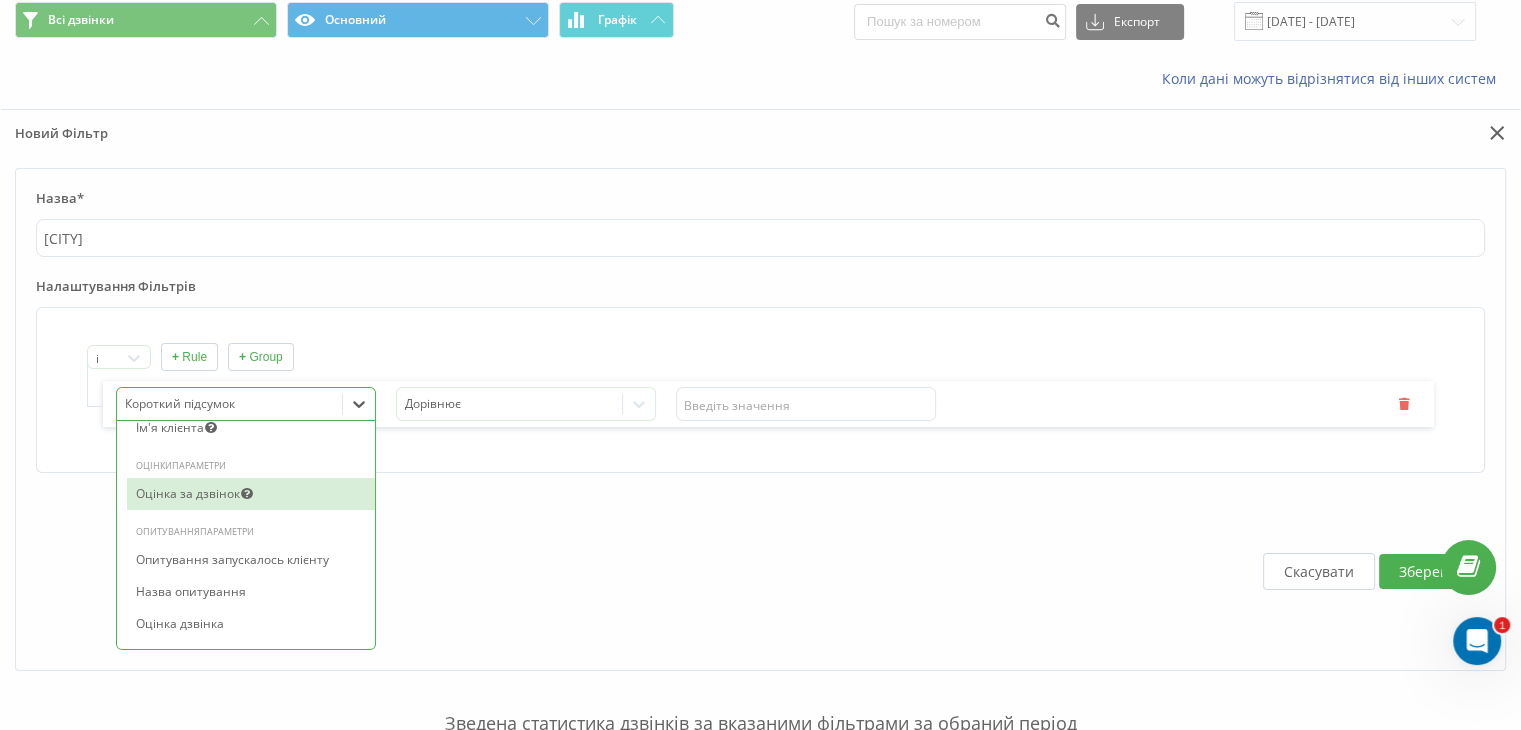 click on "+ Group" at bounding box center [261, 357] 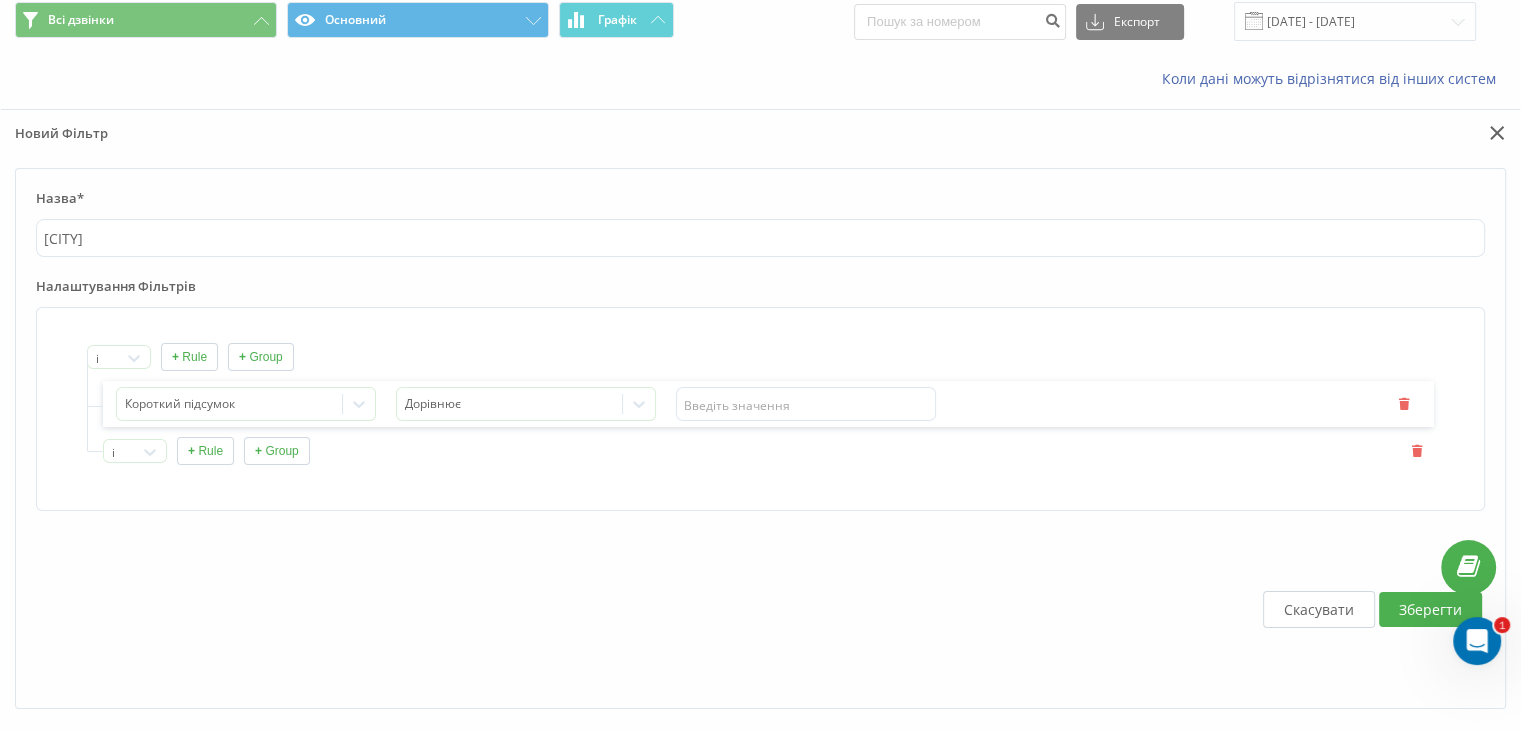 click on "Скасувати" at bounding box center (1319, 609) 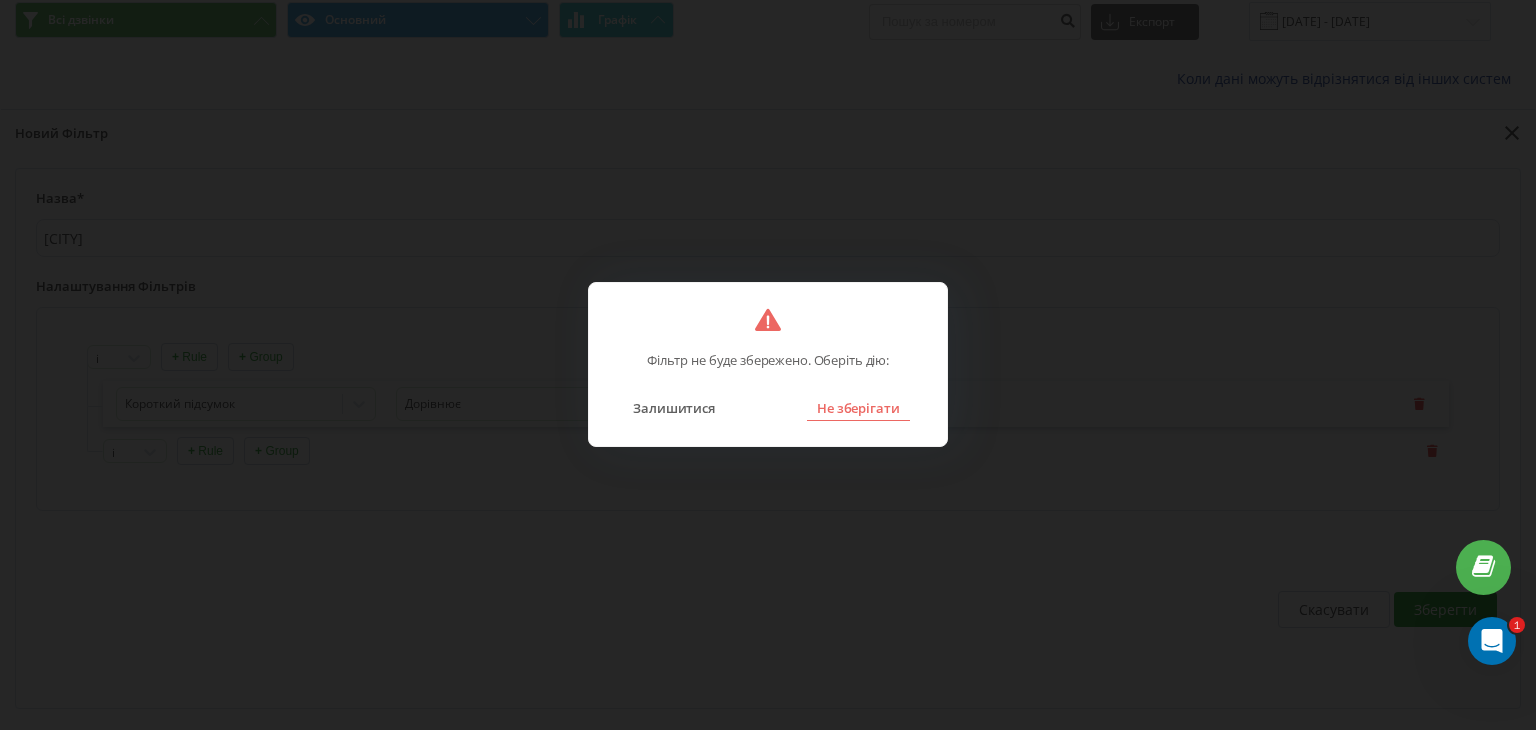 click on "Не зберігати" at bounding box center [858, 408] 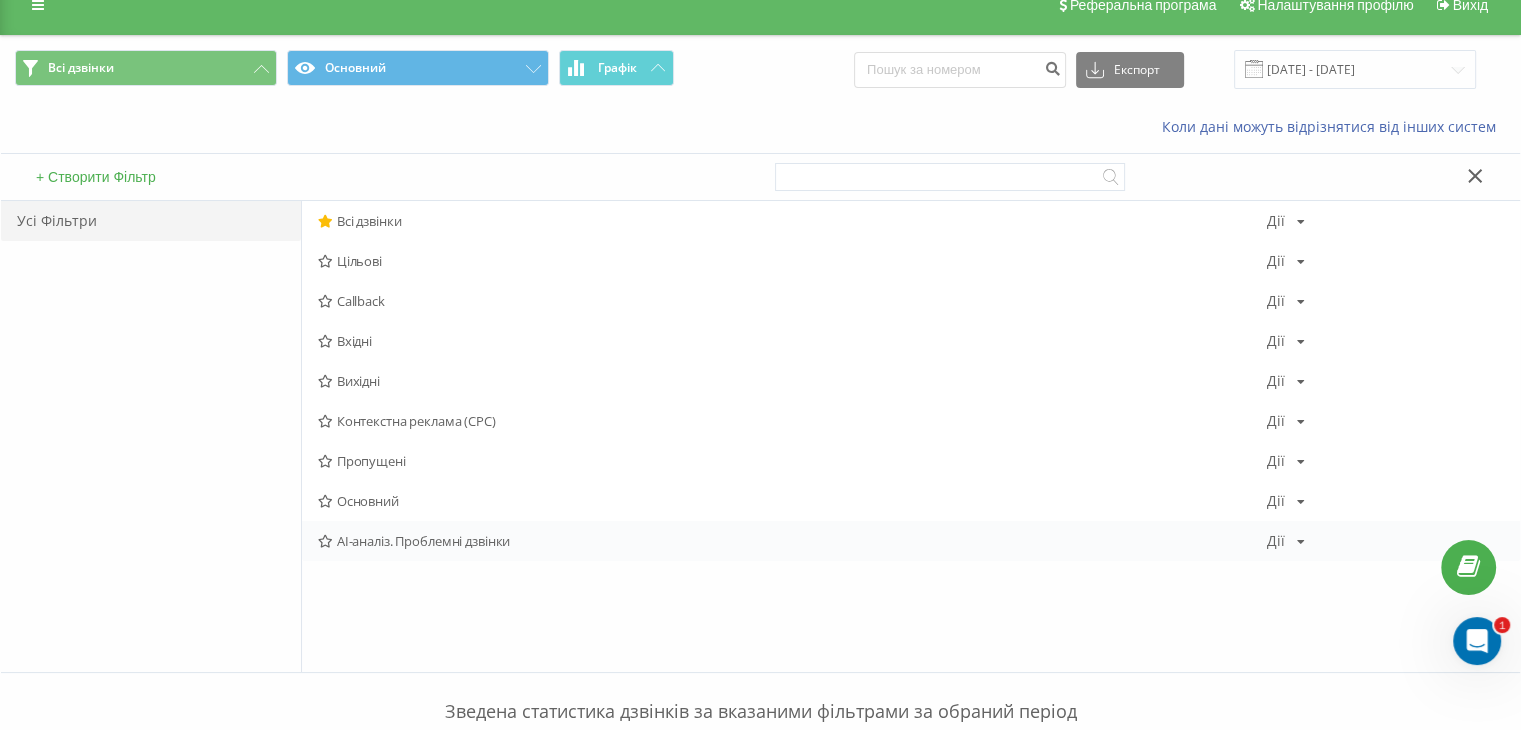scroll, scrollTop: 0, scrollLeft: 0, axis: both 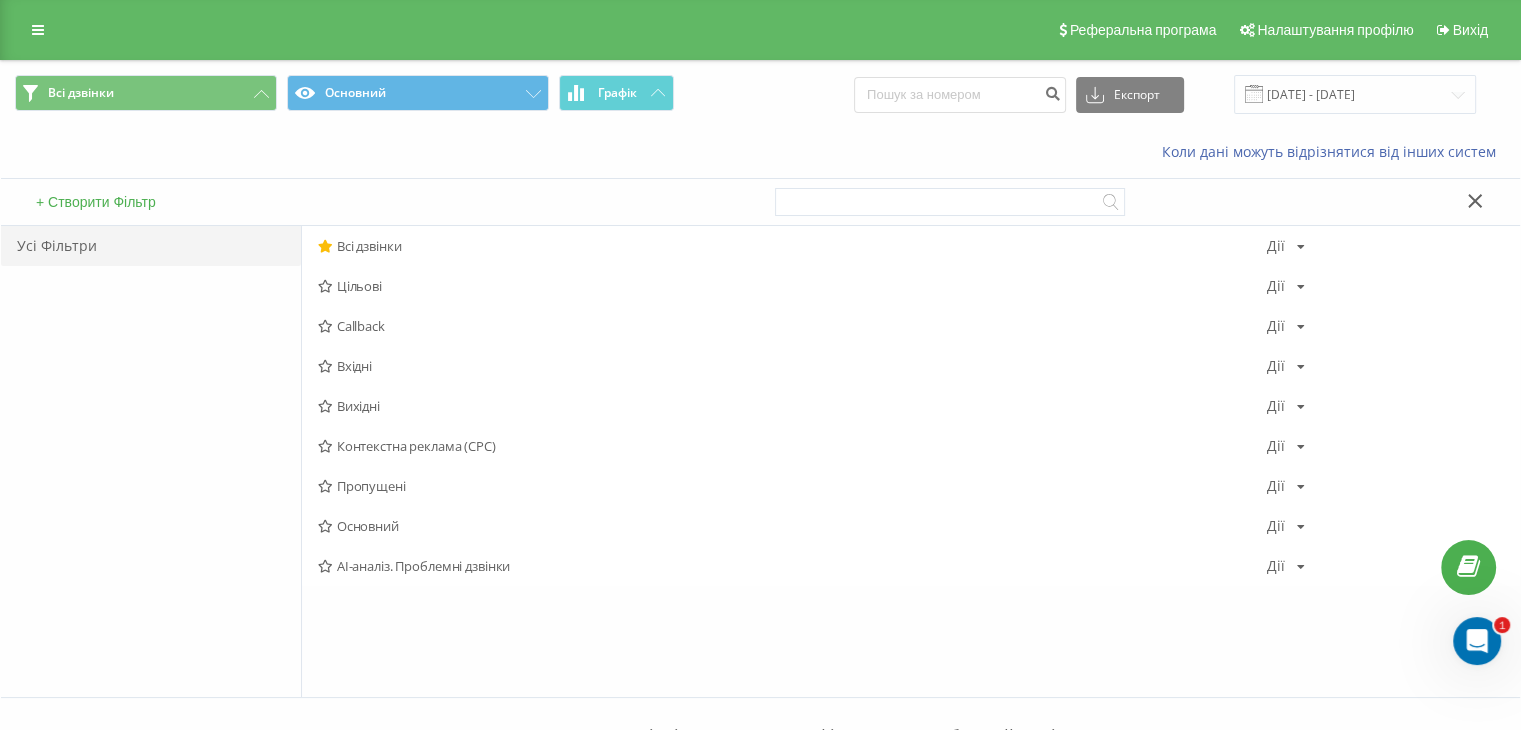click on "Усі Фільтри" at bounding box center (151, 246) 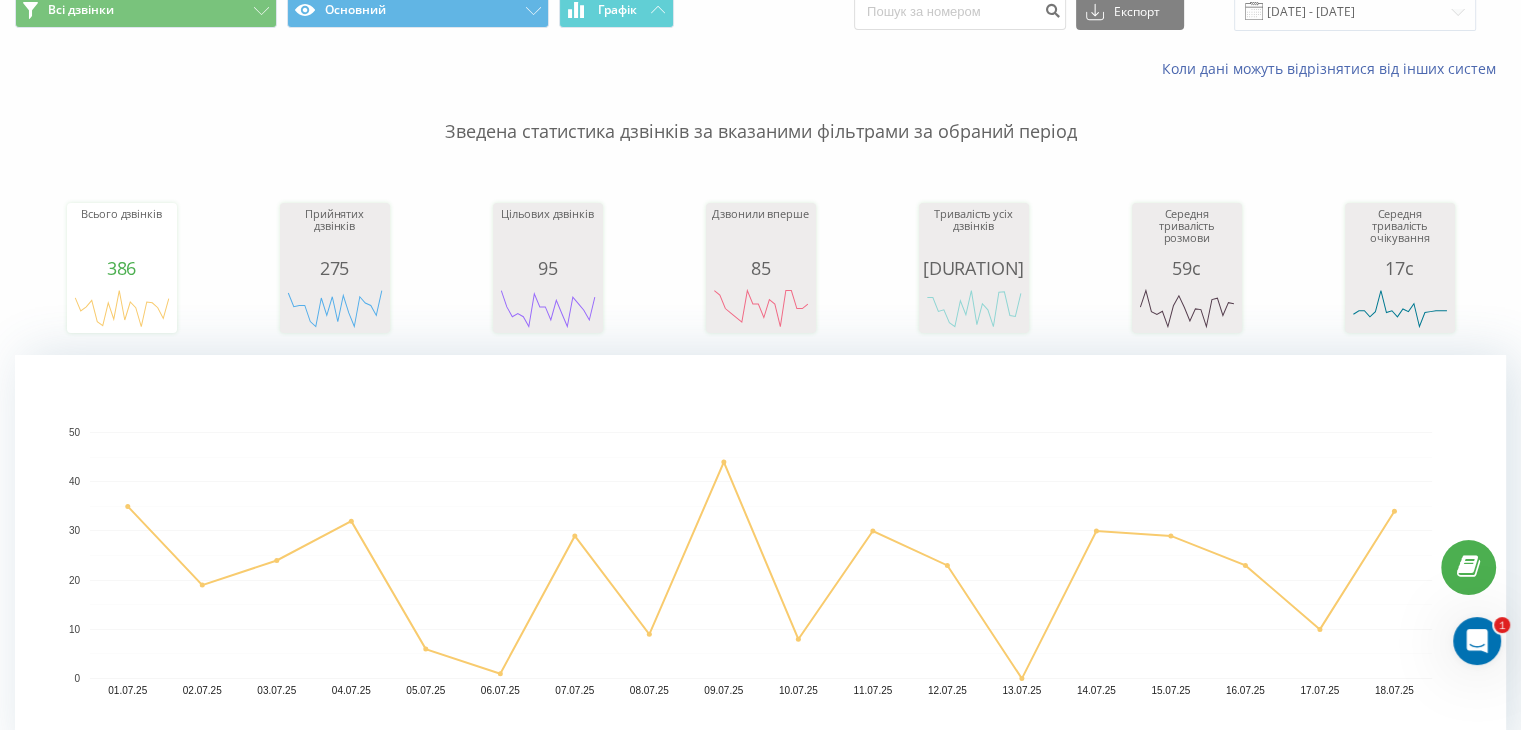 scroll, scrollTop: 0, scrollLeft: 0, axis: both 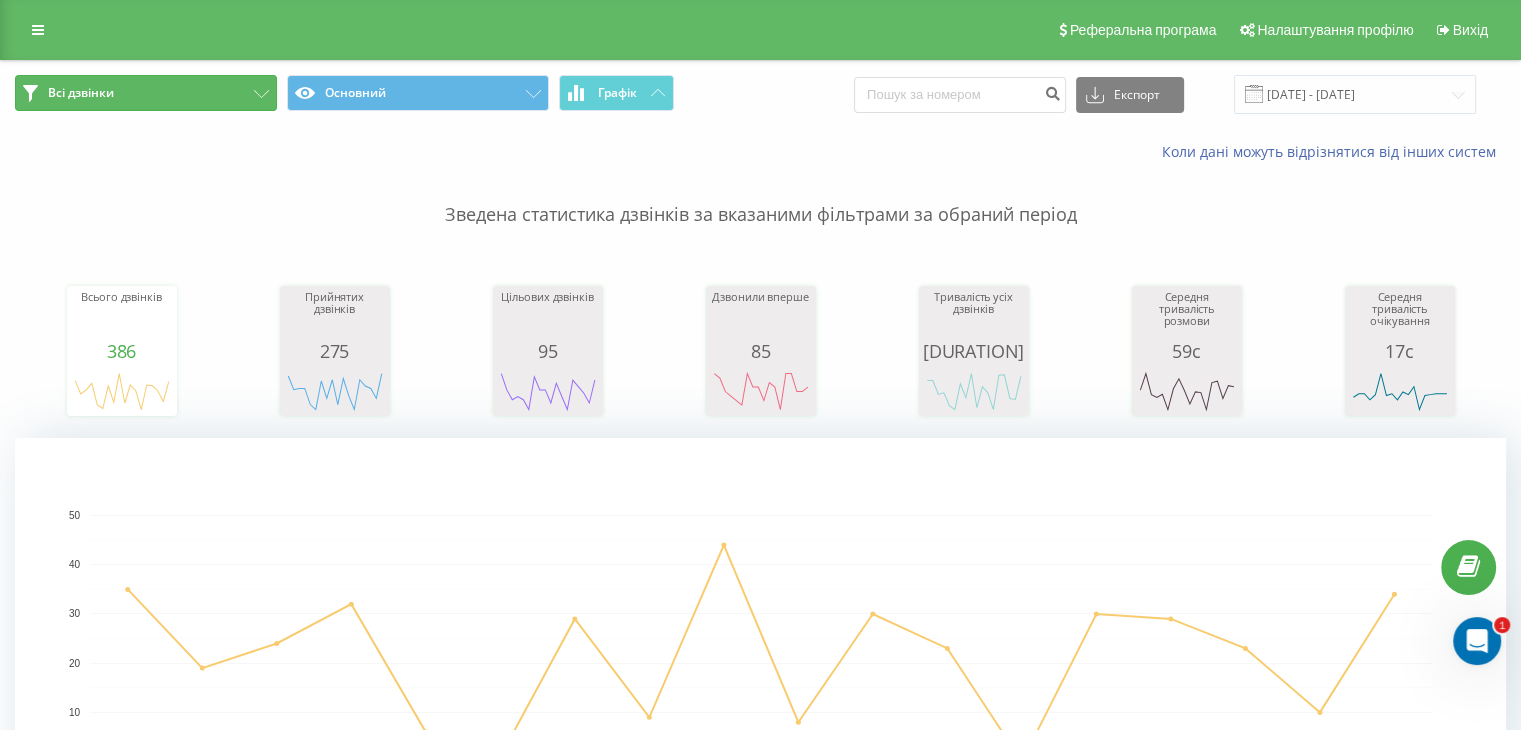 click on "Всі дзвінки" at bounding box center (146, 93) 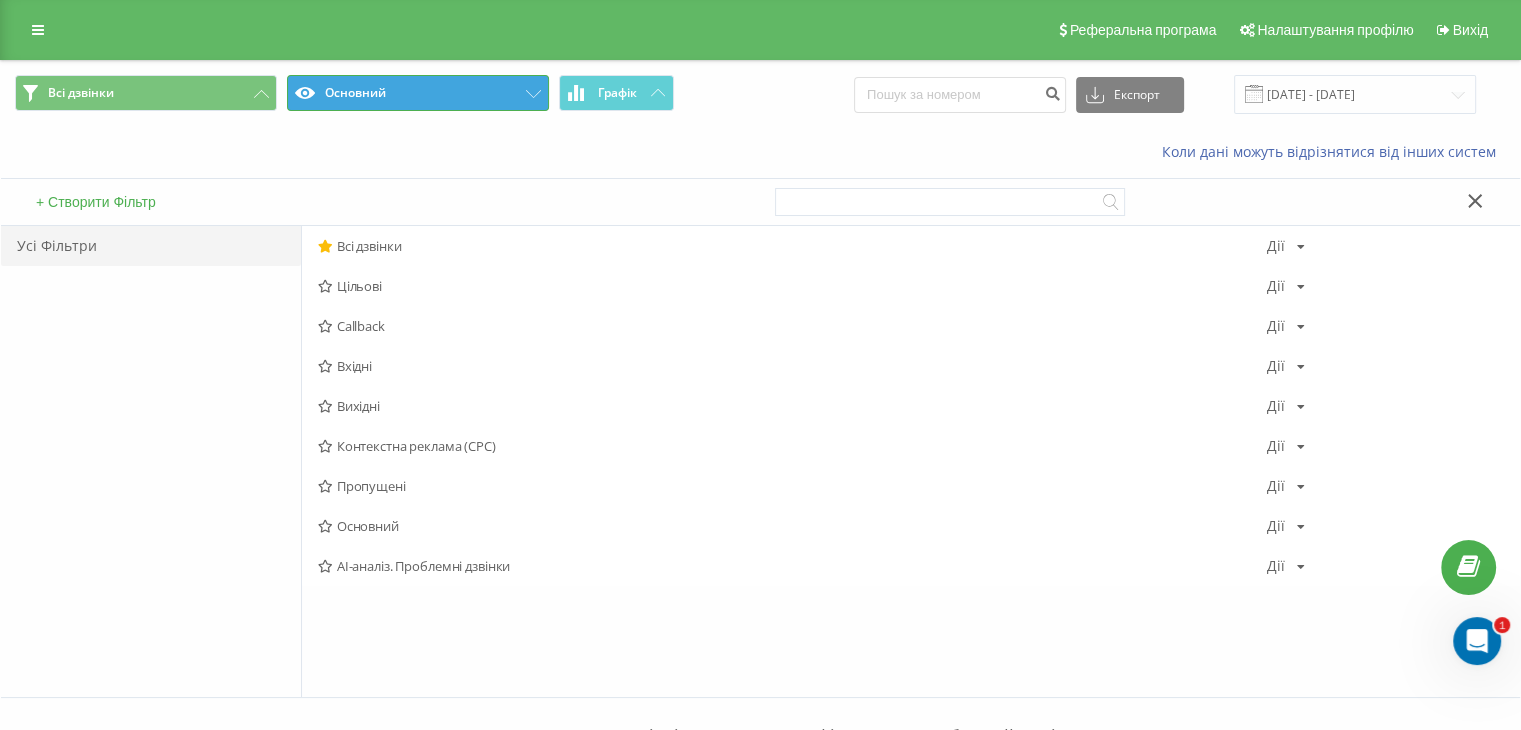 click on "Основний" at bounding box center (418, 93) 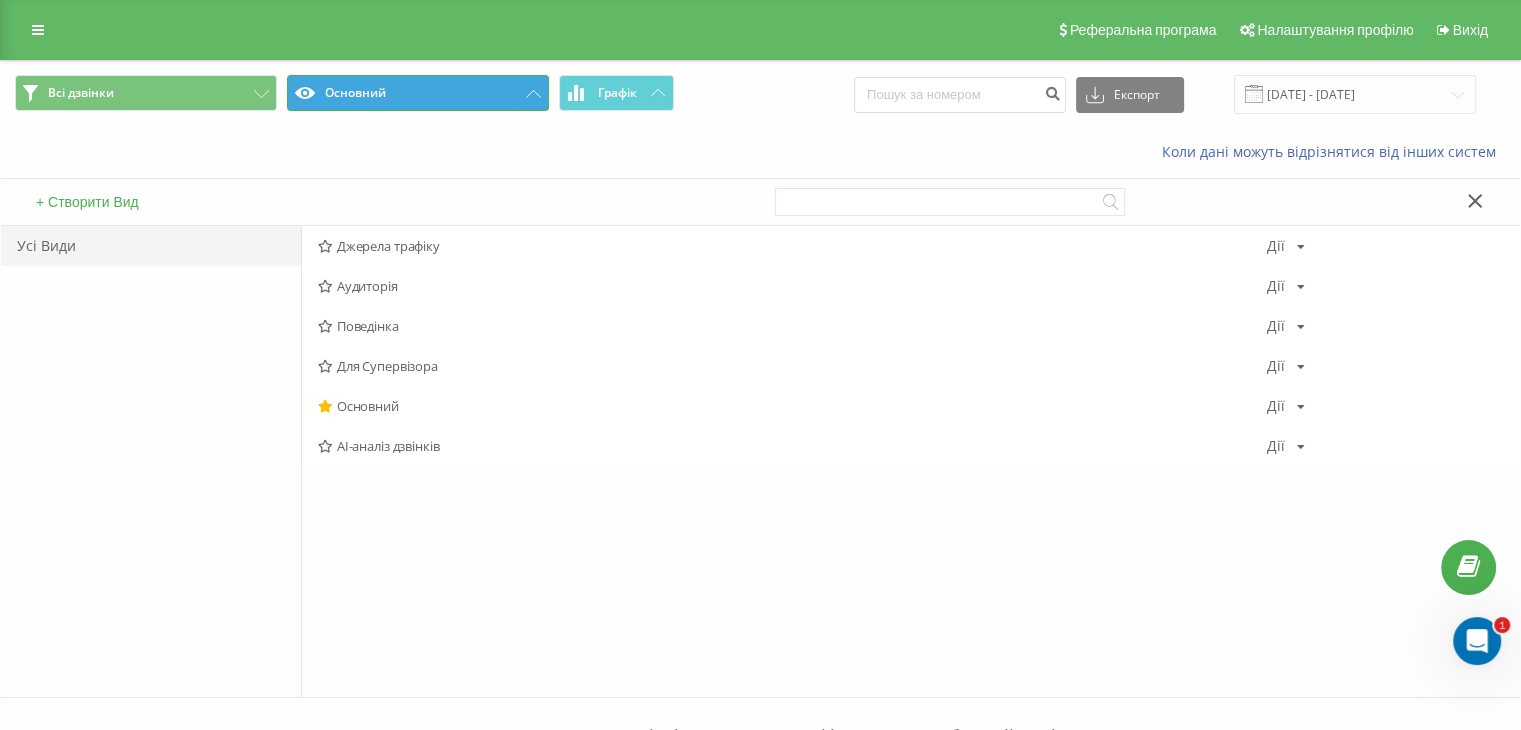 click on "Основний" at bounding box center (418, 93) 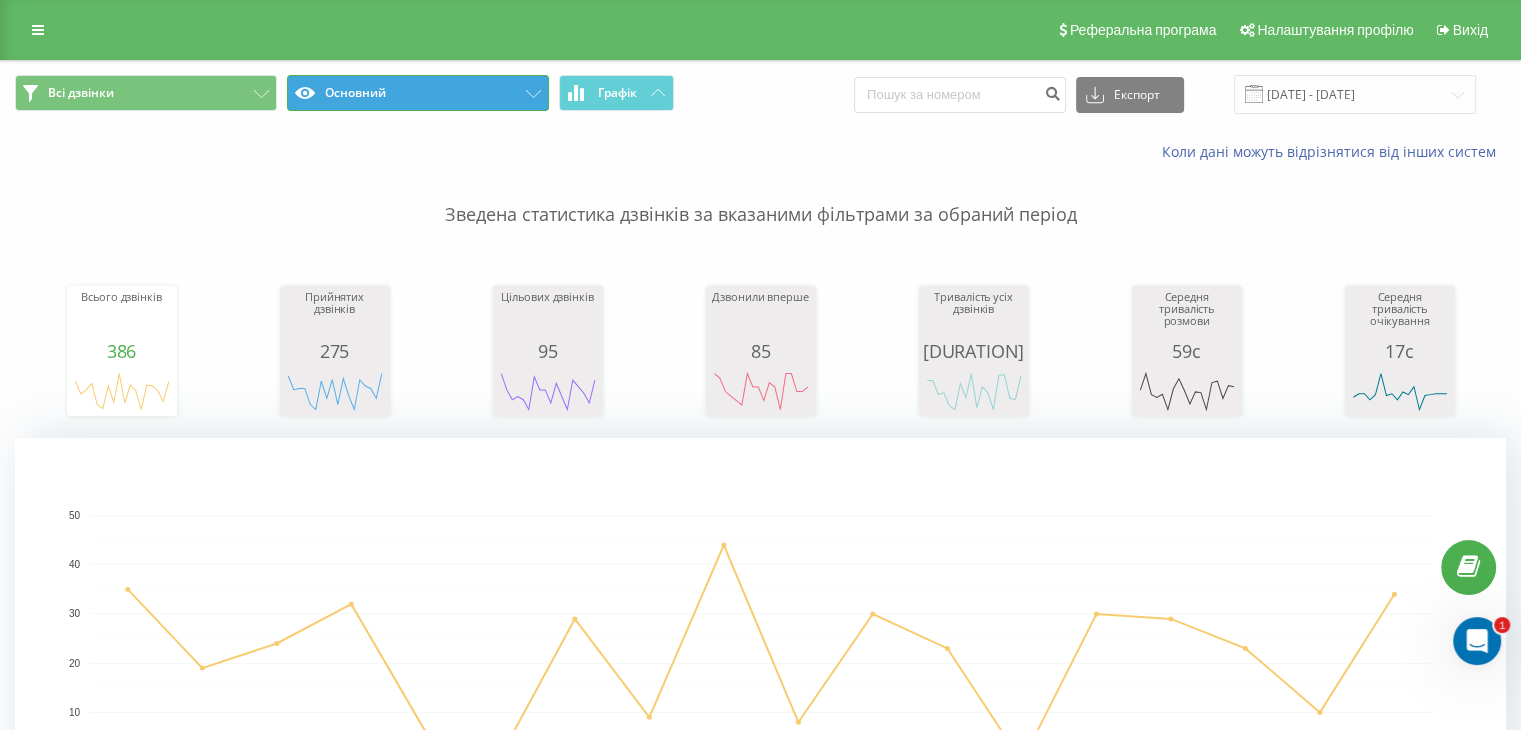 click on "Основний" at bounding box center (418, 93) 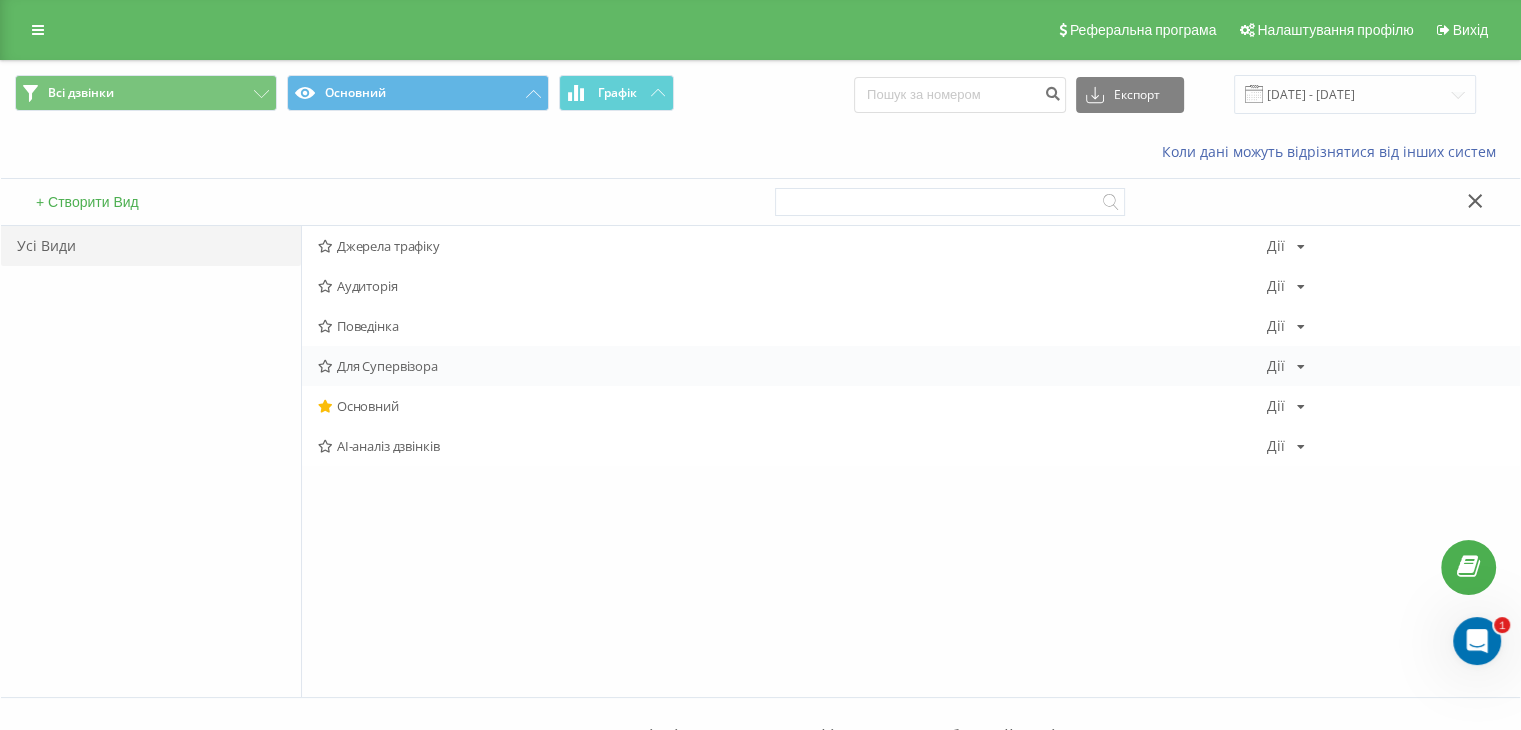 click on "Для Супервізора" at bounding box center (792, 366) 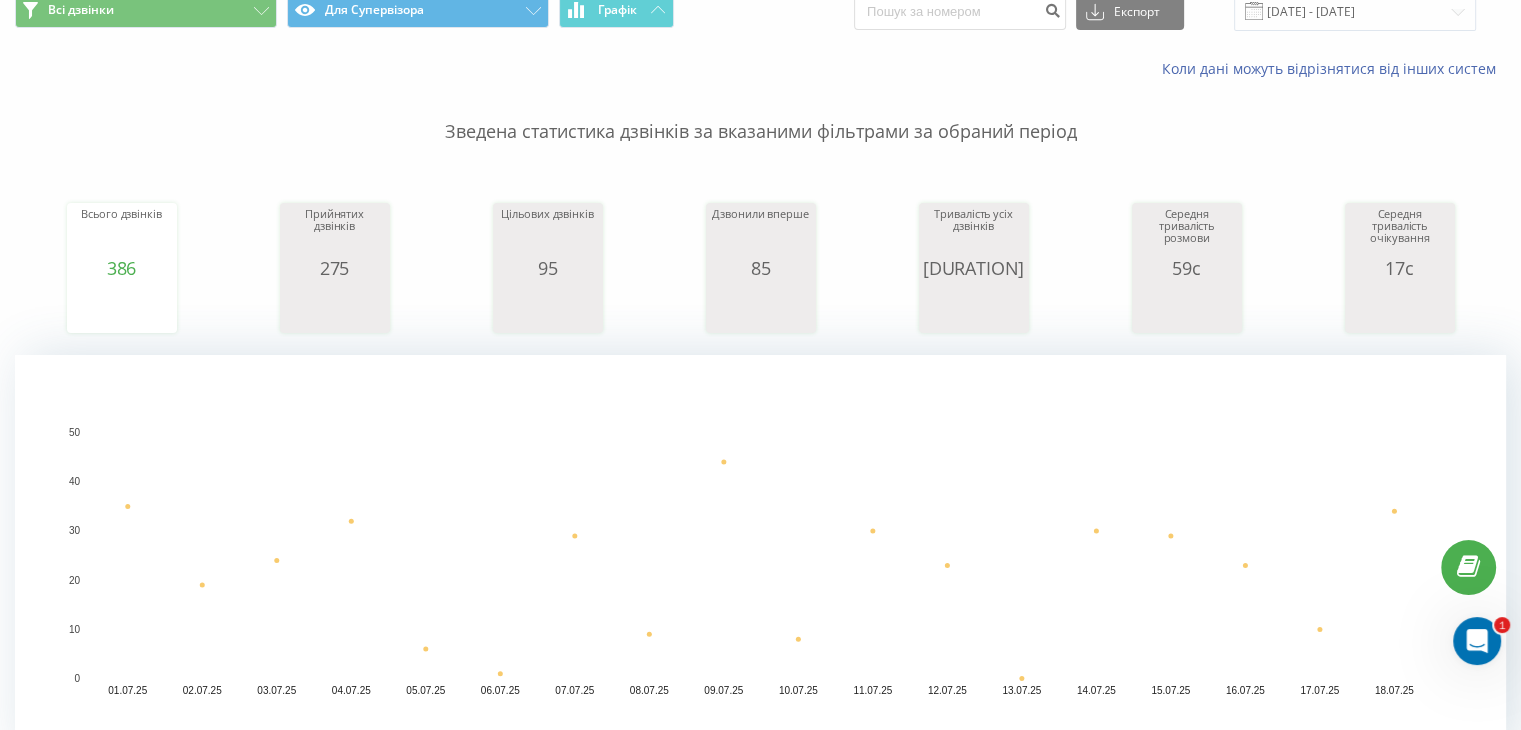 scroll, scrollTop: 0, scrollLeft: 0, axis: both 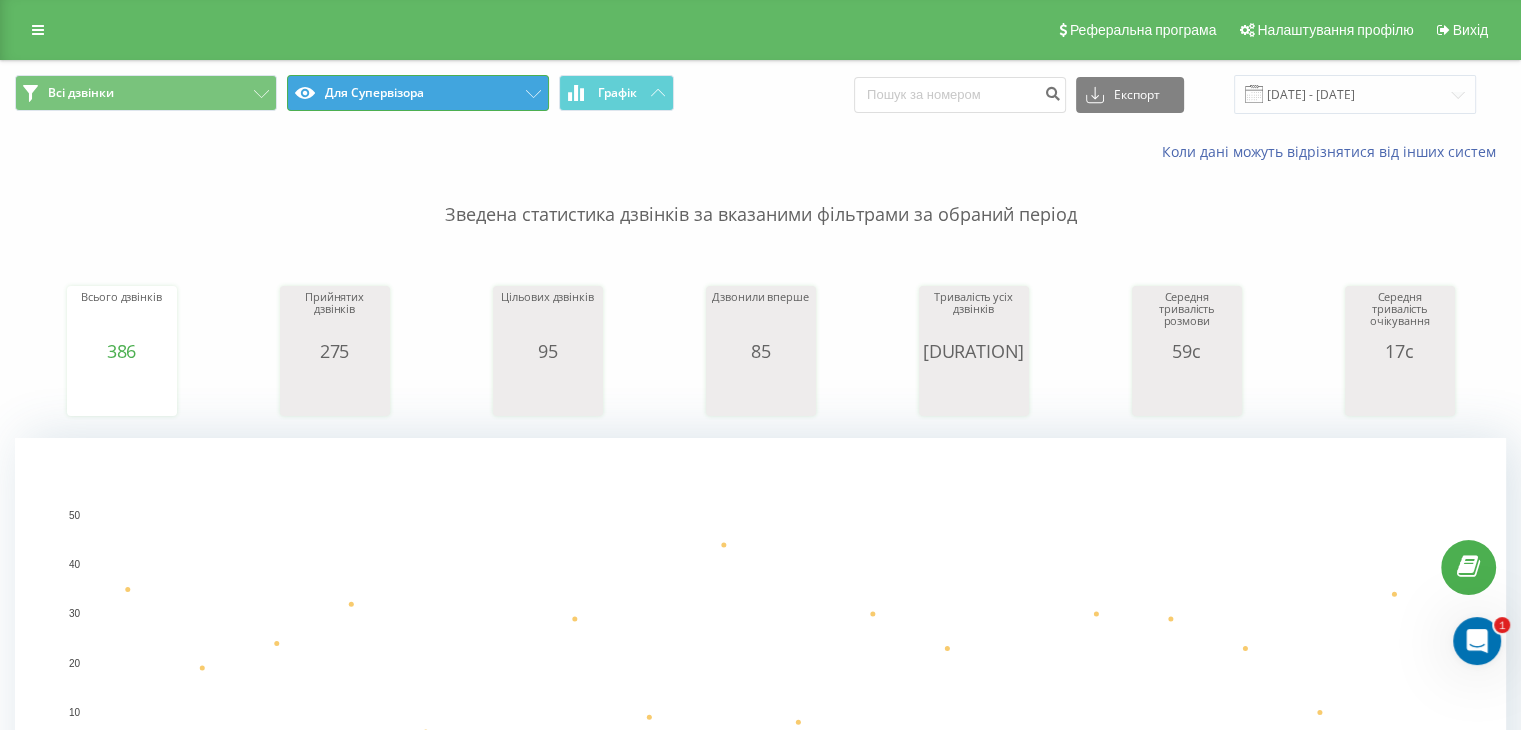 click on "Для Супервізора" at bounding box center (418, 93) 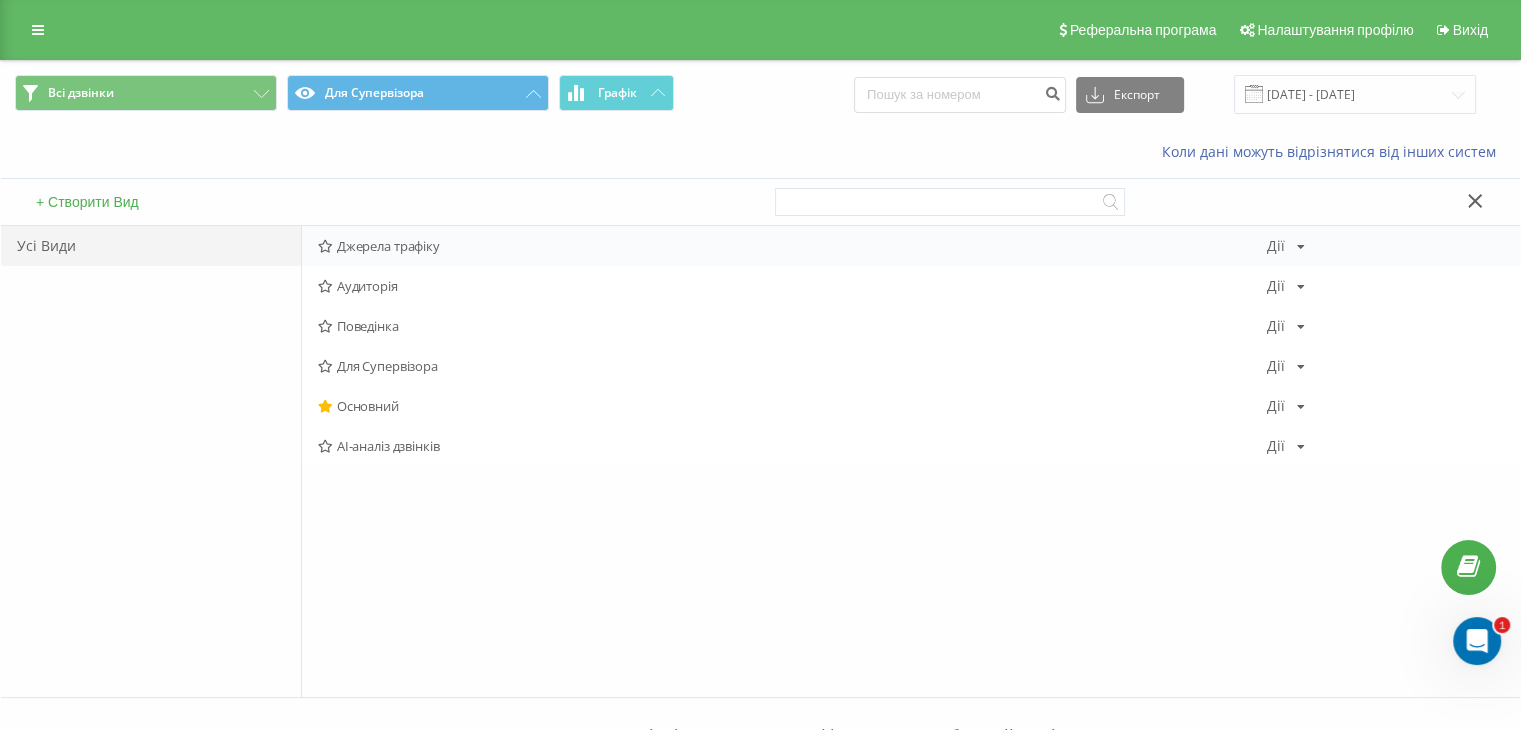 click on "Джерела трафіку" at bounding box center [792, 246] 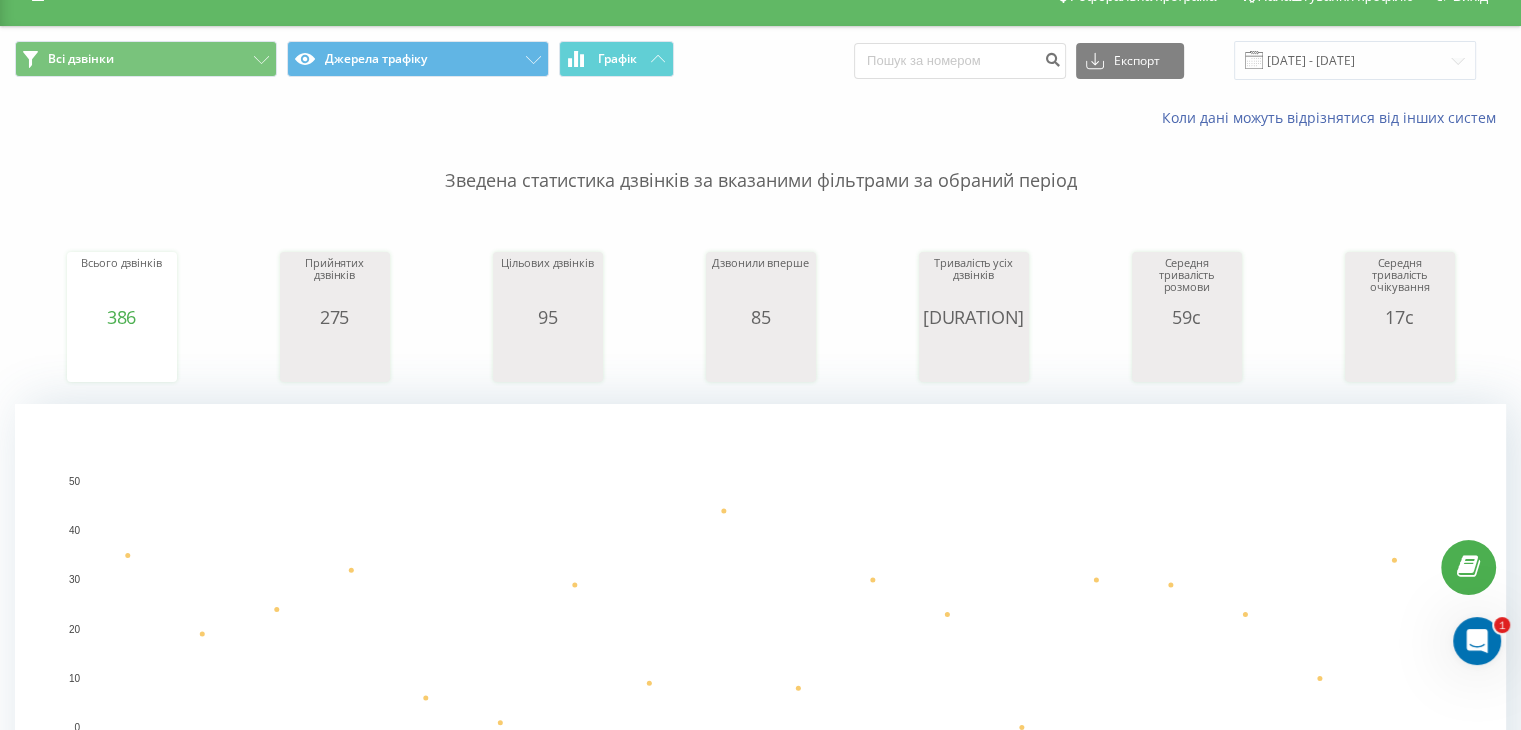 scroll, scrollTop: 0, scrollLeft: 0, axis: both 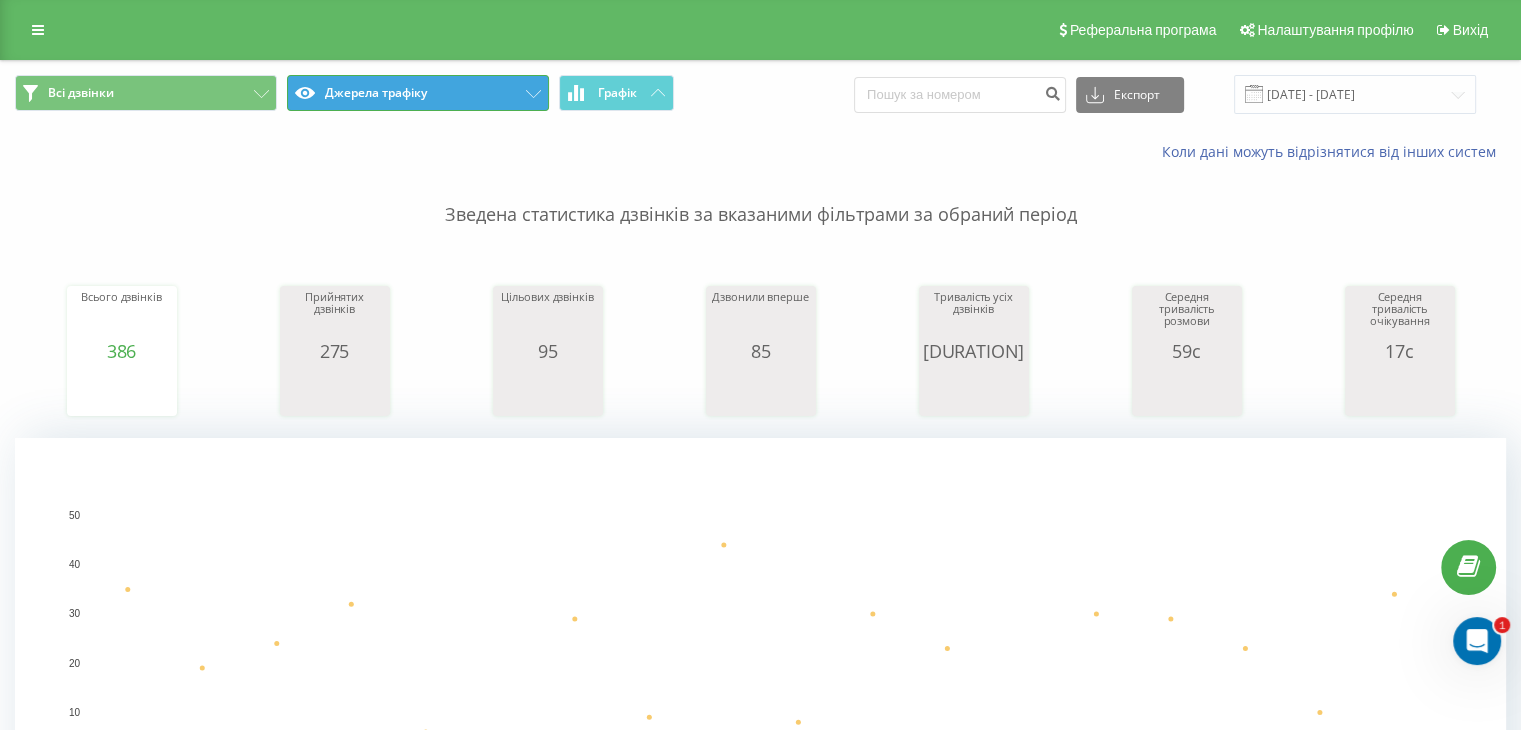 click on "Джерела трафіку" at bounding box center [418, 93] 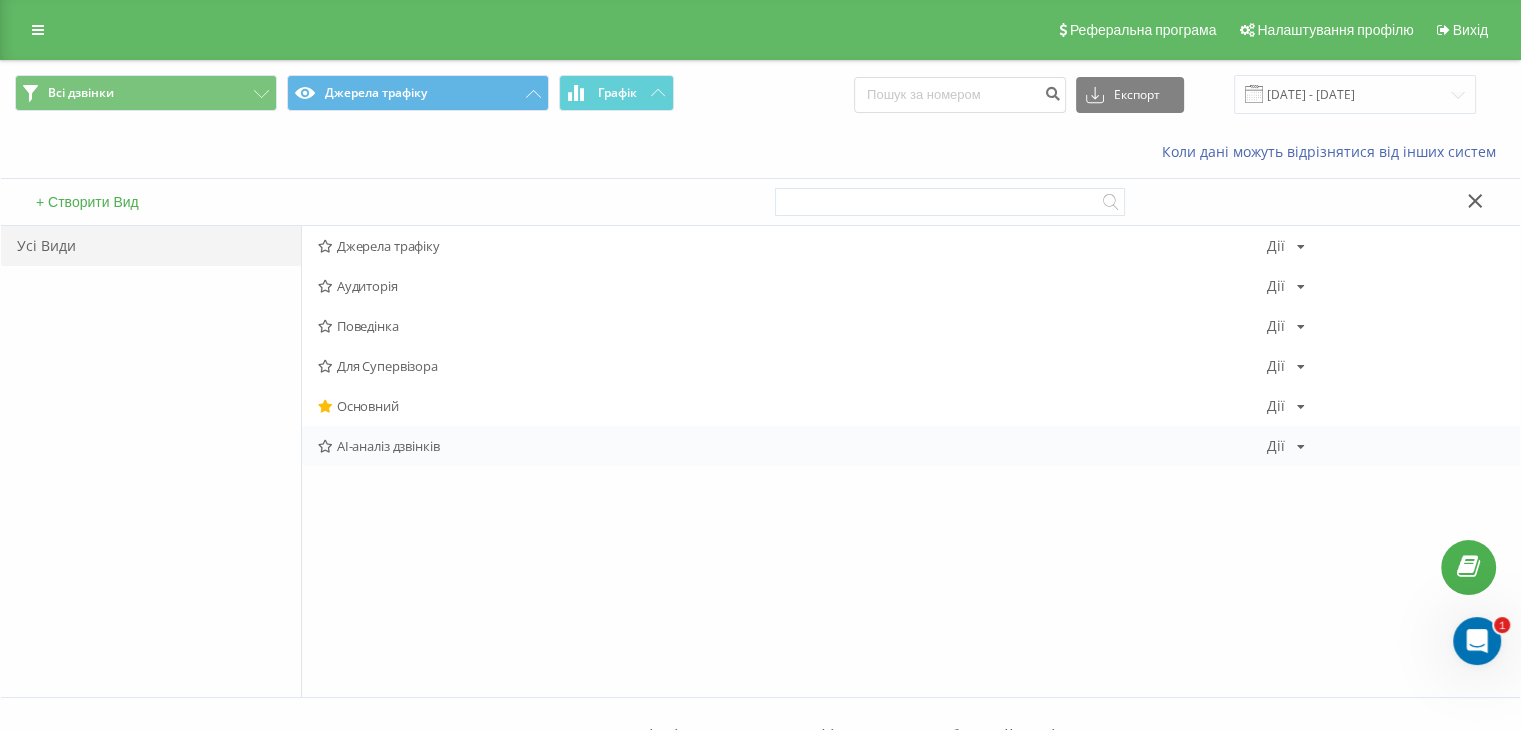 click on "AI-аналіз дзвінків" at bounding box center (792, 446) 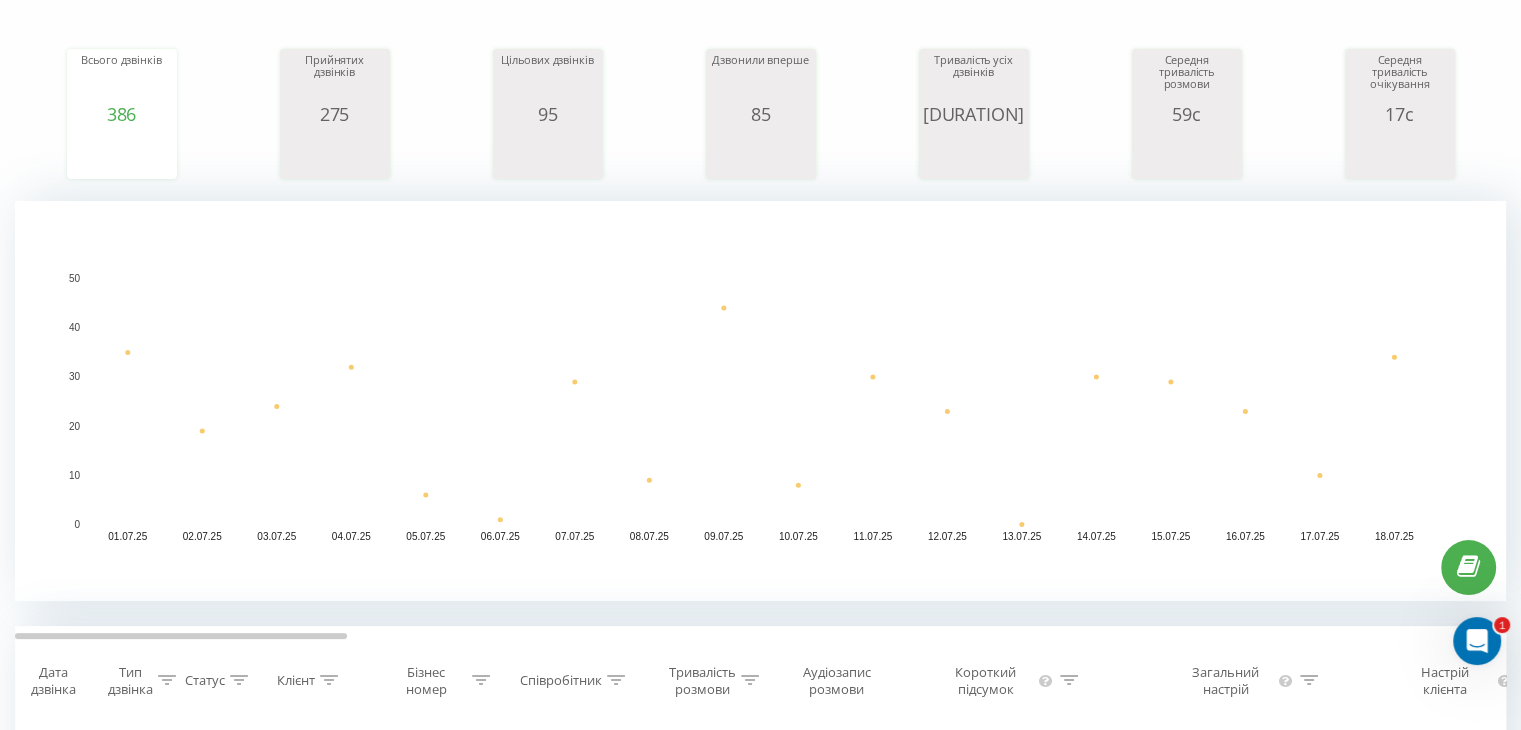 scroll, scrollTop: 0, scrollLeft: 0, axis: both 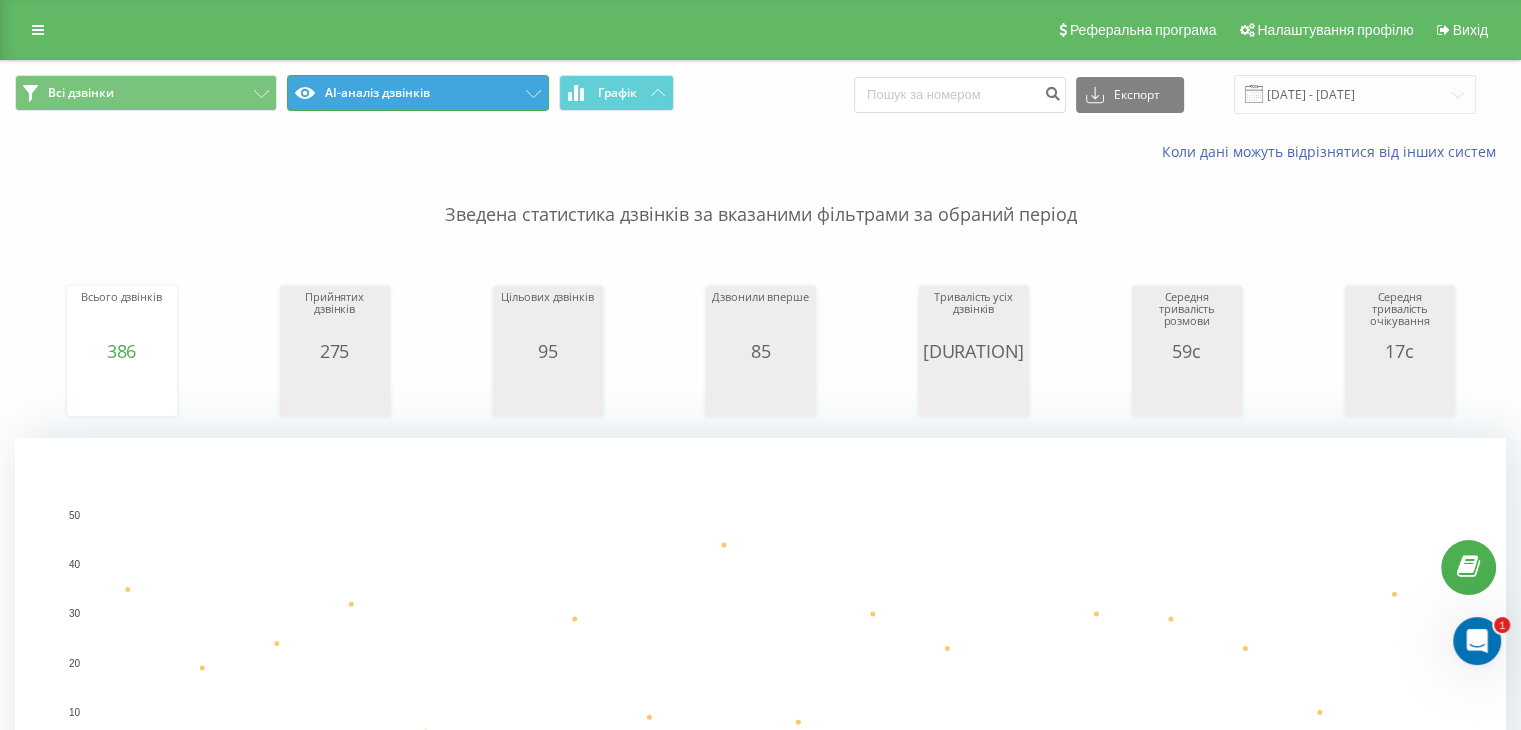 click on "AI-аналіз дзвінків" at bounding box center [418, 93] 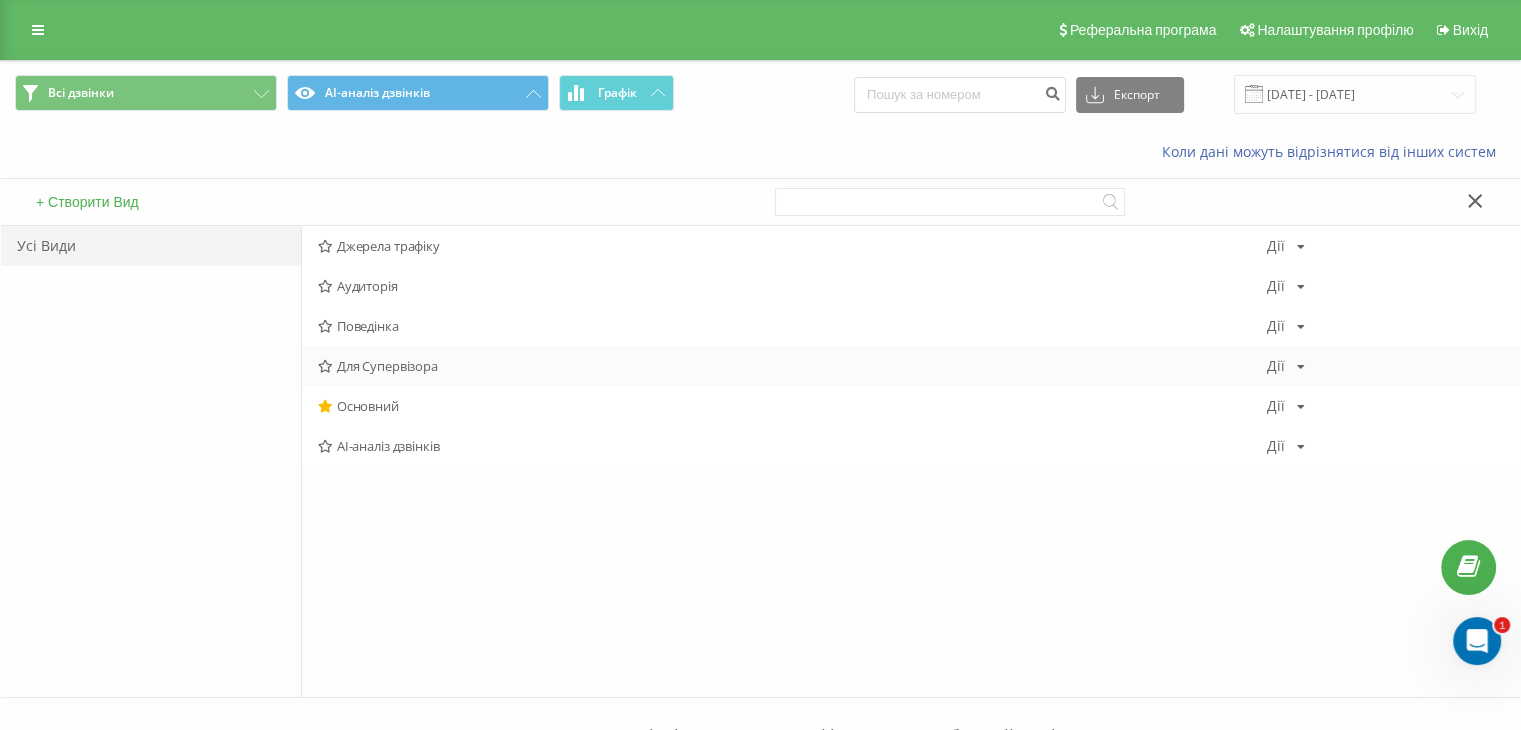 drag, startPoint x: 381, startPoint y: 351, endPoint x: 381, endPoint y: 362, distance: 11 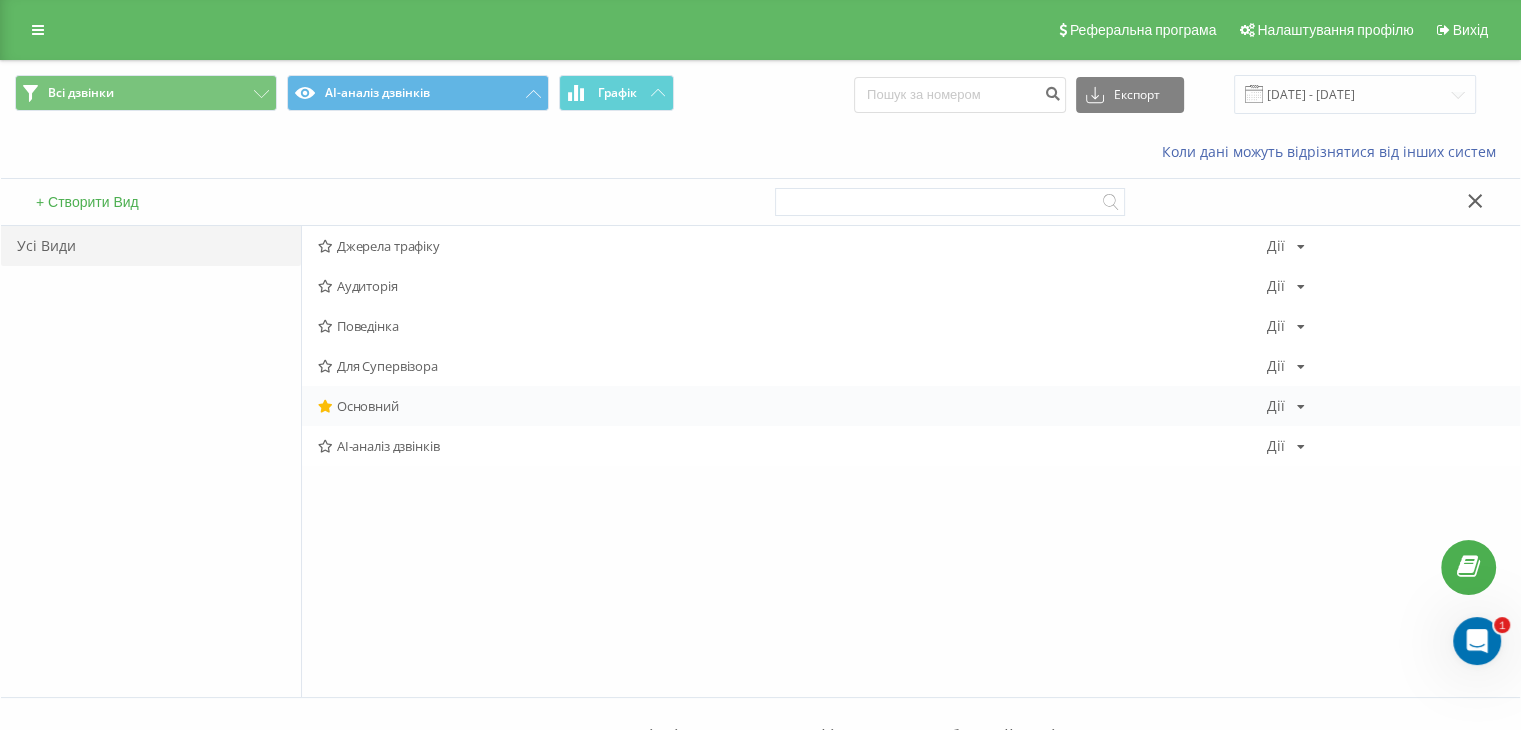 click on "Основний" at bounding box center (792, 406) 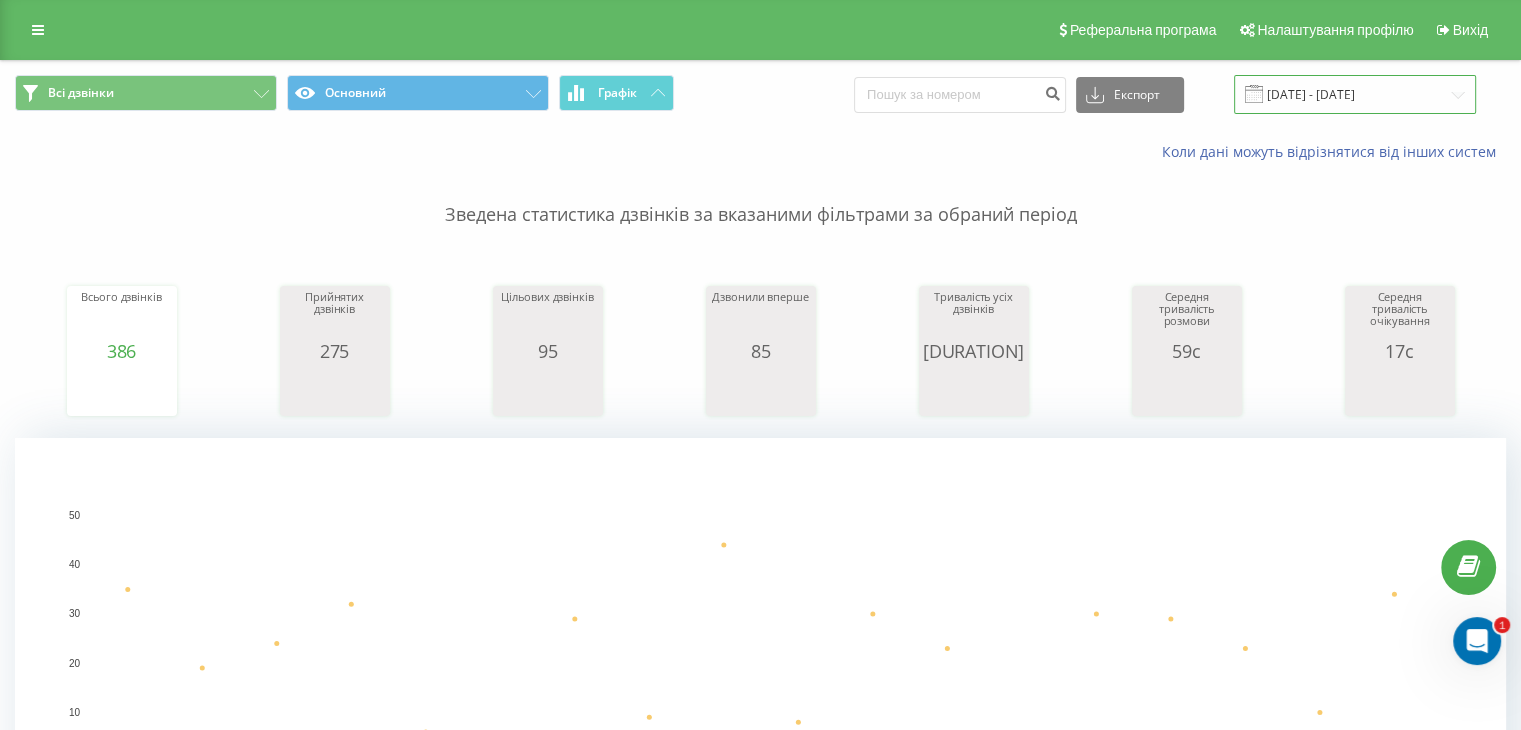 click on "[DATE] - [DATE]" at bounding box center (1355, 94) 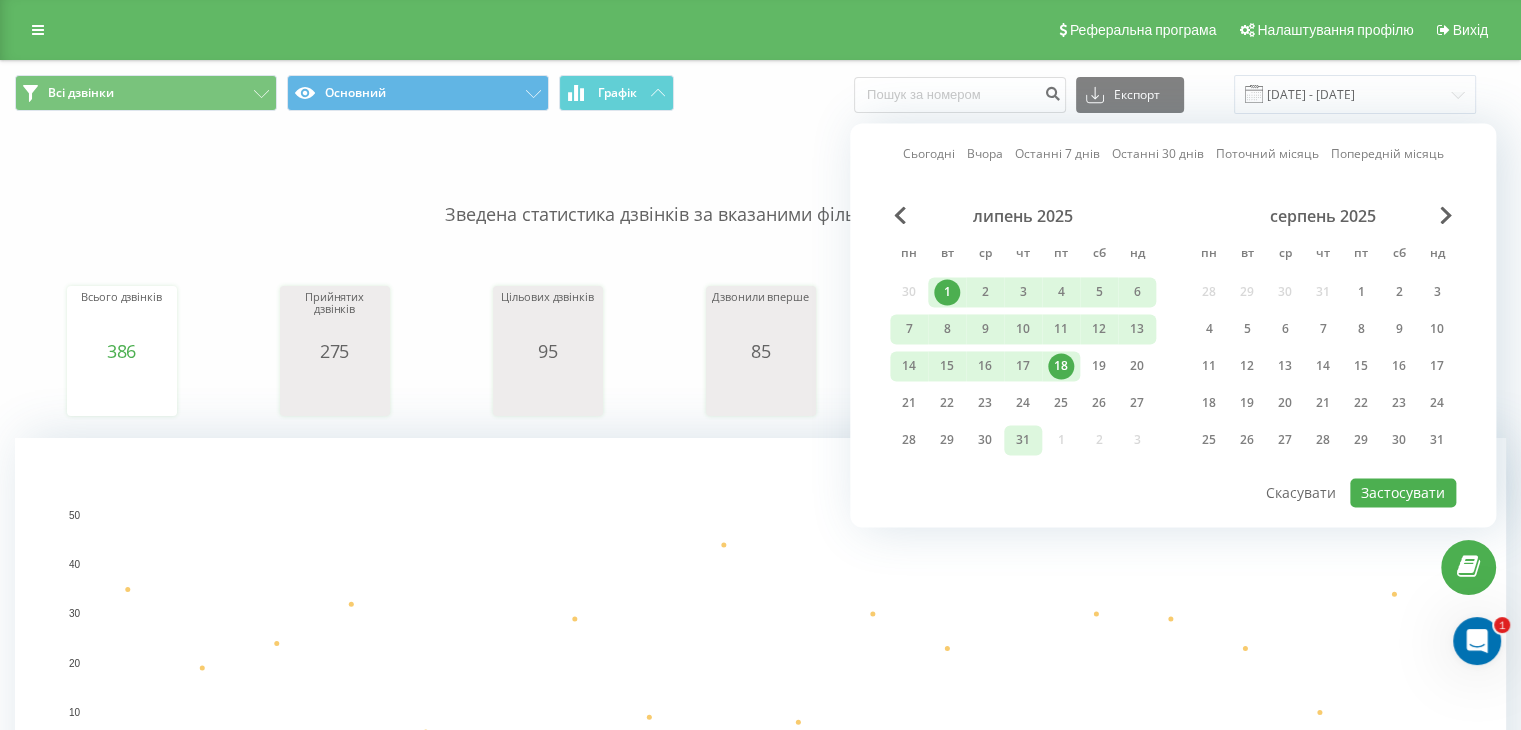 click on "31" at bounding box center (1023, 440) 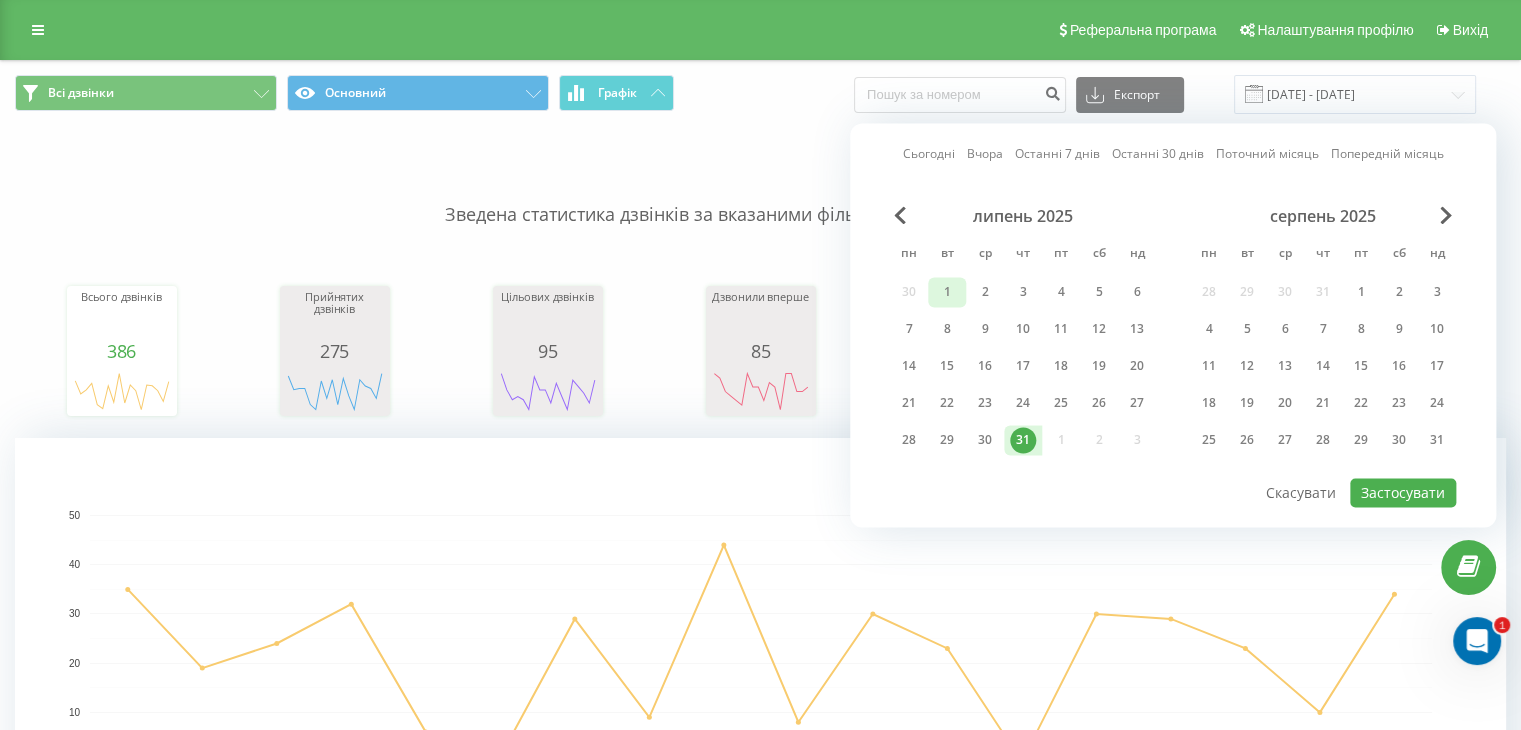click on "1" at bounding box center (947, 292) 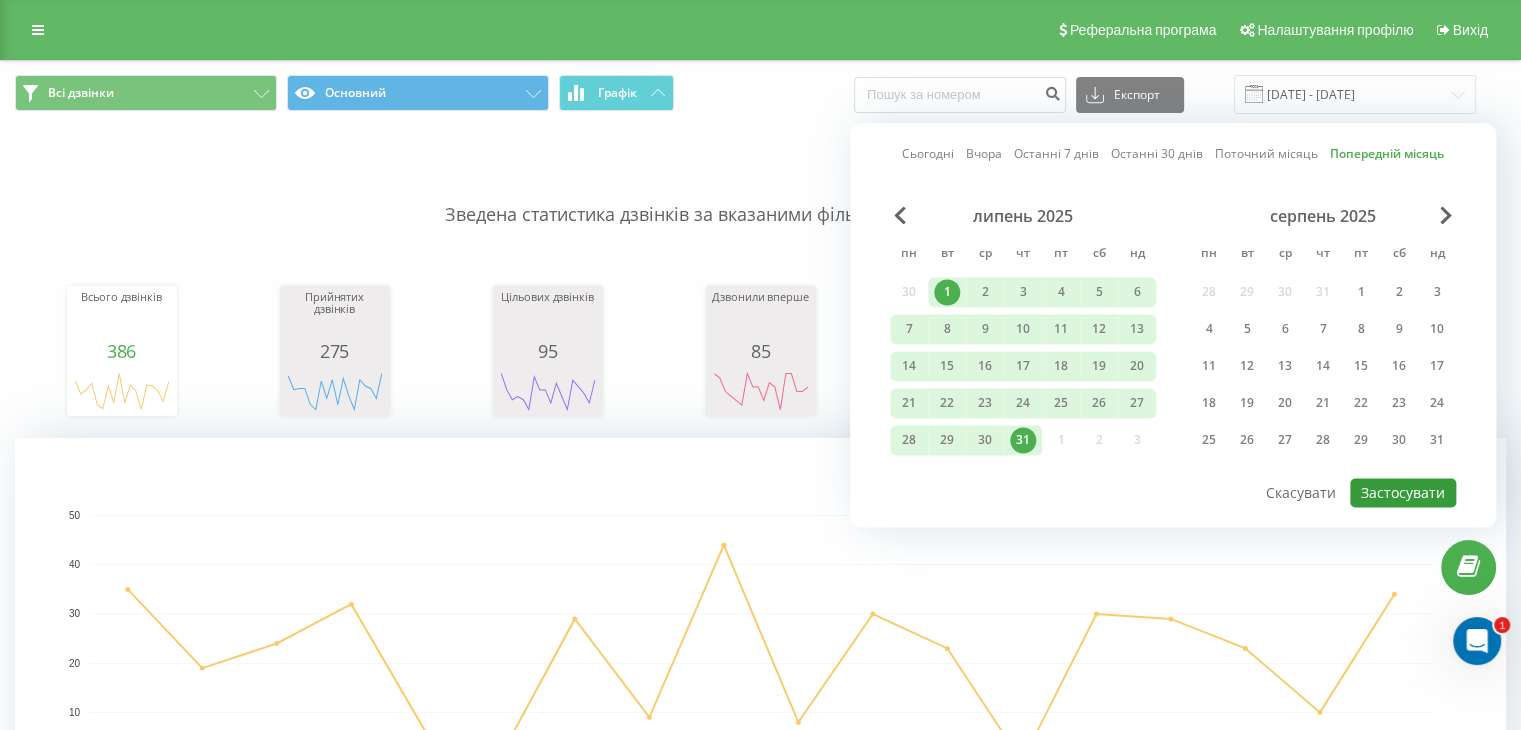 click on "Застосувати" at bounding box center [1403, 492] 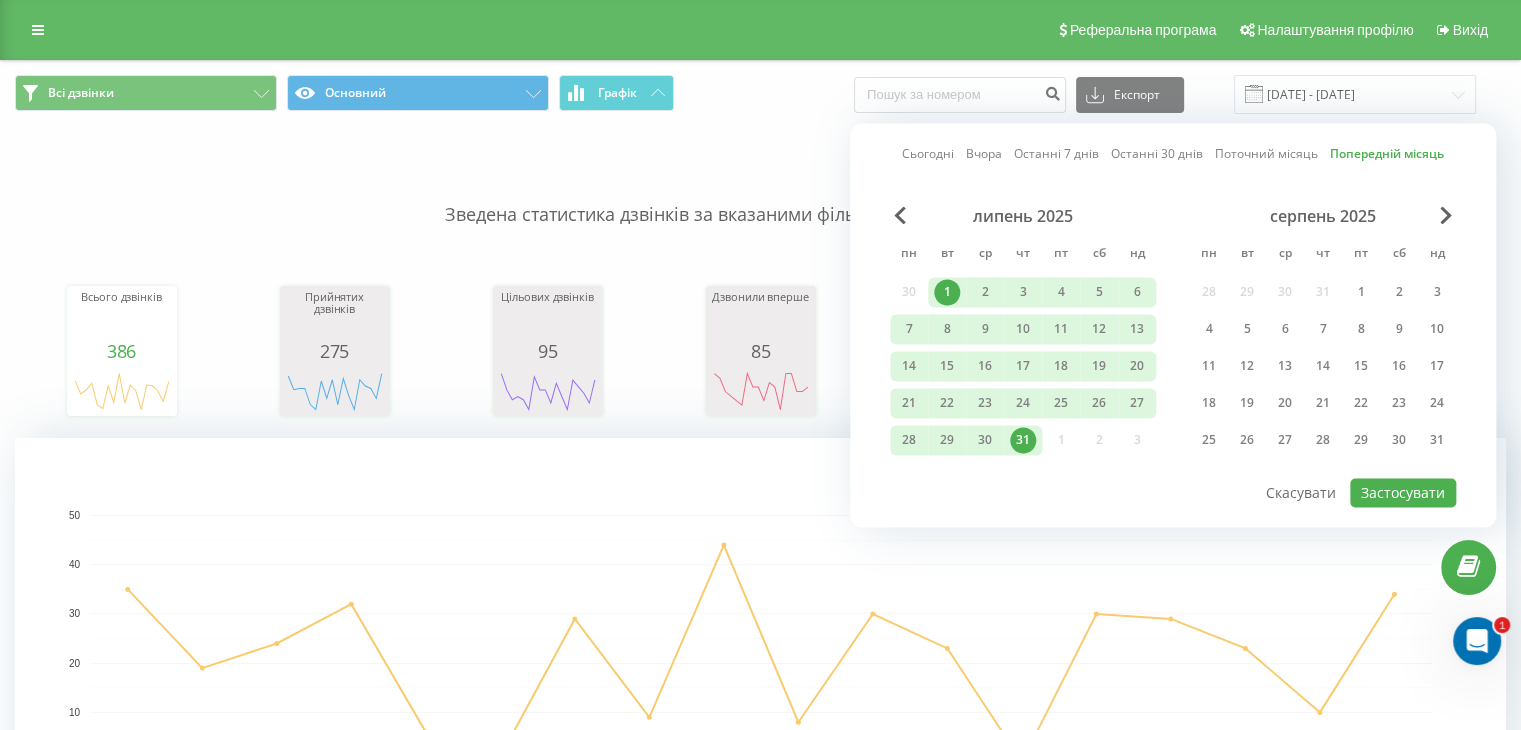 type on "01.07.2025  -  31.07.2025" 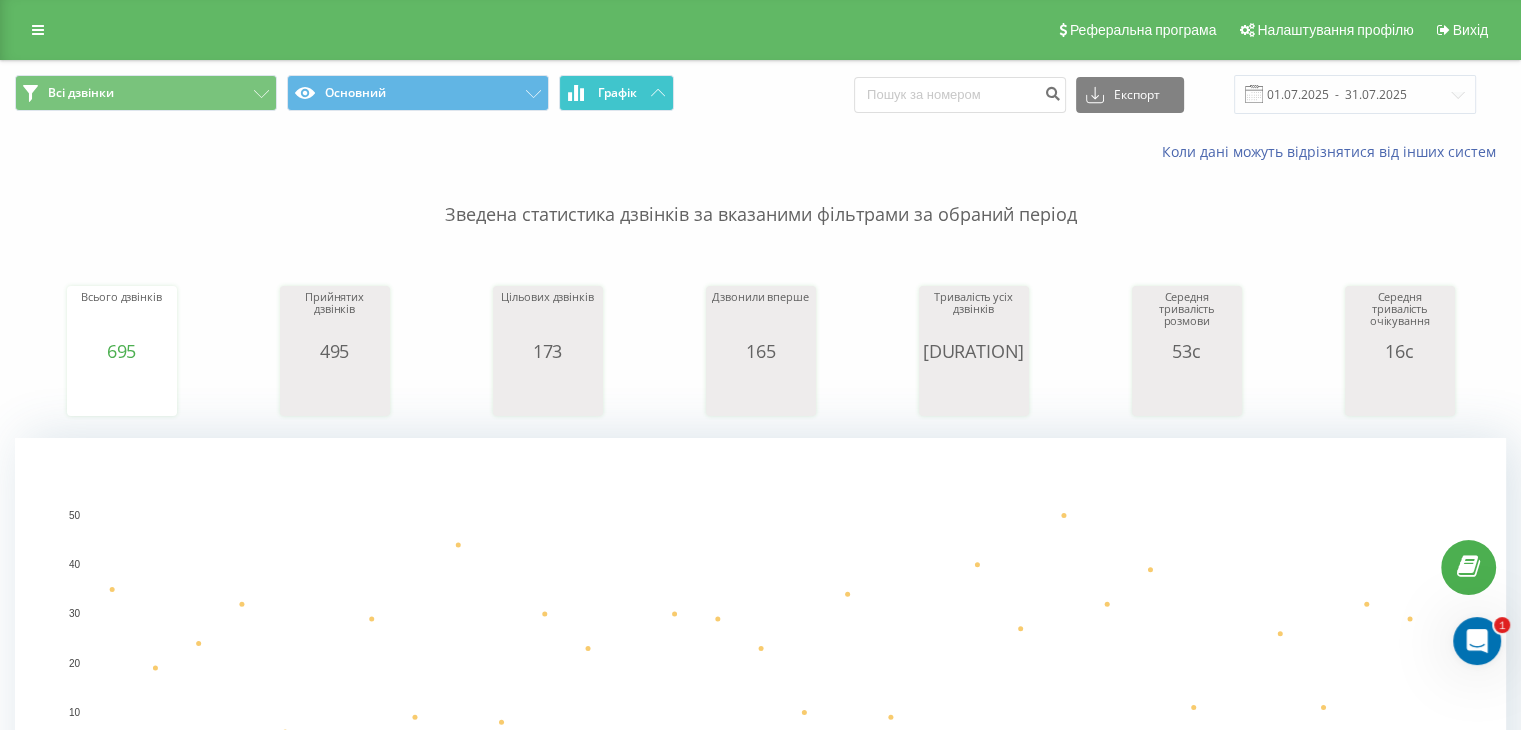 click on "Графік" at bounding box center [616, 93] 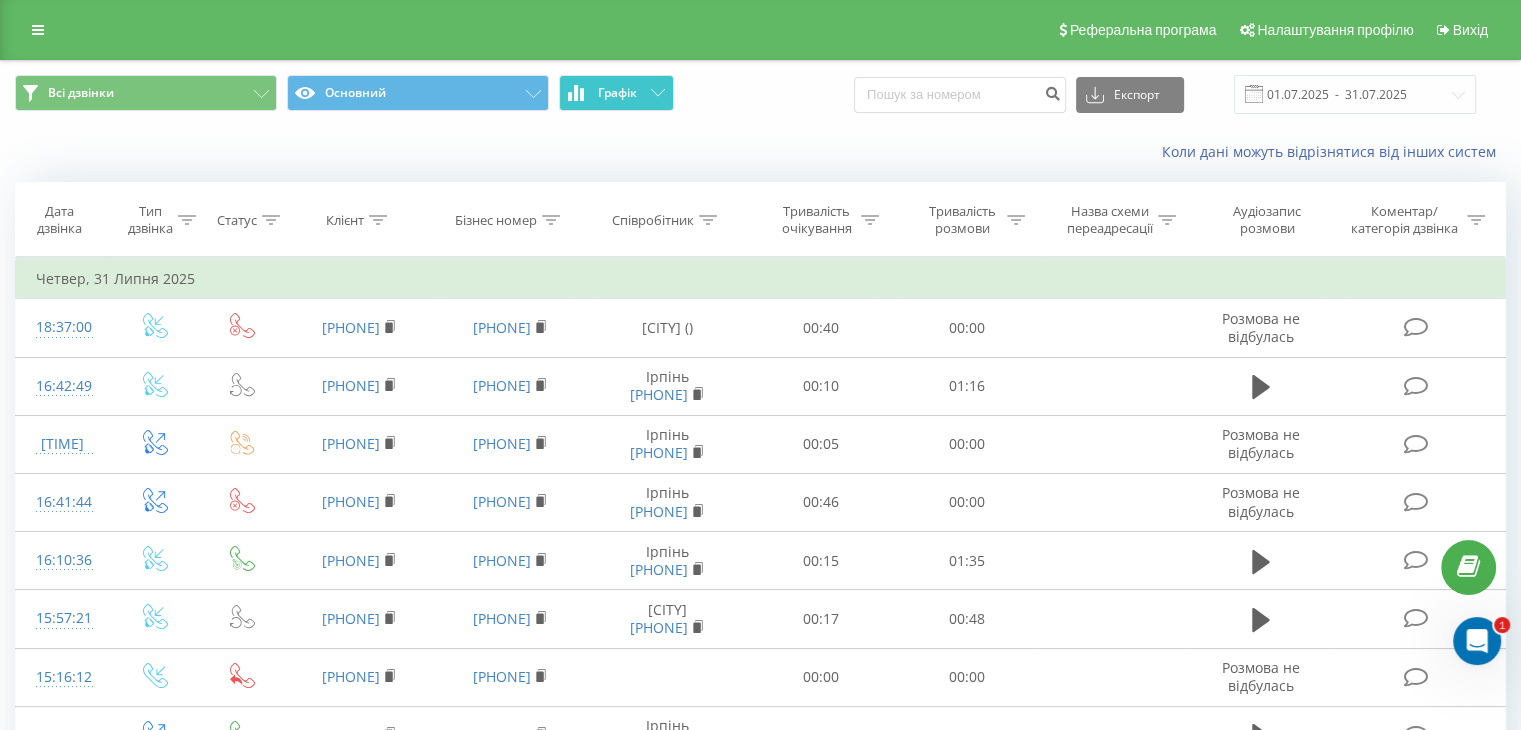 click on "Графік" at bounding box center [616, 93] 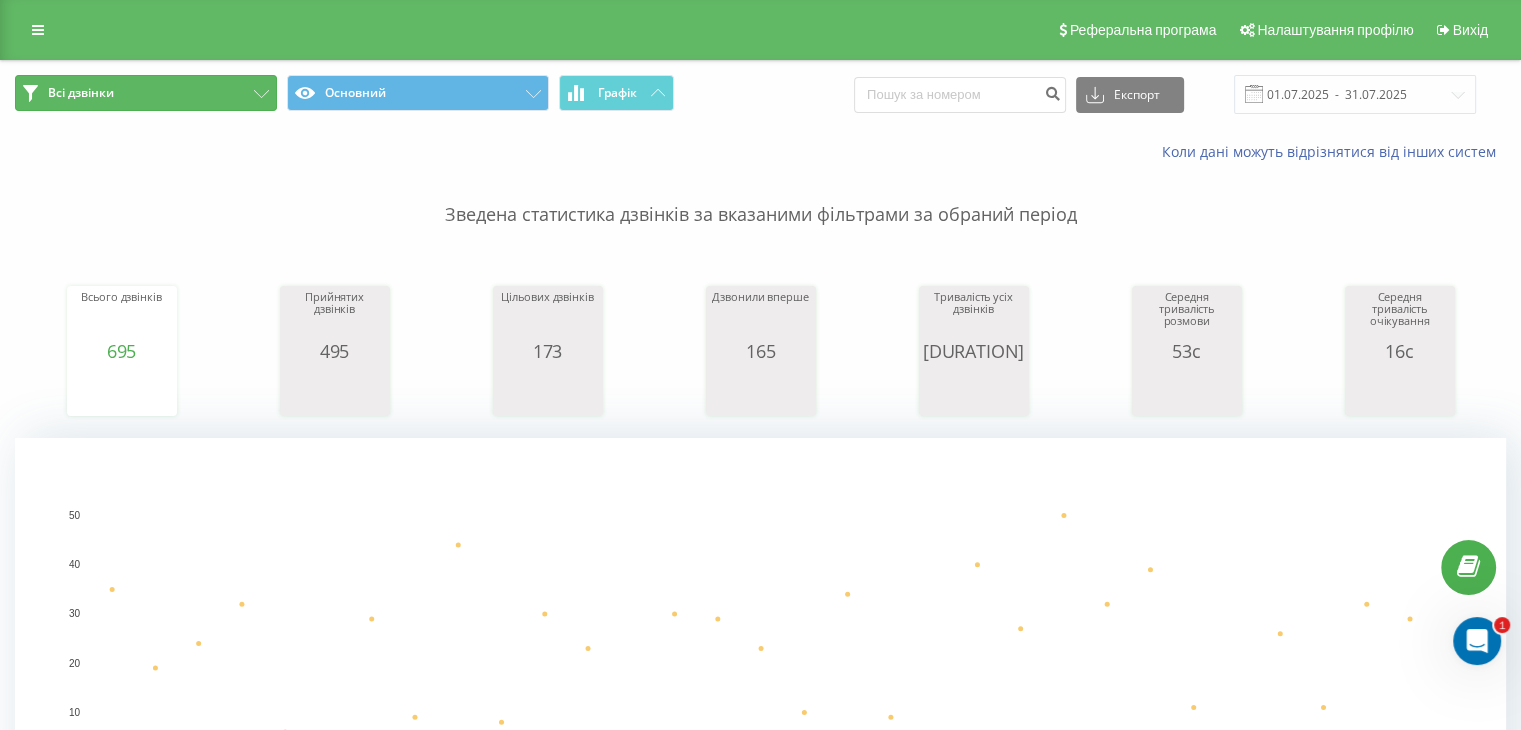 click on "Всі дзвінки" at bounding box center (146, 93) 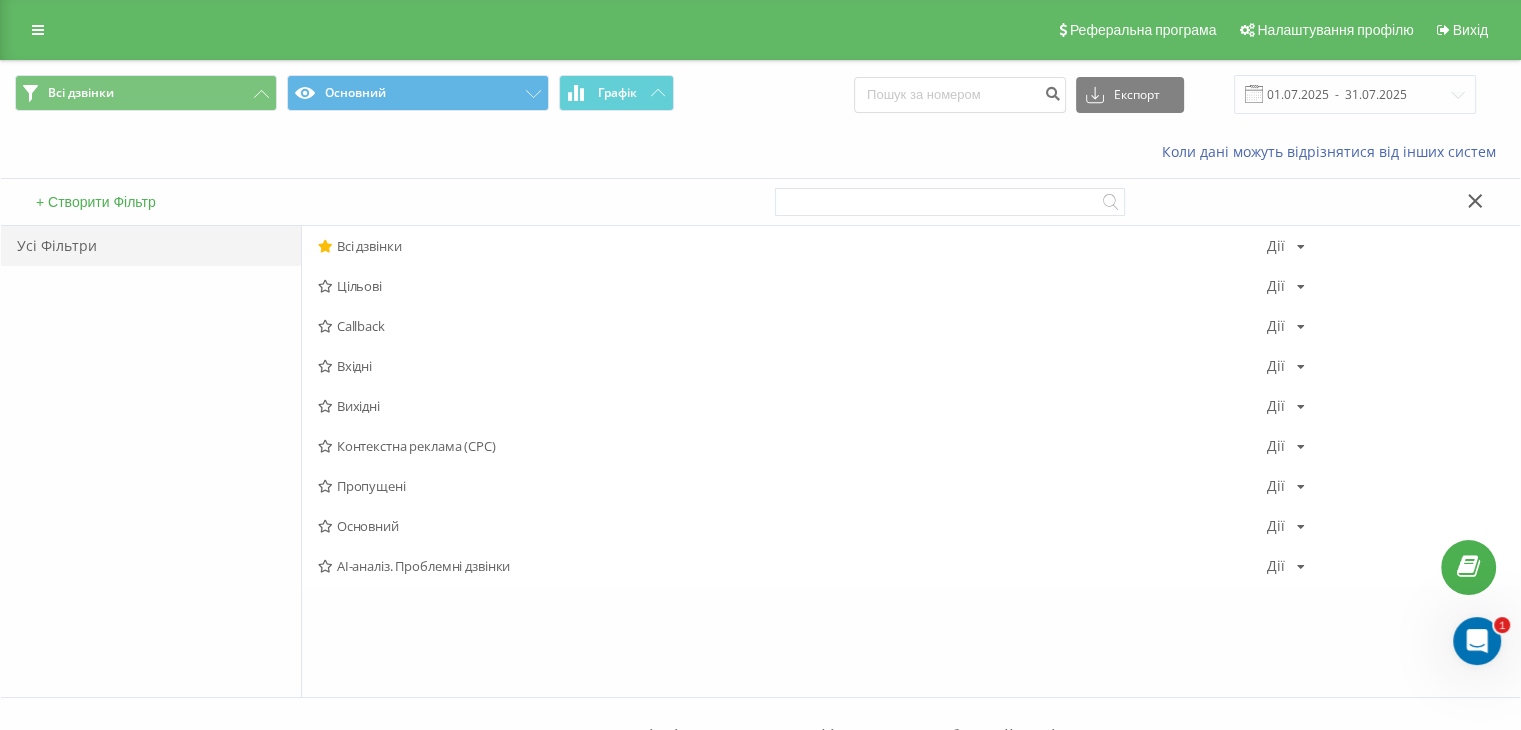 click on "+ Створити Фільтр" at bounding box center (96, 202) 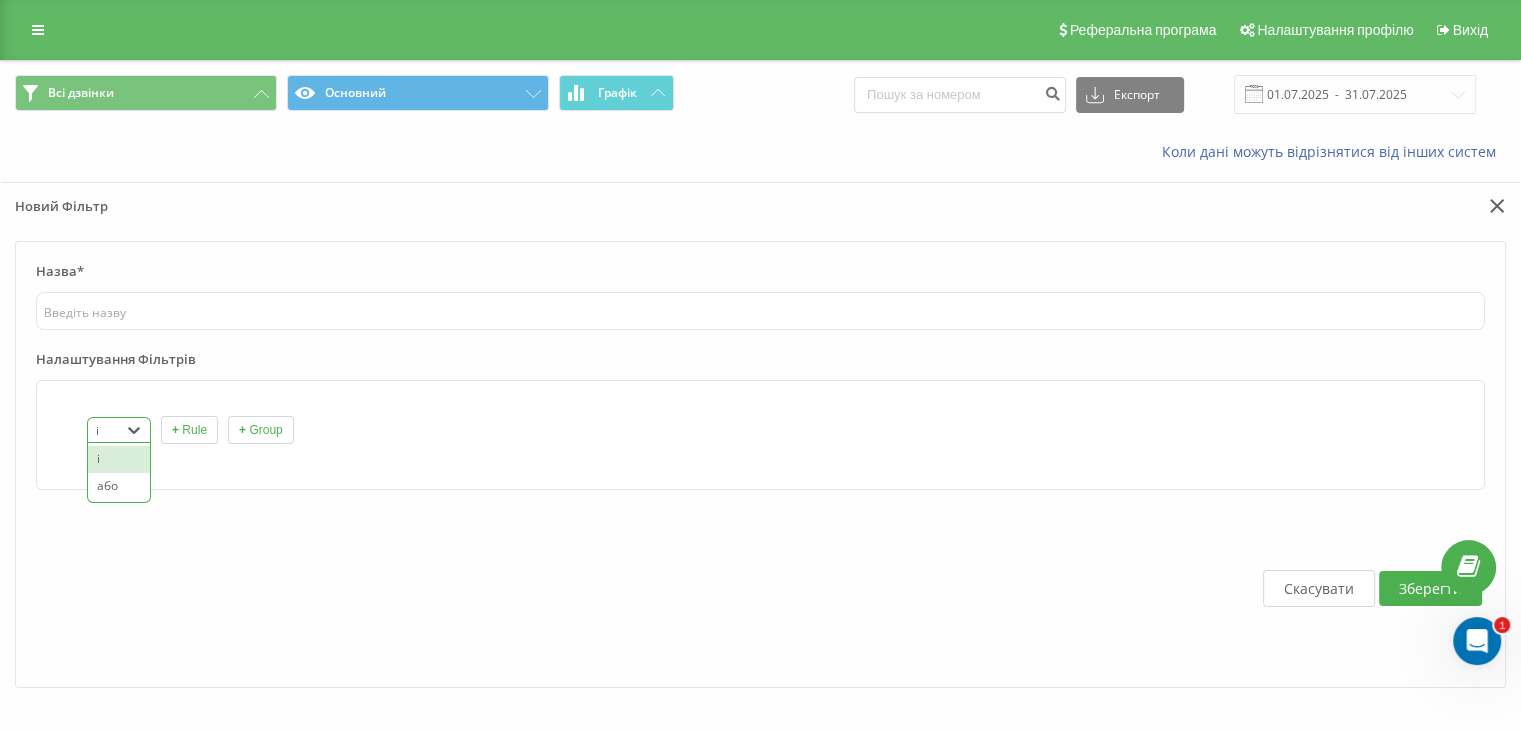 click 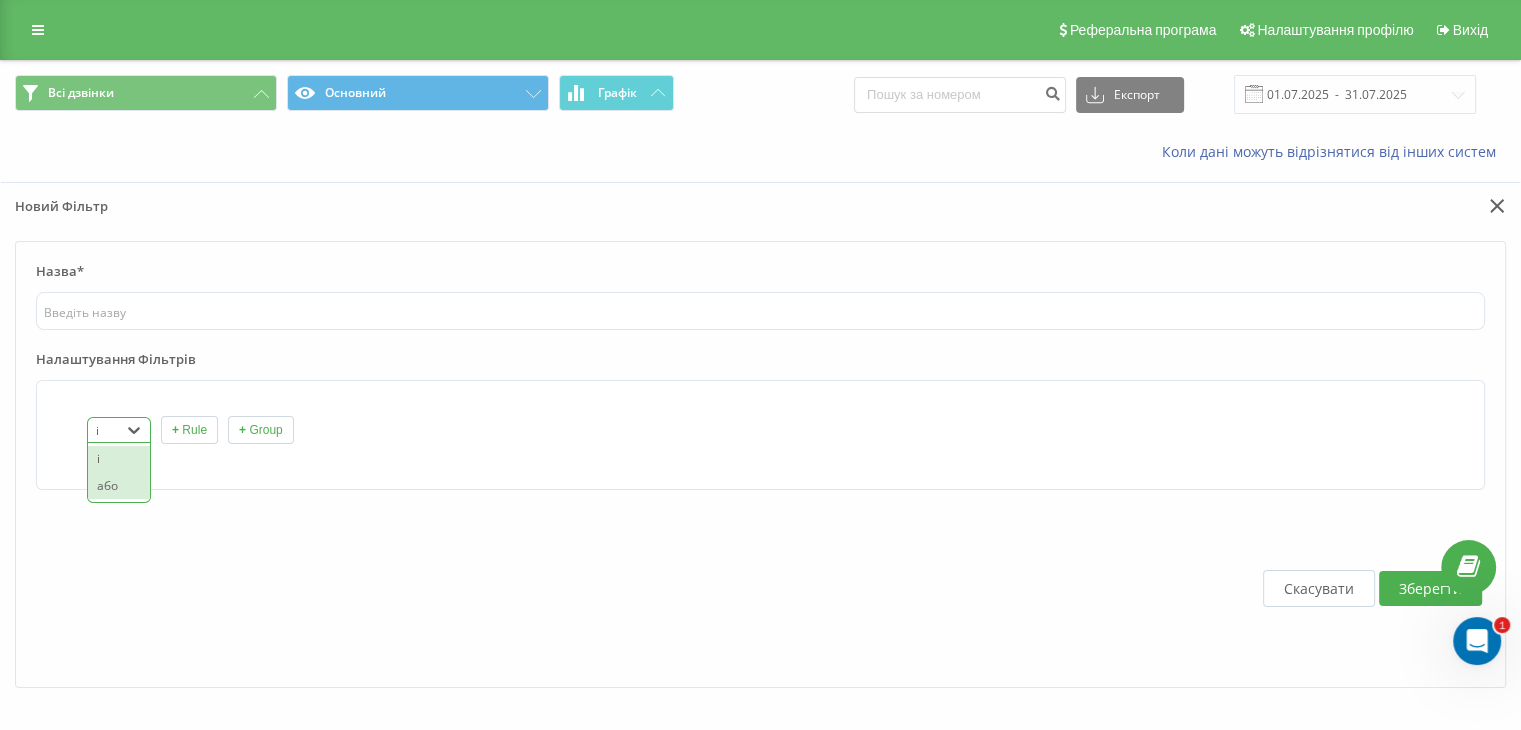 click on "або" at bounding box center [119, 486] 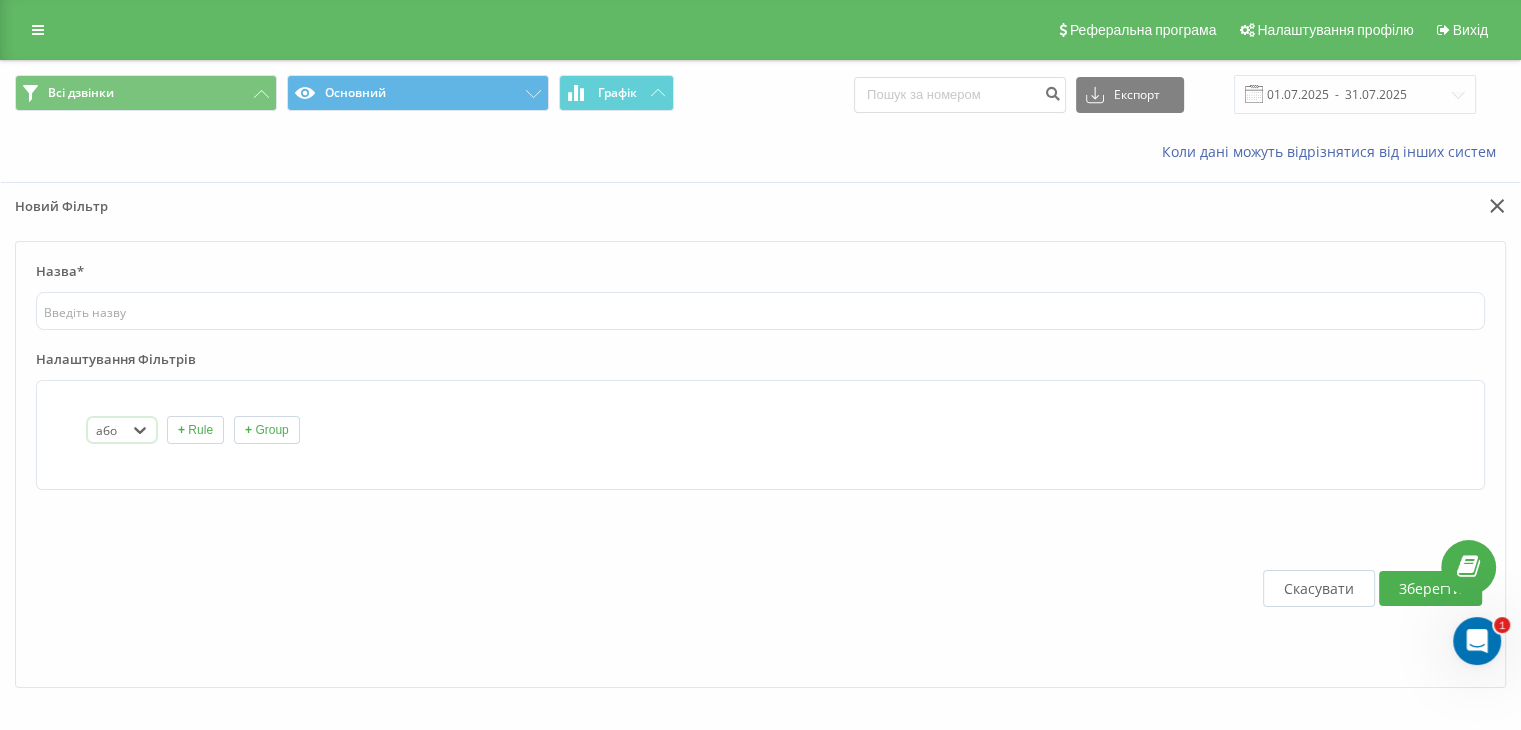 click 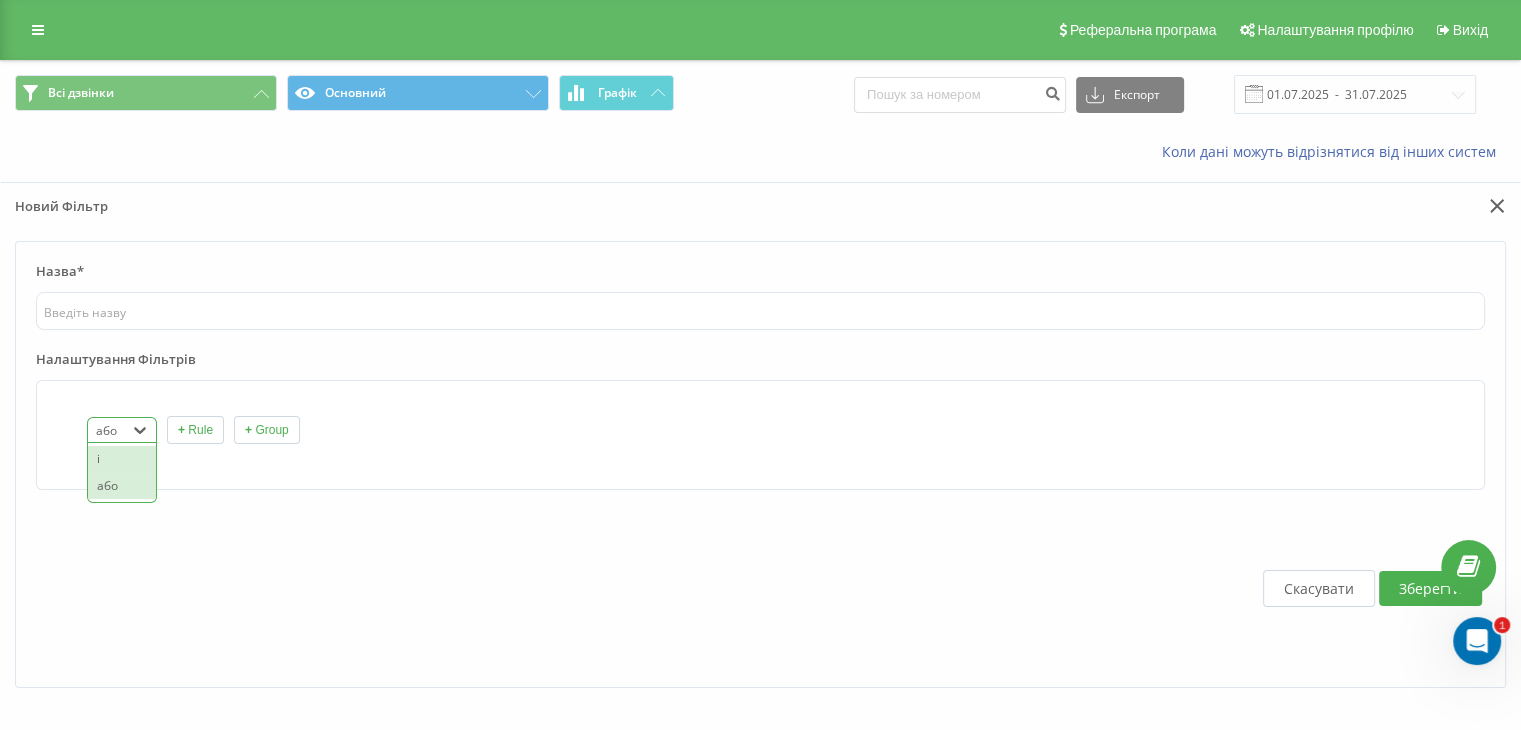 click on "і" at bounding box center [122, 459] 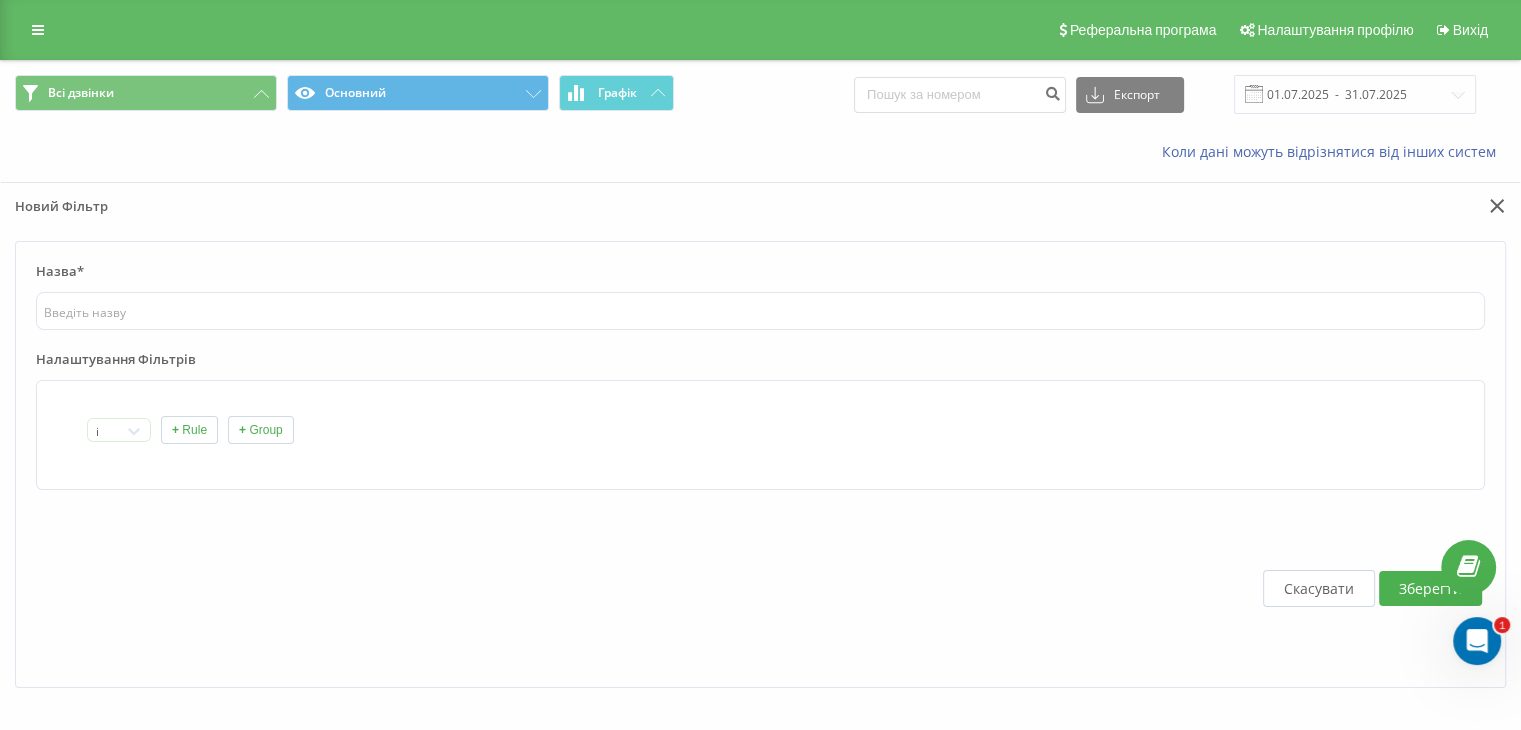 click on "+ Rule" at bounding box center [189, 430] 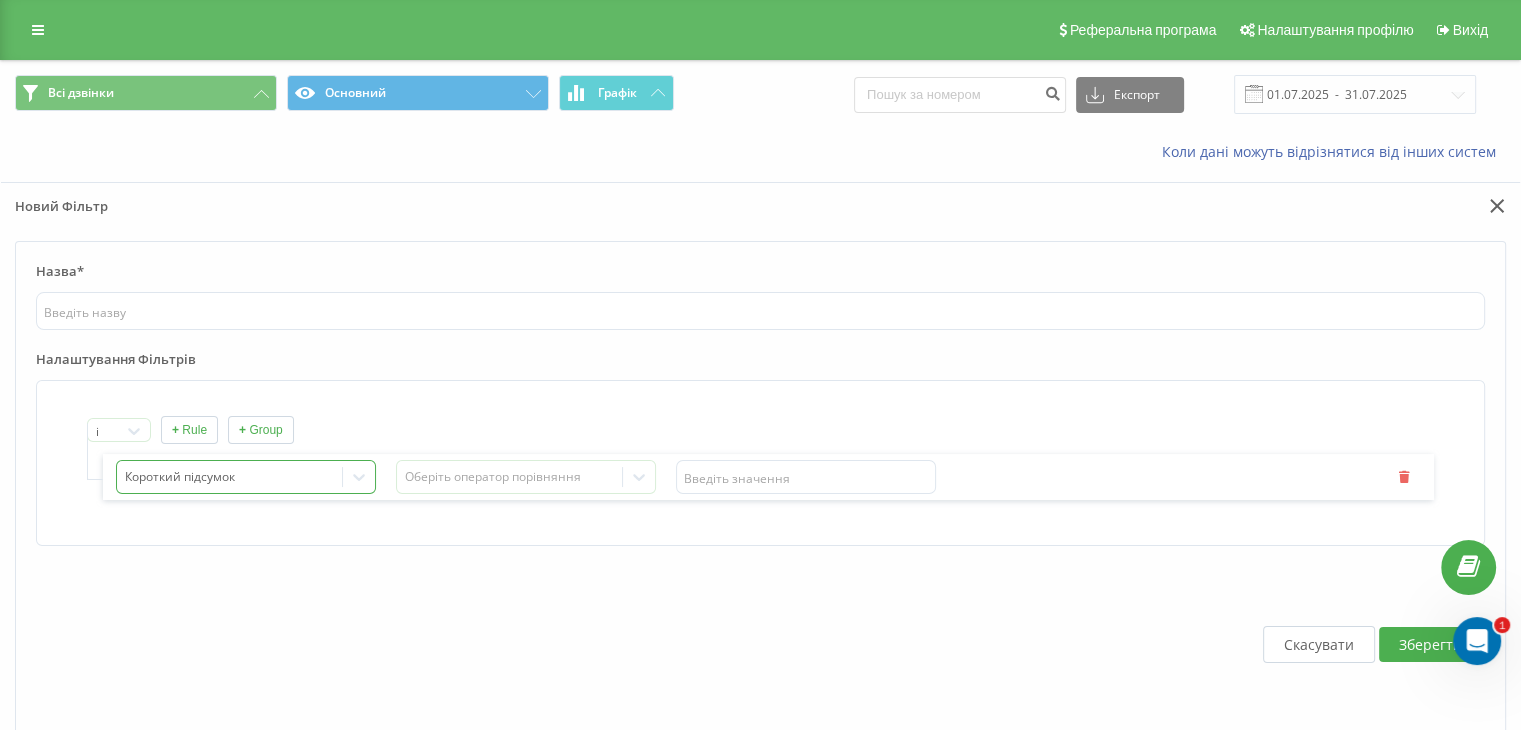 click on "Короткий підсумок" at bounding box center [246, 477] 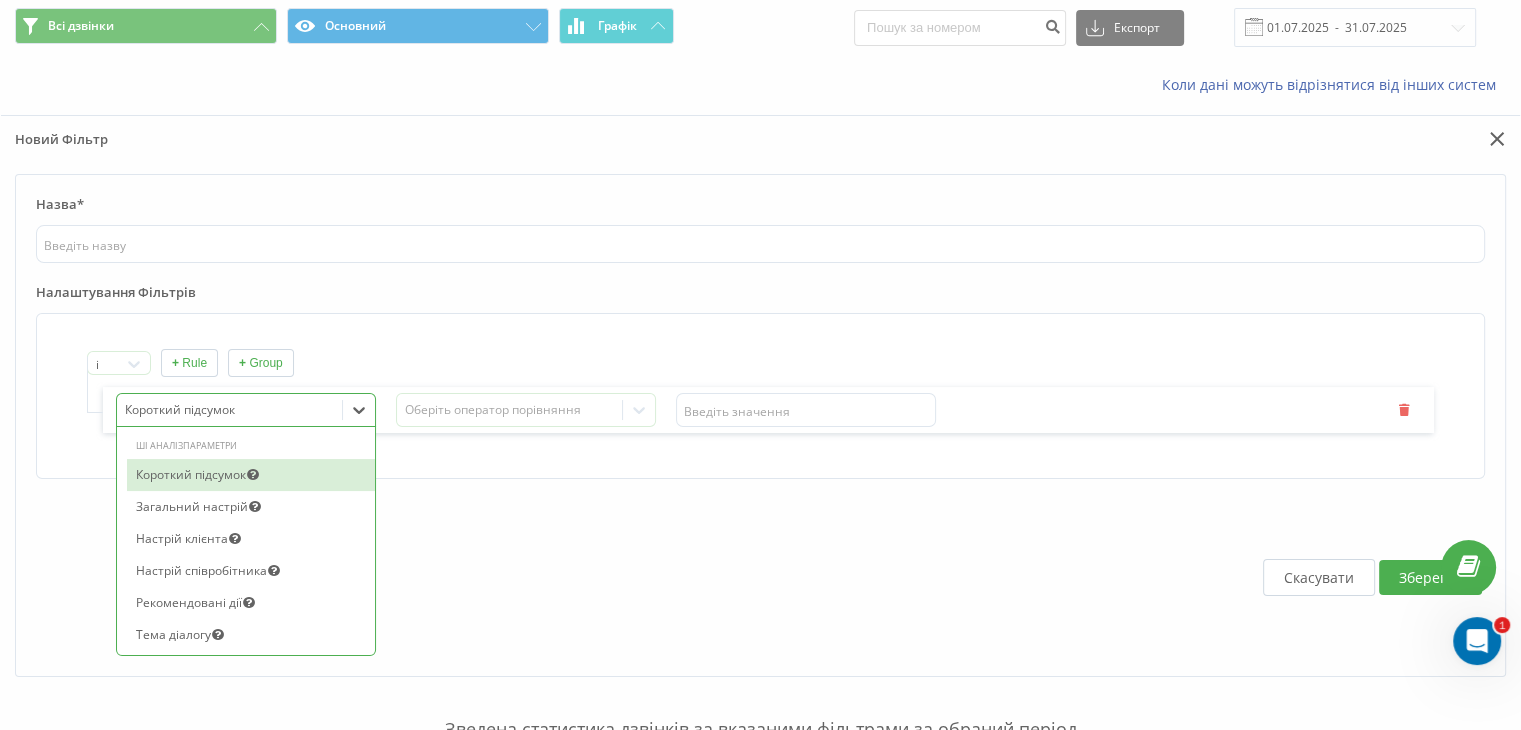scroll, scrollTop: 73, scrollLeft: 0, axis: vertical 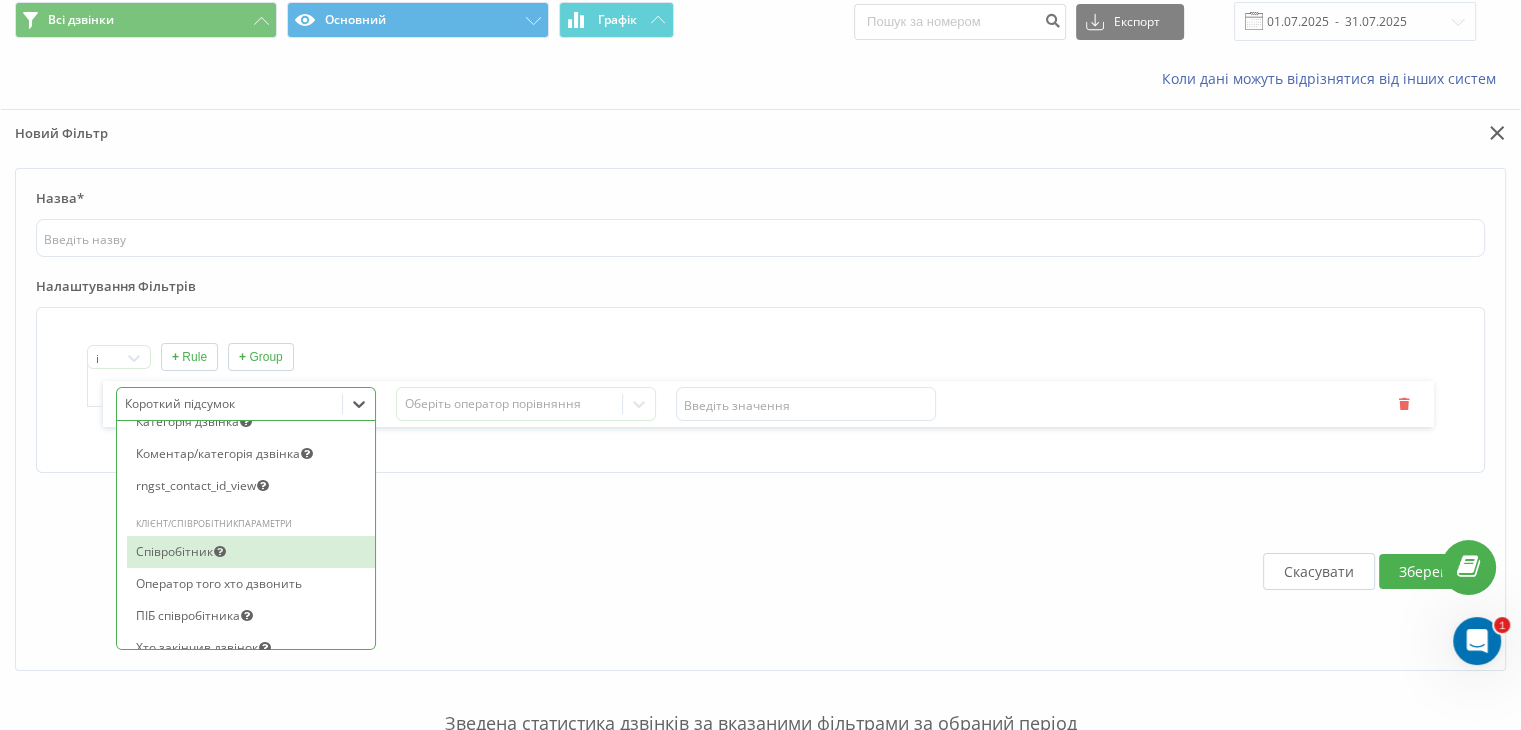 click on "Співробітник" at bounding box center (251, 552) 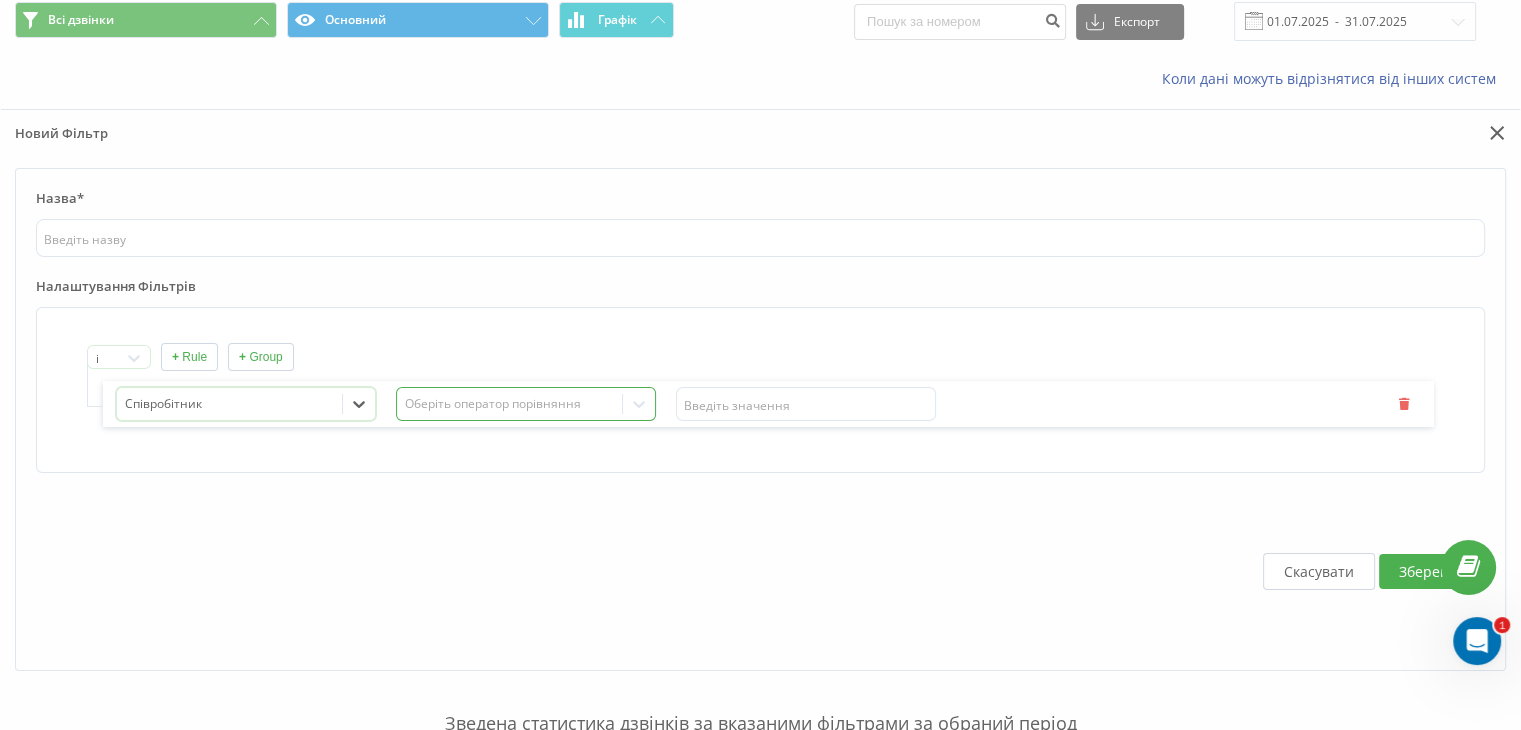 click on "Оберіть оператор порівняння" at bounding box center (510, 404) 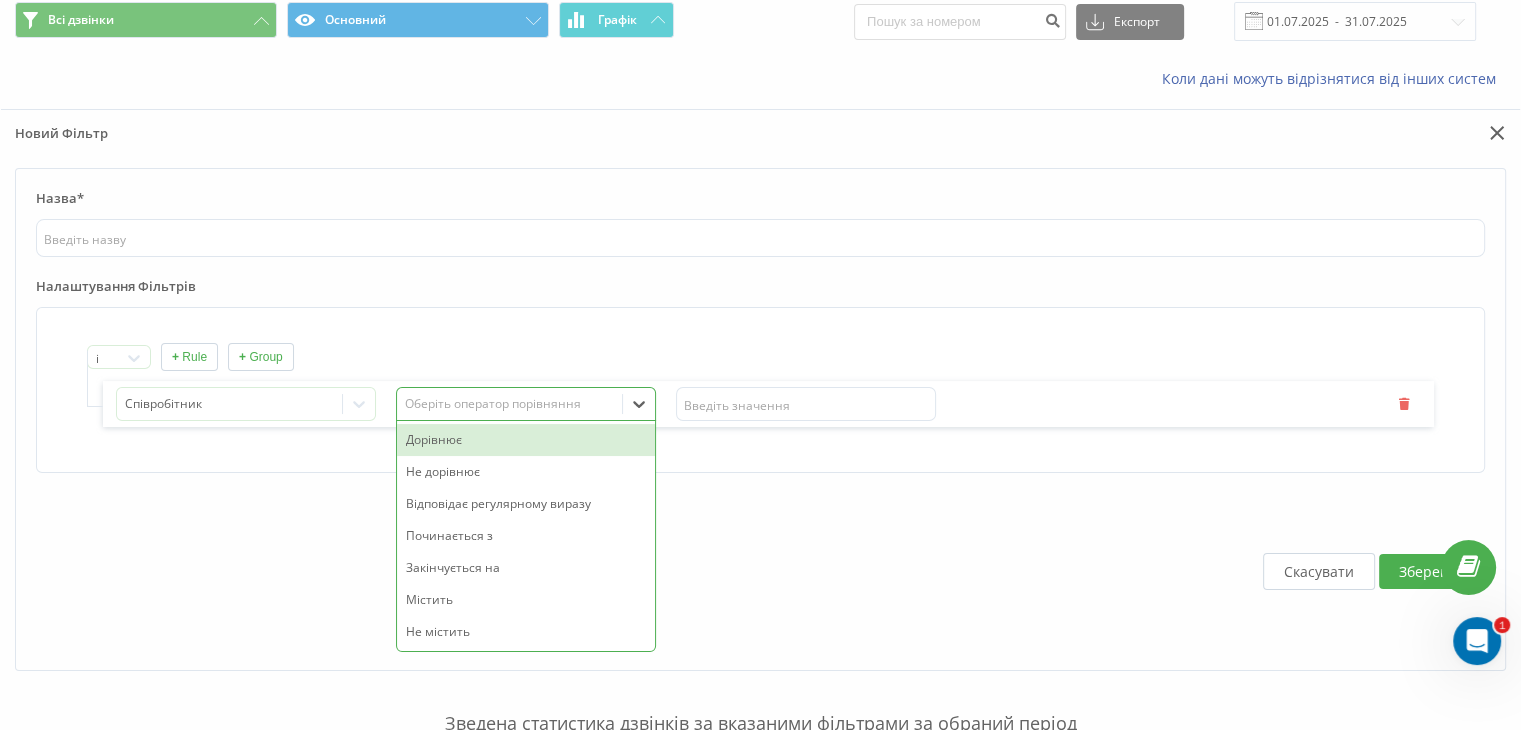 click on "Дорівнює" at bounding box center [526, 440] 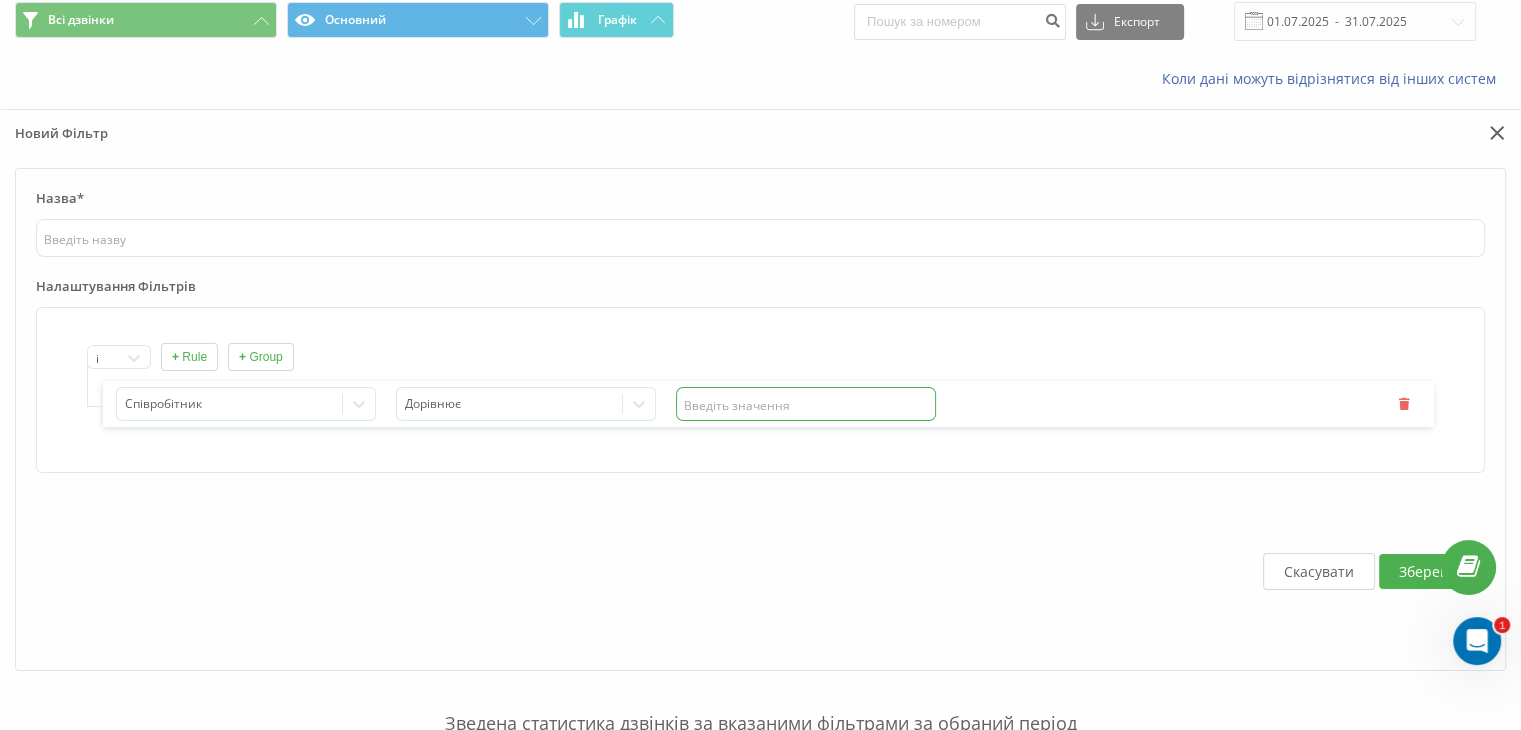 click at bounding box center (806, 404) 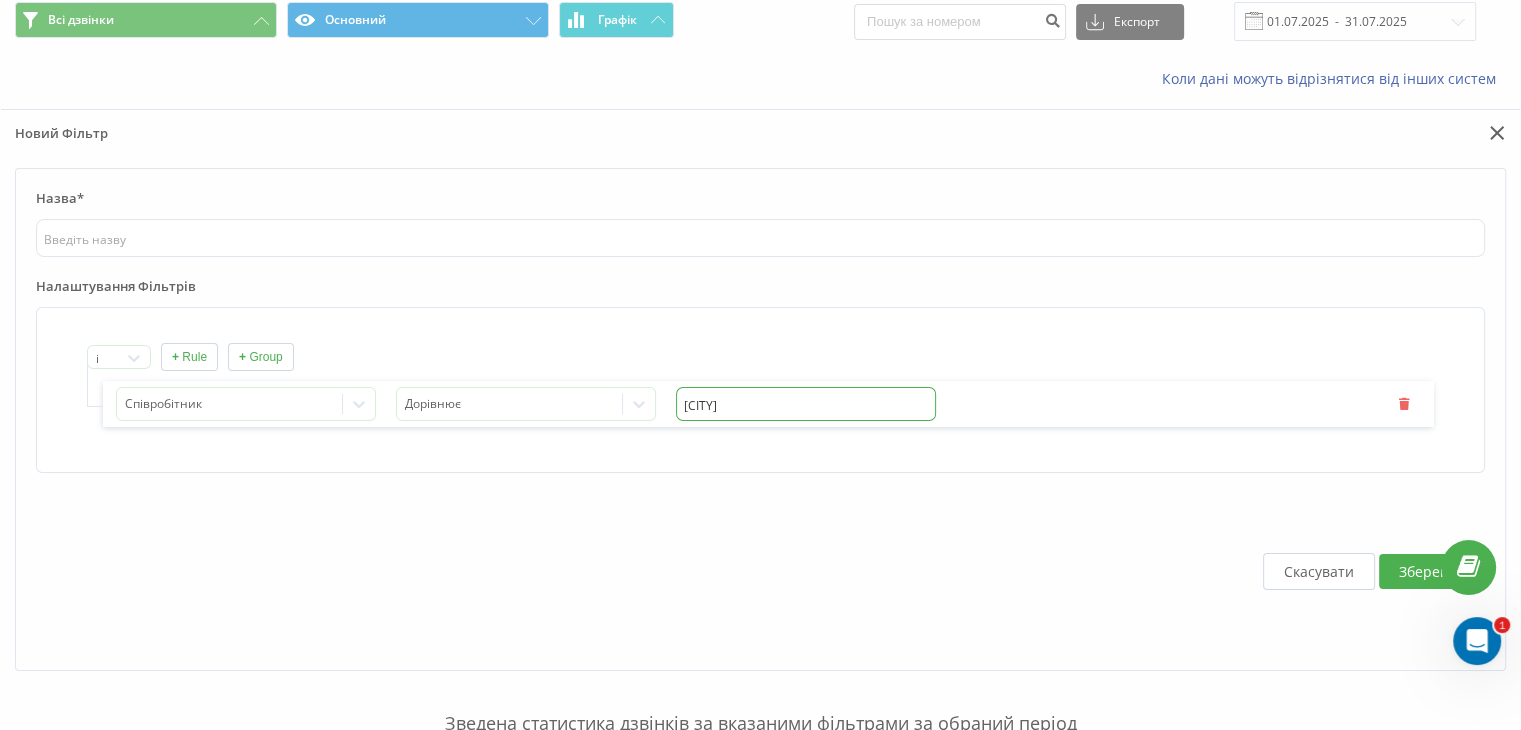 type on "[CITY]" 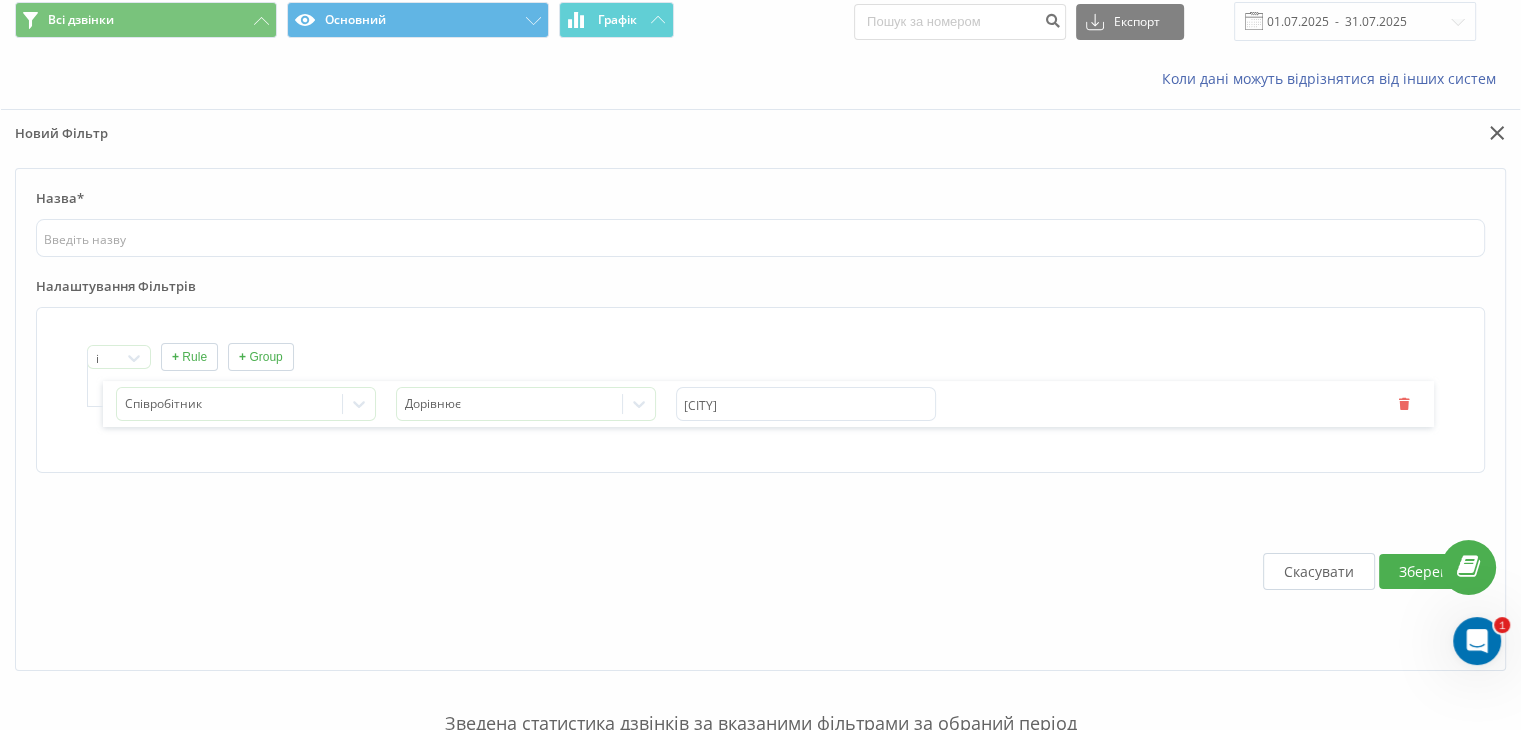 click on "Зберегти" at bounding box center [1430, 571] 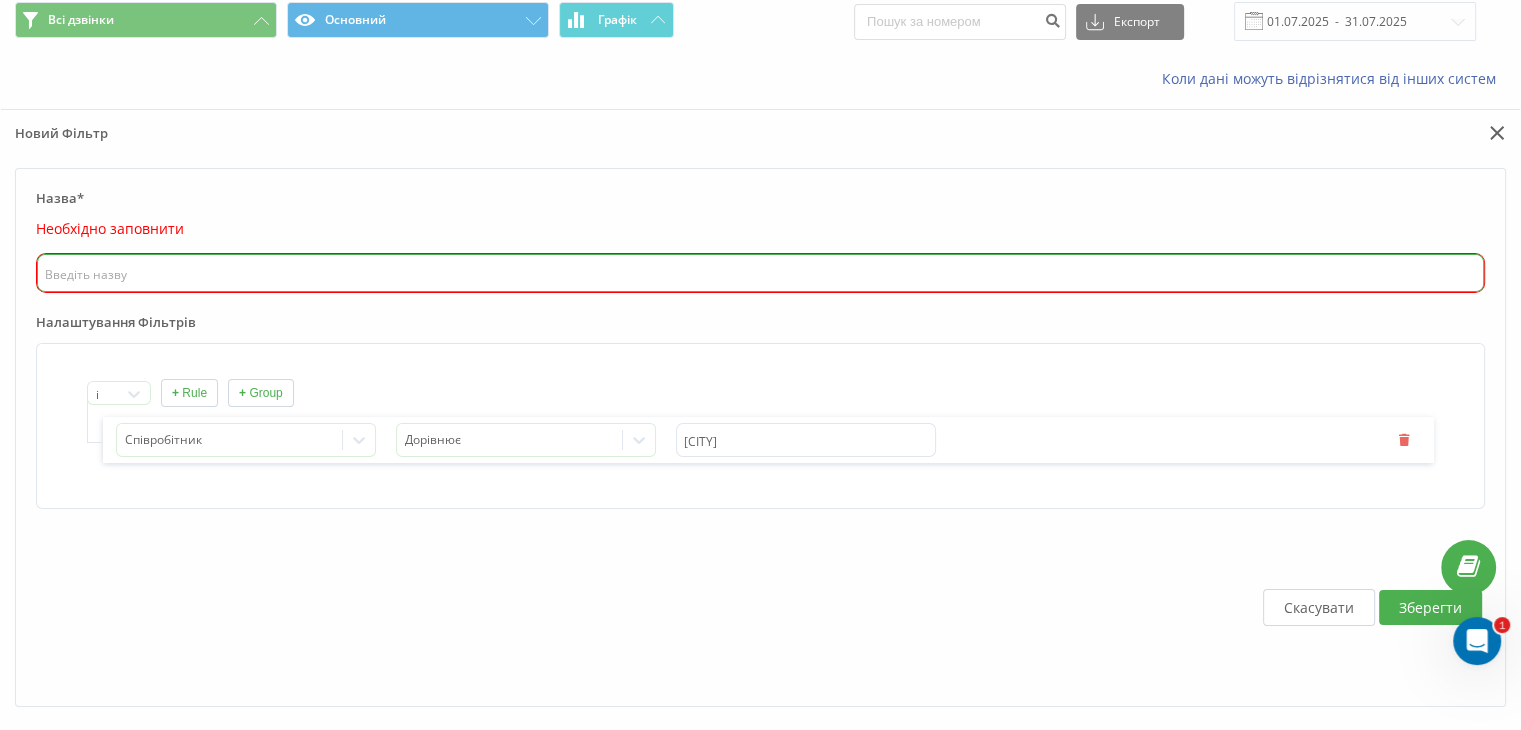 click at bounding box center (760, 273) 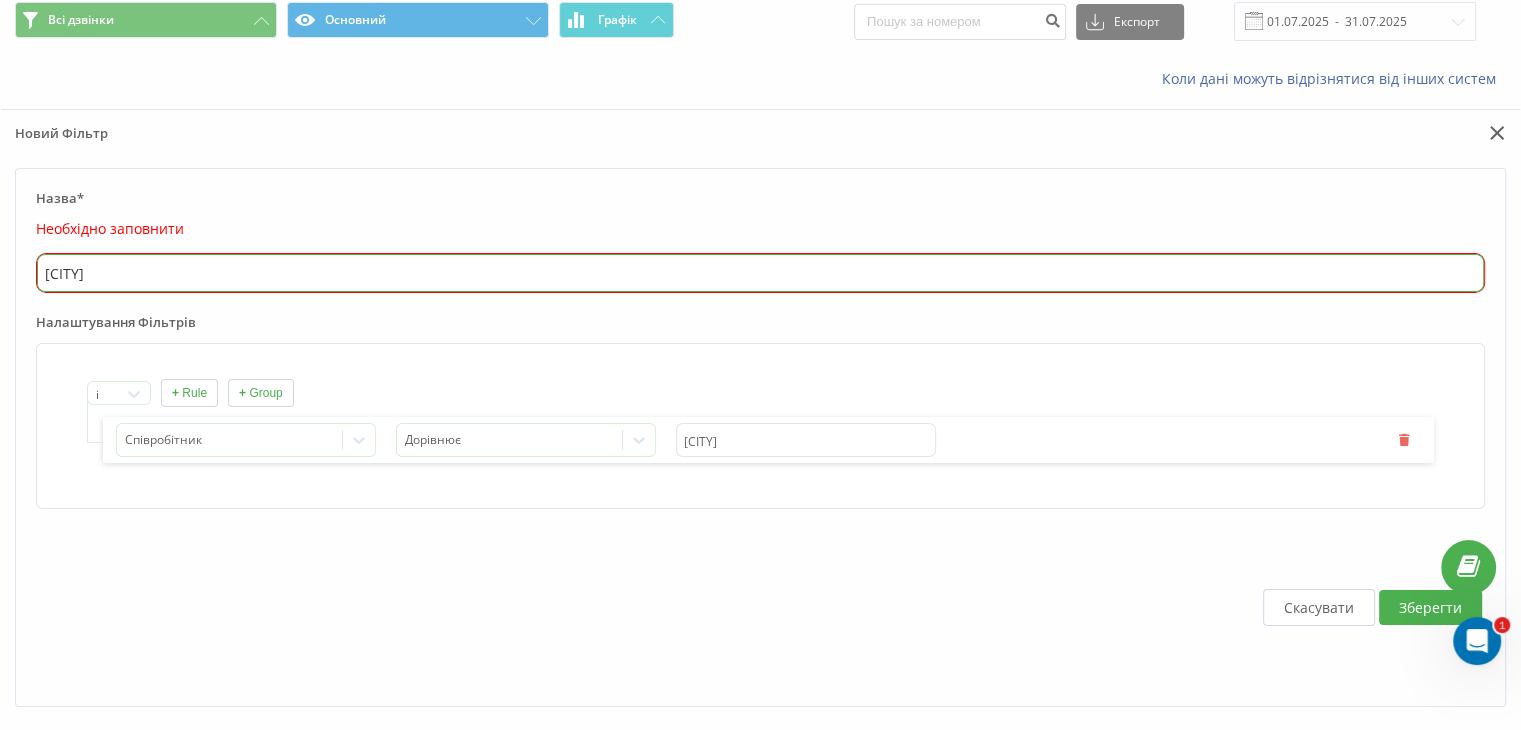 type on "[CITY]" 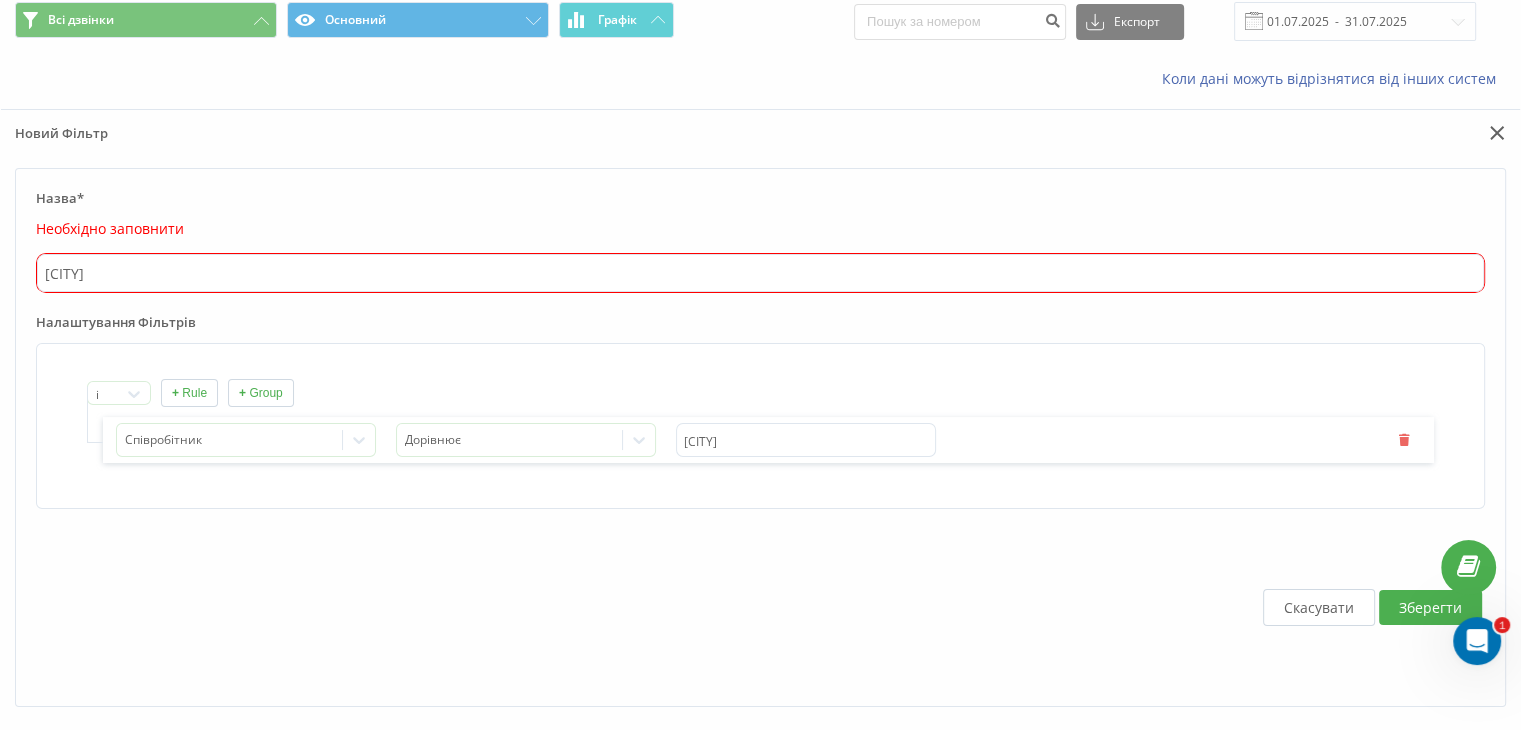 click on "Зберегти" at bounding box center (1430, 607) 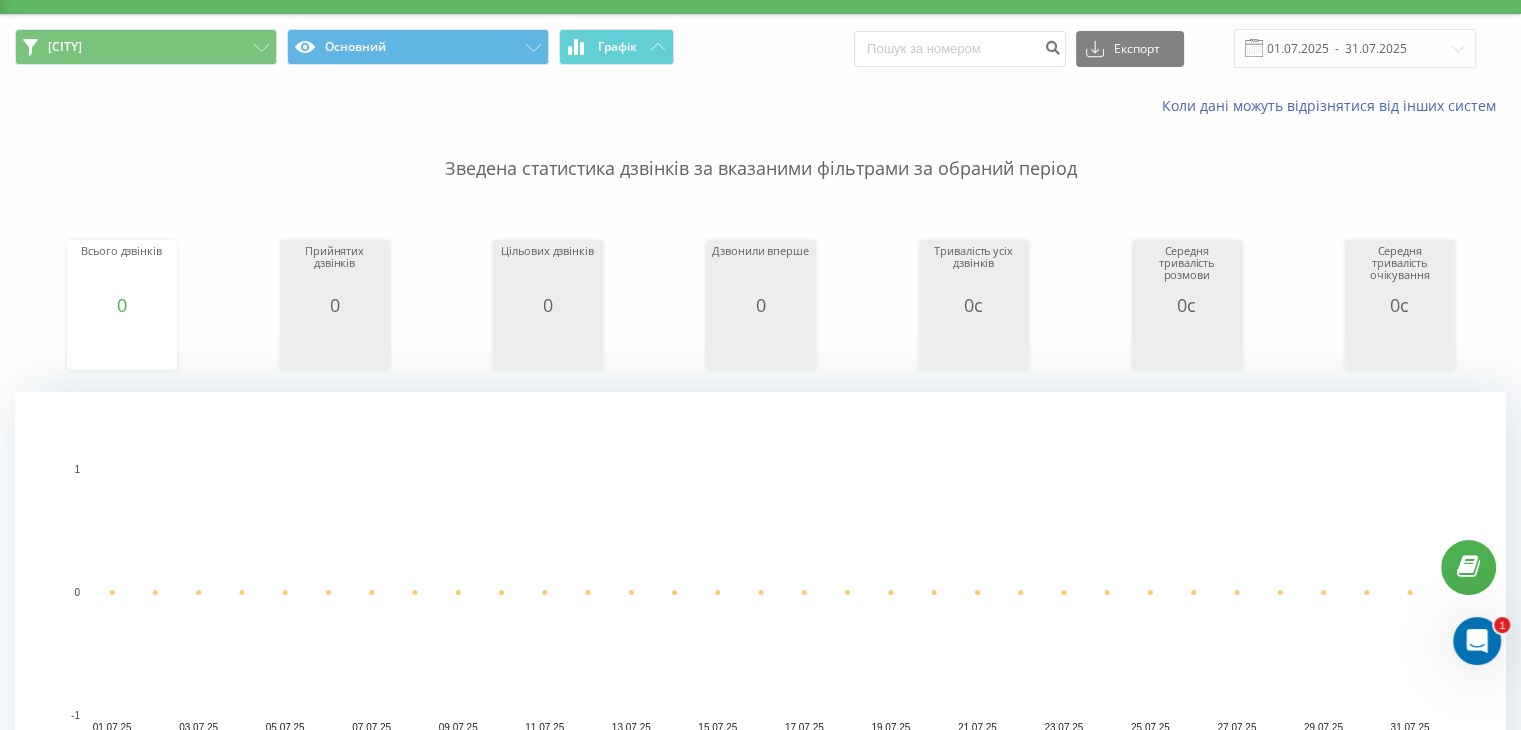 scroll, scrollTop: 0, scrollLeft: 0, axis: both 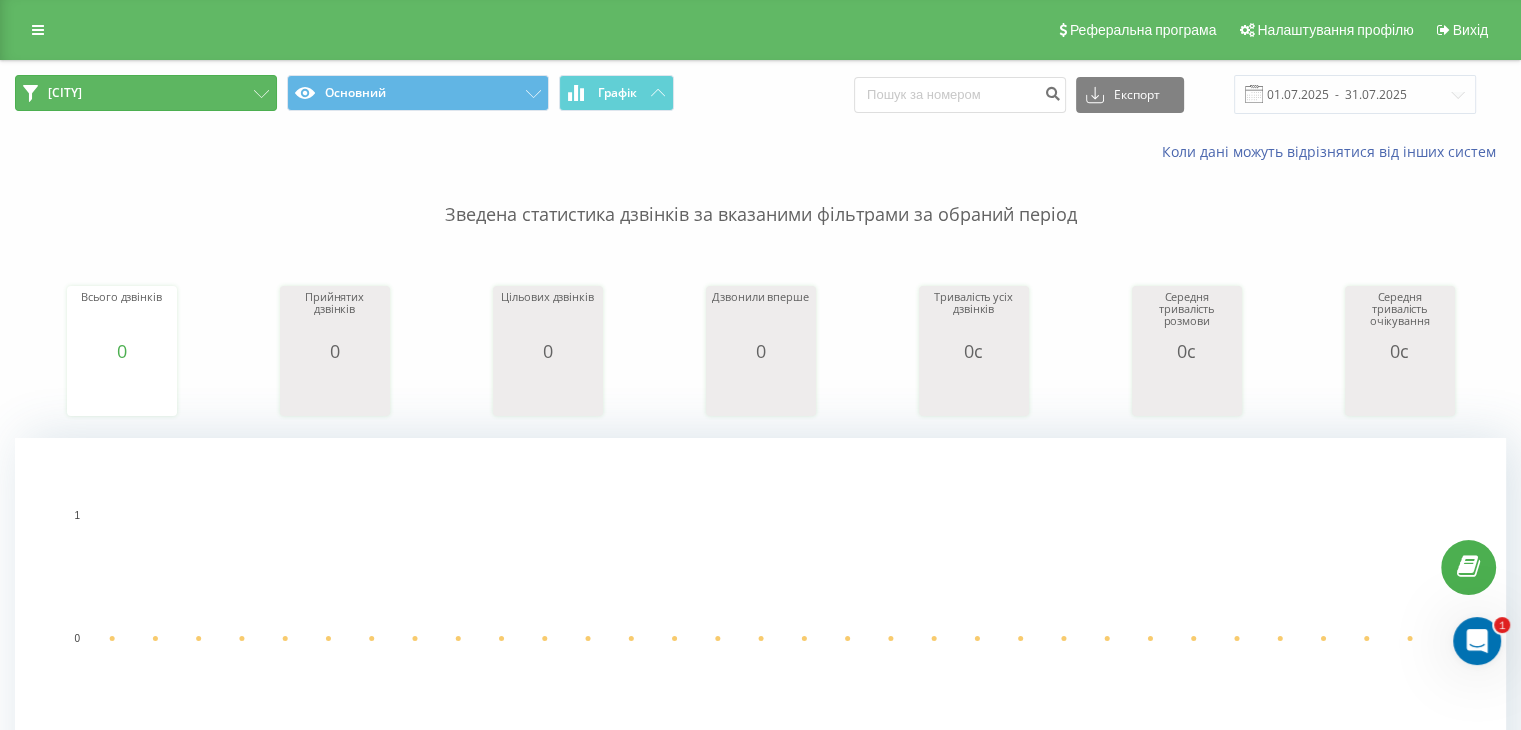 click on "[CITY]" at bounding box center [146, 93] 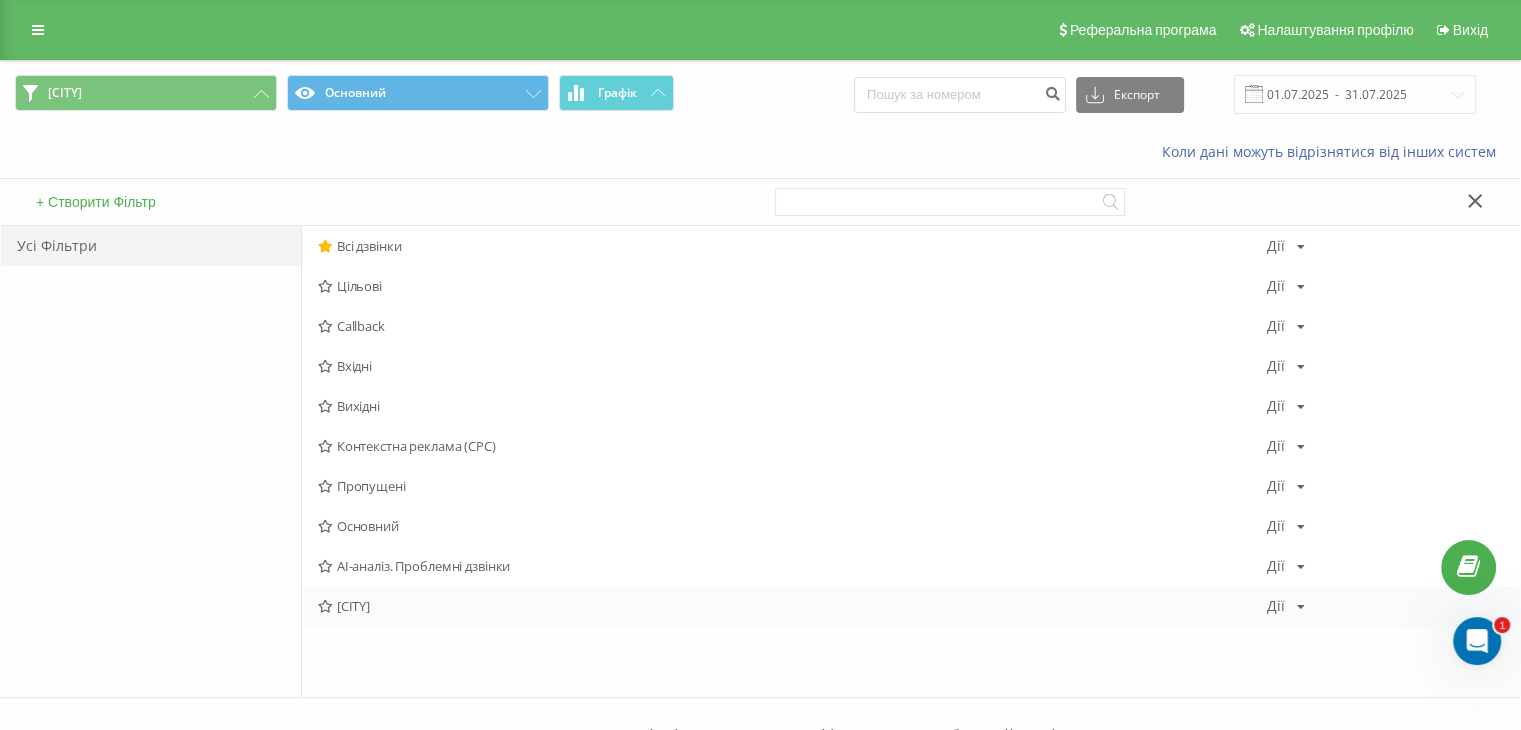 click on "Дії" at bounding box center [1276, 606] 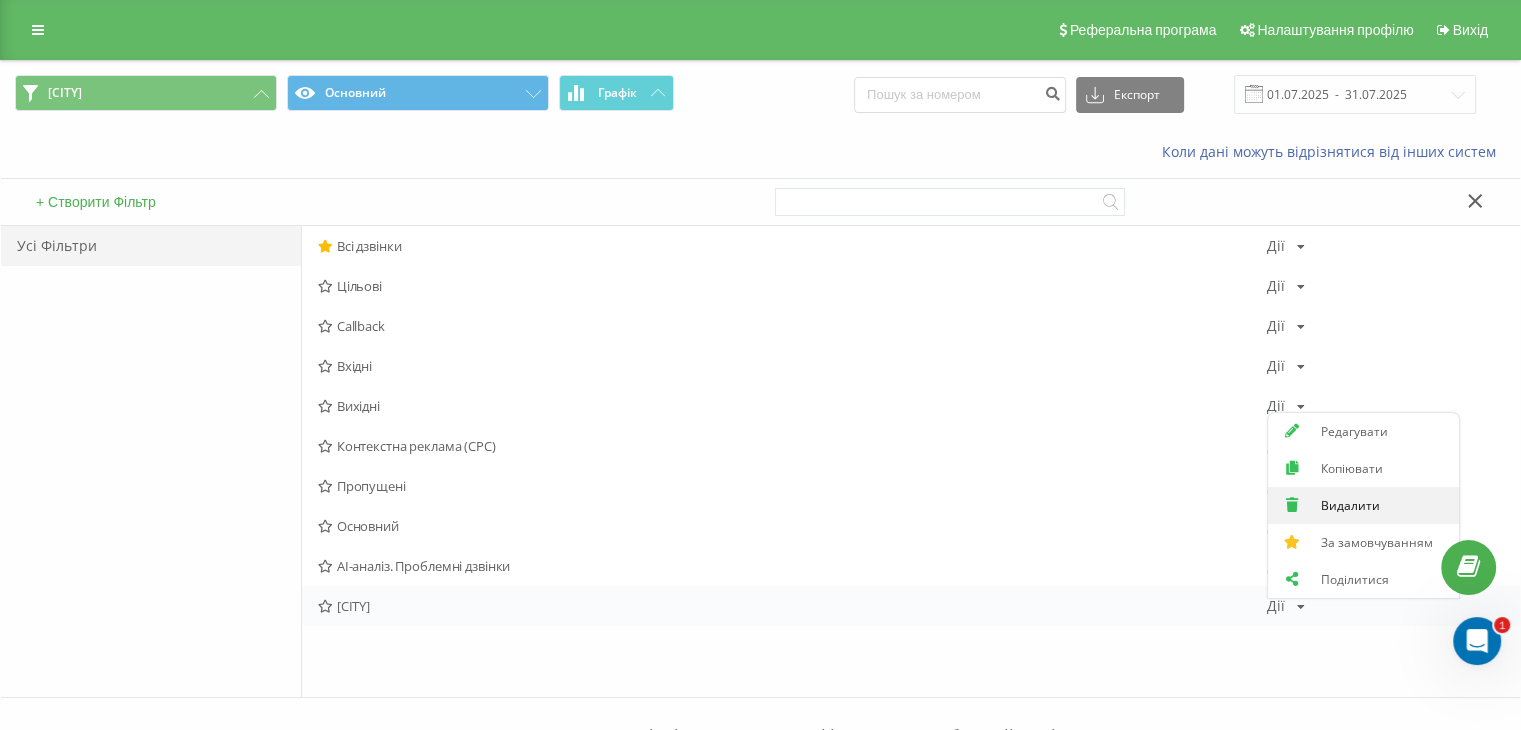 click on "Видалити" at bounding box center [1350, 505] 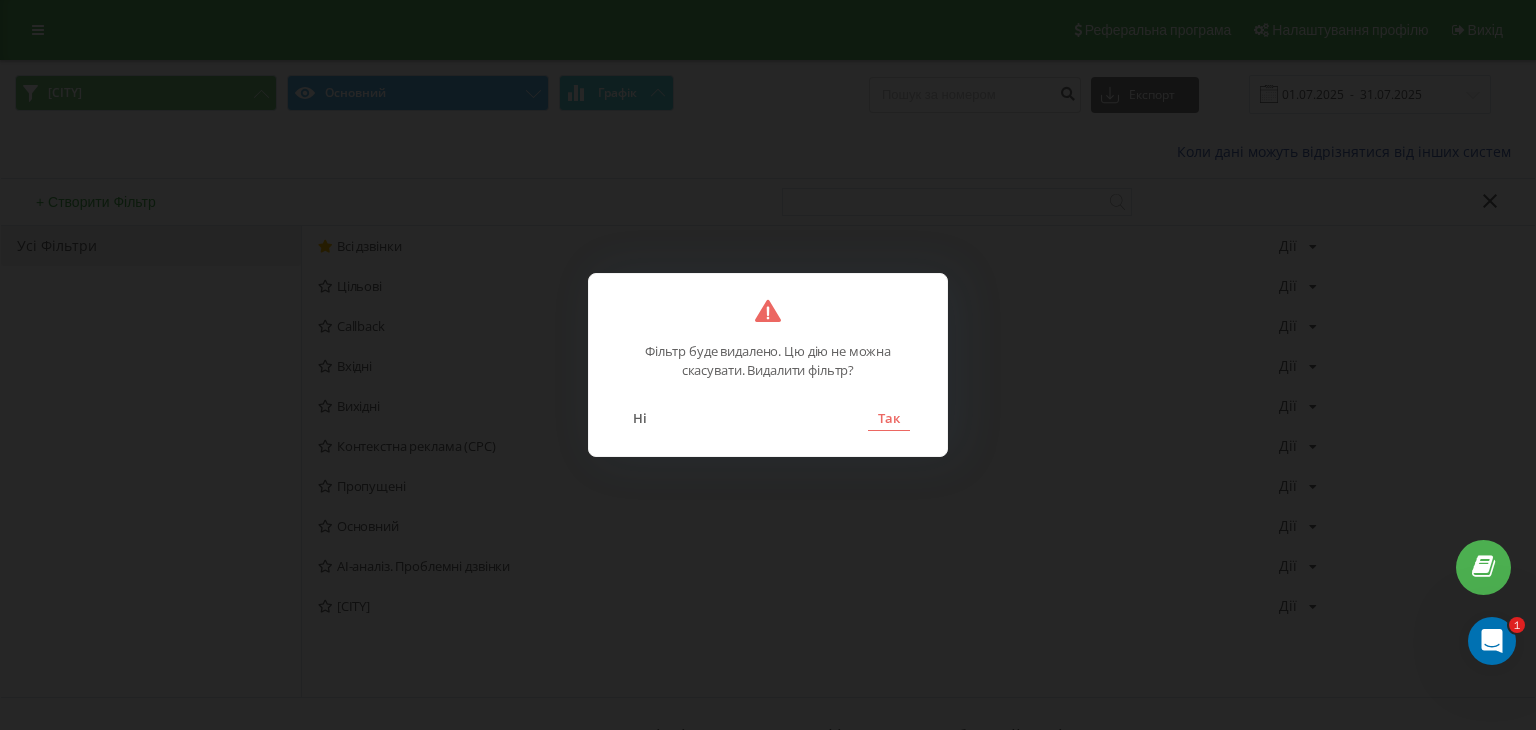 click on "Так" at bounding box center [889, 418] 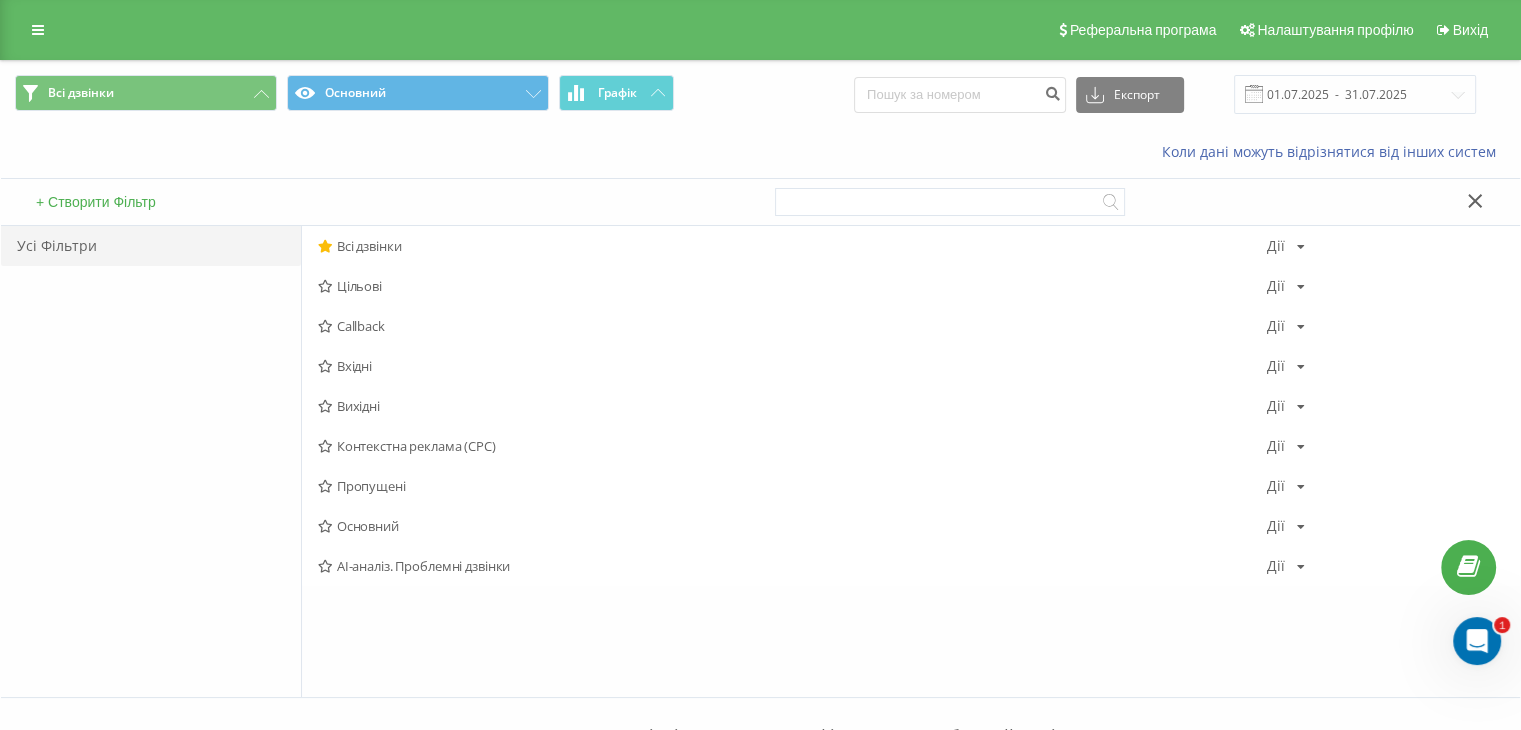 click on "+ Створити Фільтр" at bounding box center [96, 202] 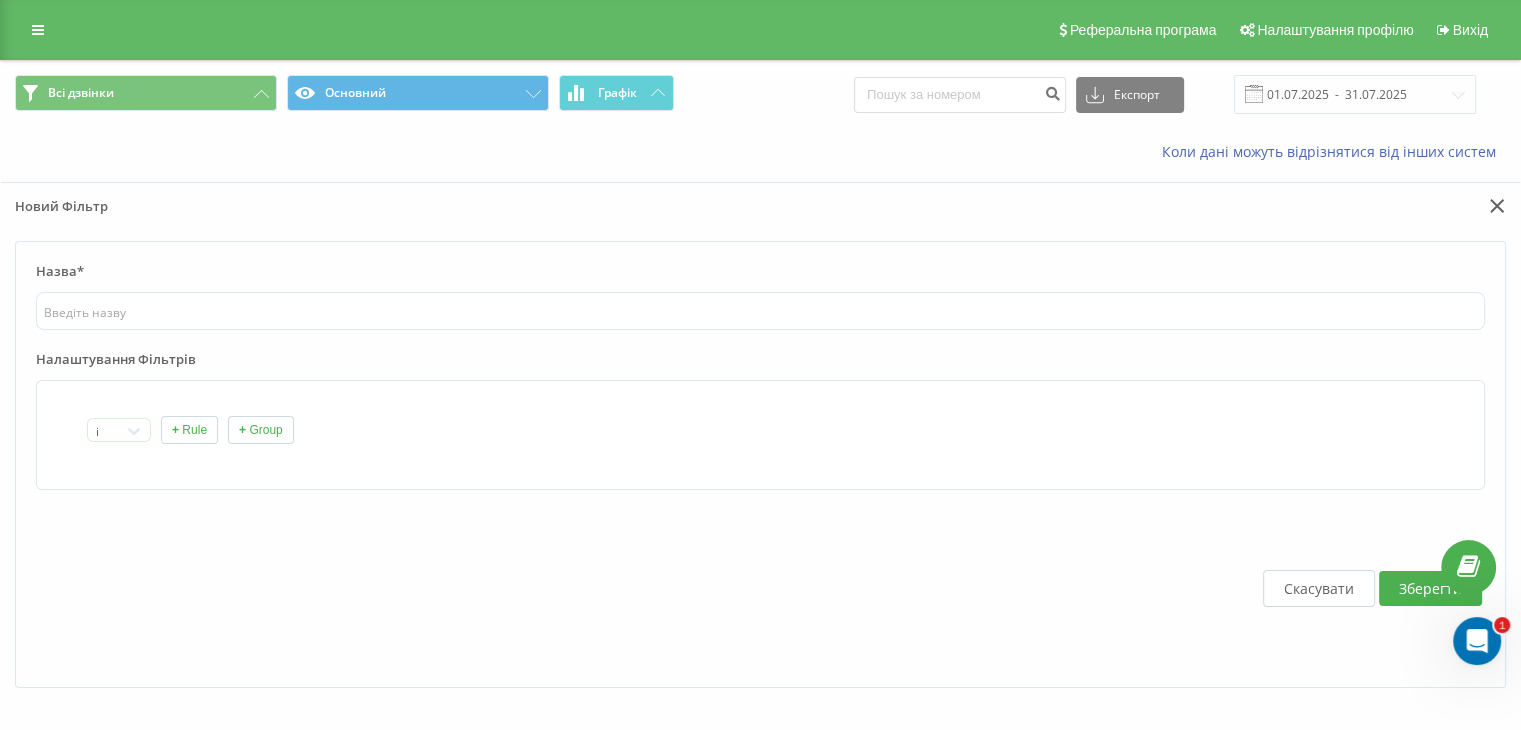 click on "і + Rule + Group" at bounding box center (760, 430) 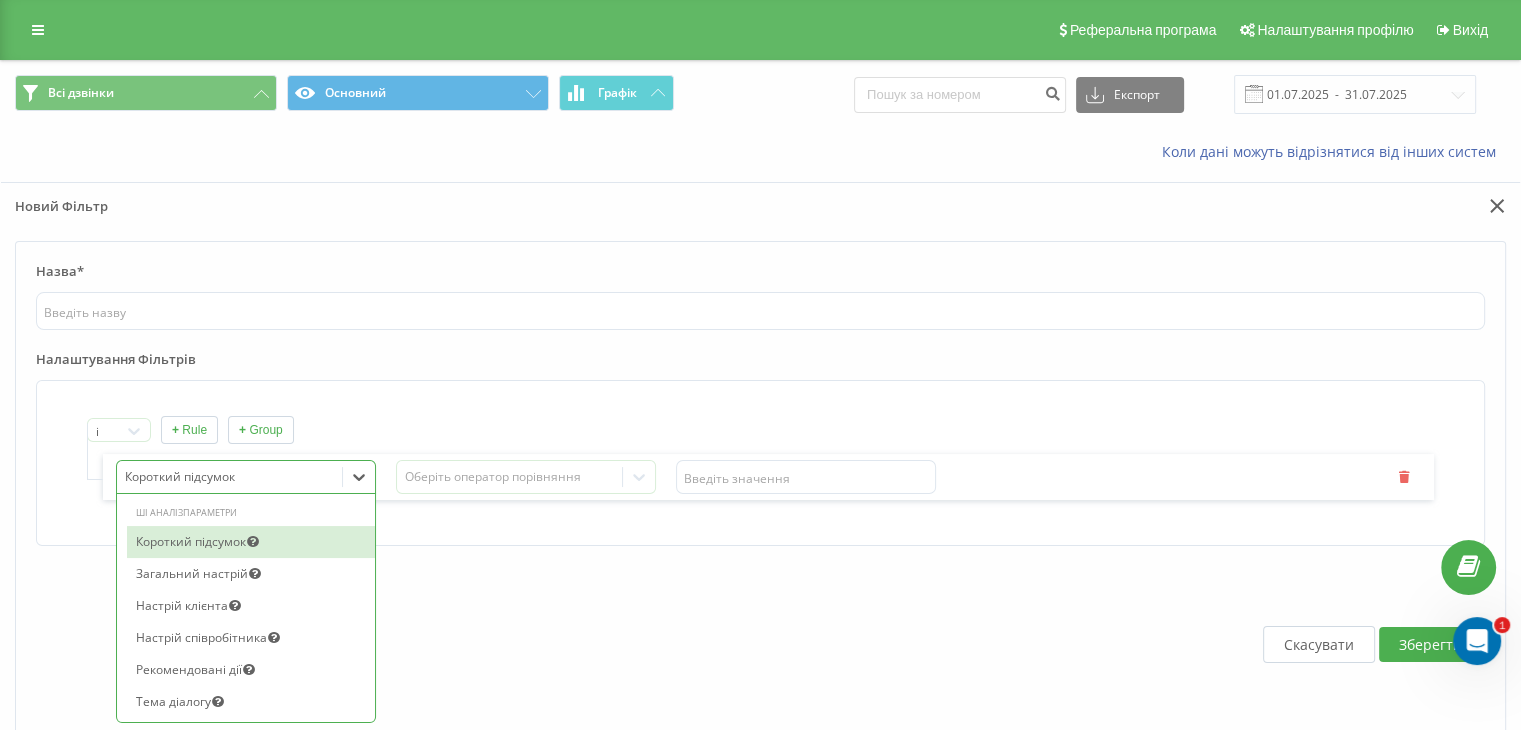 click on "option Короткий підсумок selected, 1 of 73. 73 results available. Use Up and Down to choose options, press Enter to select the currently focused option, press Escape to exit the menu, press Tab to select the option and exit the menu. Короткий підсумок ШІ аналіз параметри Короткий підсумок Загальний настрій Настрій клієнта Настрій співробітника Рекомендовані дії Тема діалогу Оцінка якості діалогу: Відкриття Оцінка якості діалогу: Анамнез Оцінка якості діалогу: Презентація Оцінка якості діалогу: Закриття Оцінка якості діалогу: Оцінка Оцінка якості діалогу: Деталі Ключові моменти діалогу Слова-паразити Нецензурна лексика Ключові слова Custom1 Custom2" at bounding box center [246, 477] 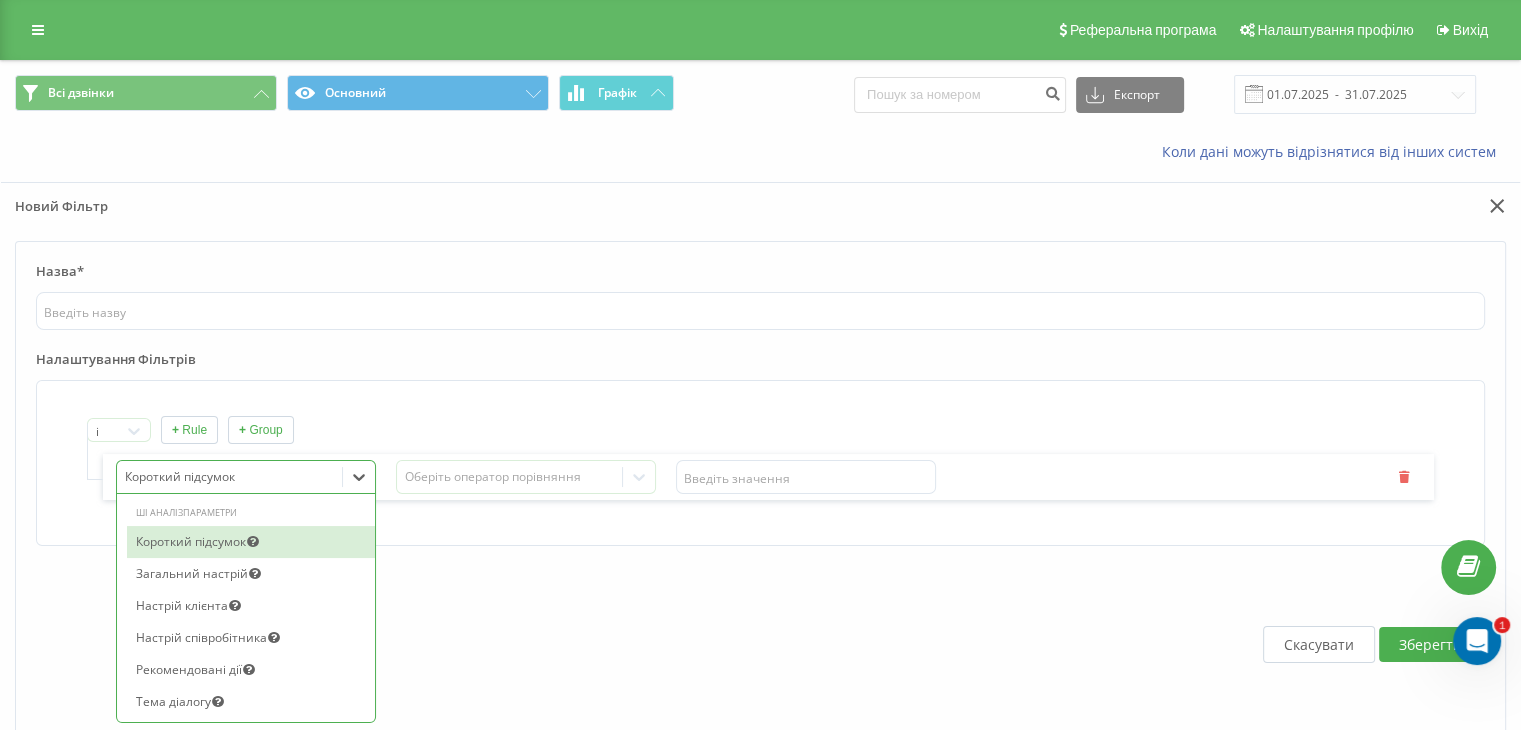 scroll, scrollTop: 73, scrollLeft: 0, axis: vertical 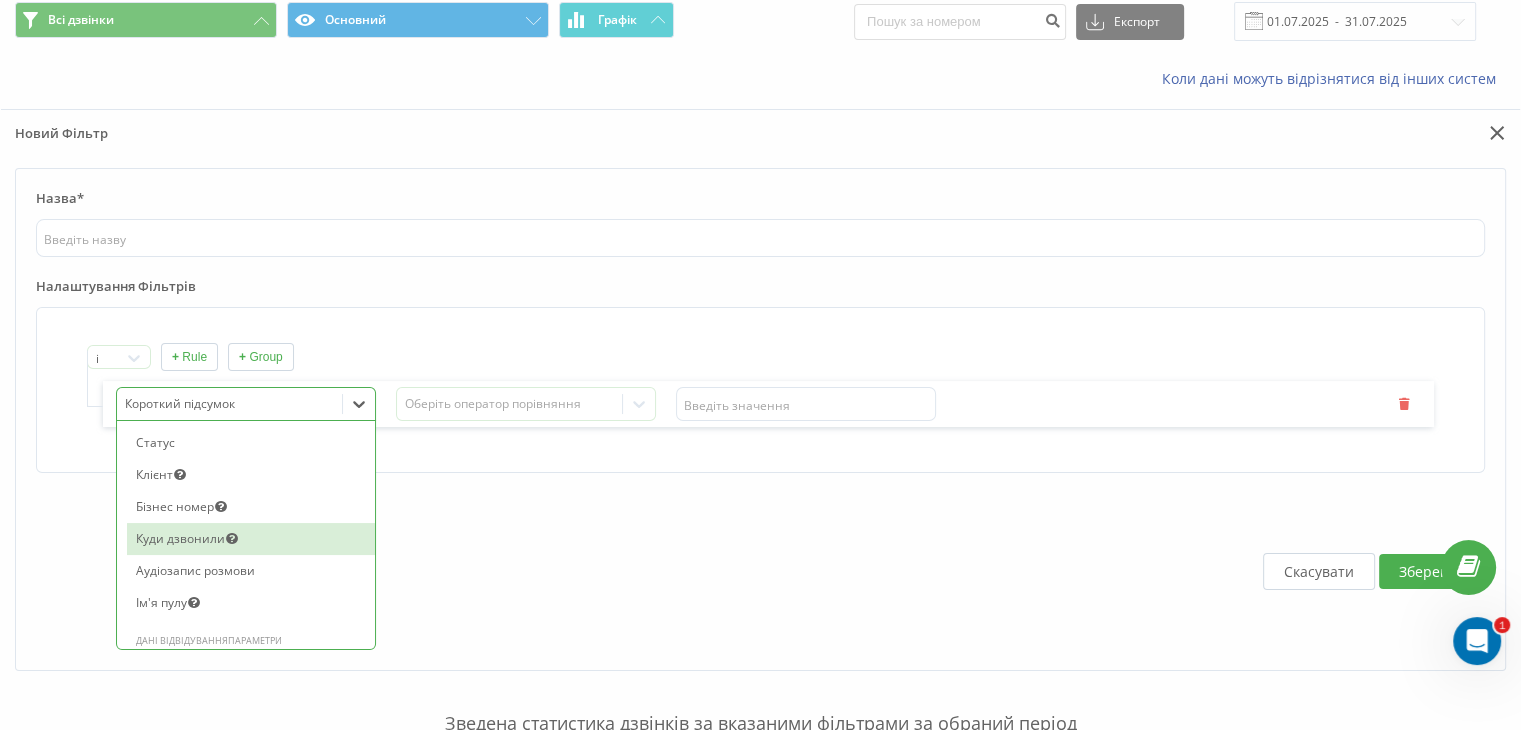 click at bounding box center (232, 535) 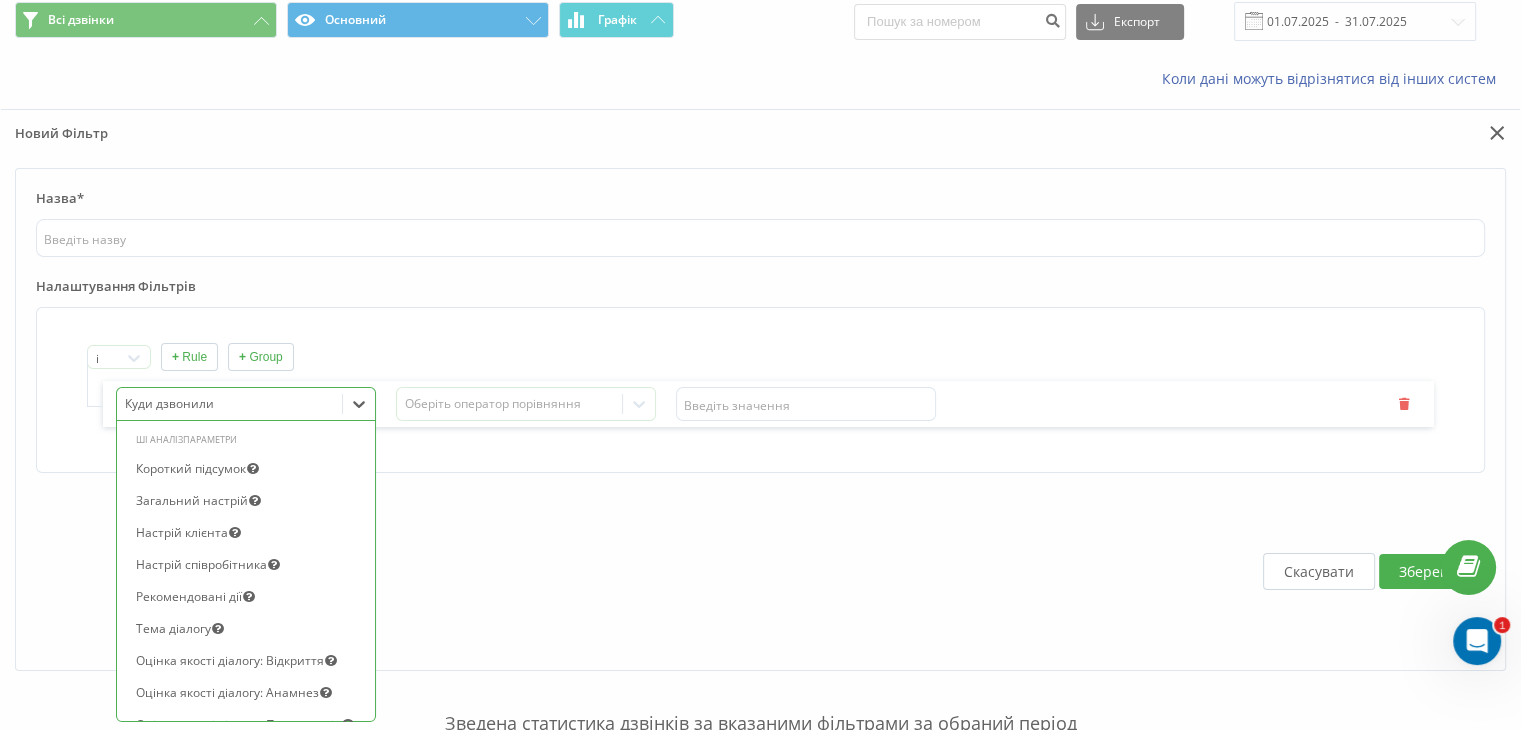 click on "Куди дзвонили" at bounding box center (229, 404) 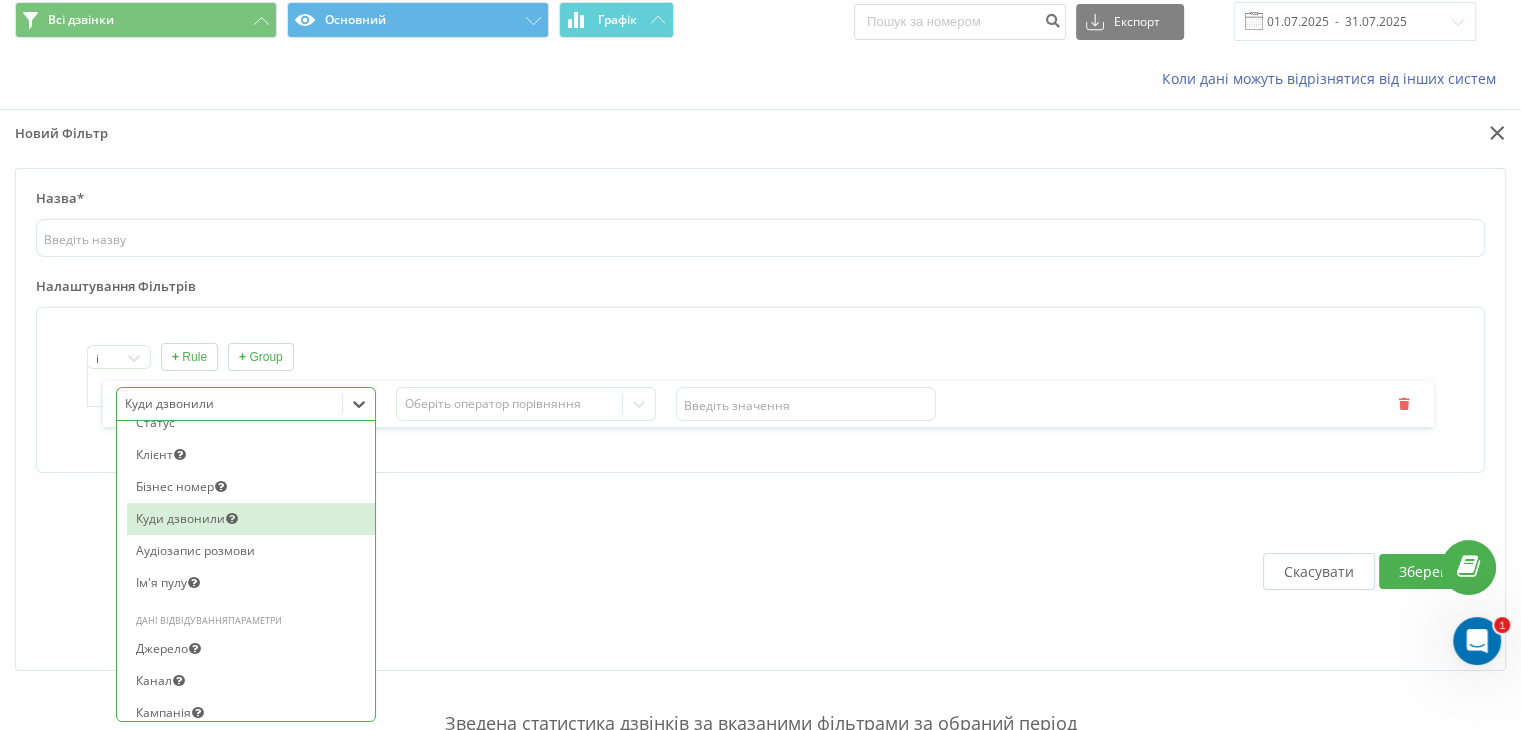 scroll, scrollTop: 1116, scrollLeft: 0, axis: vertical 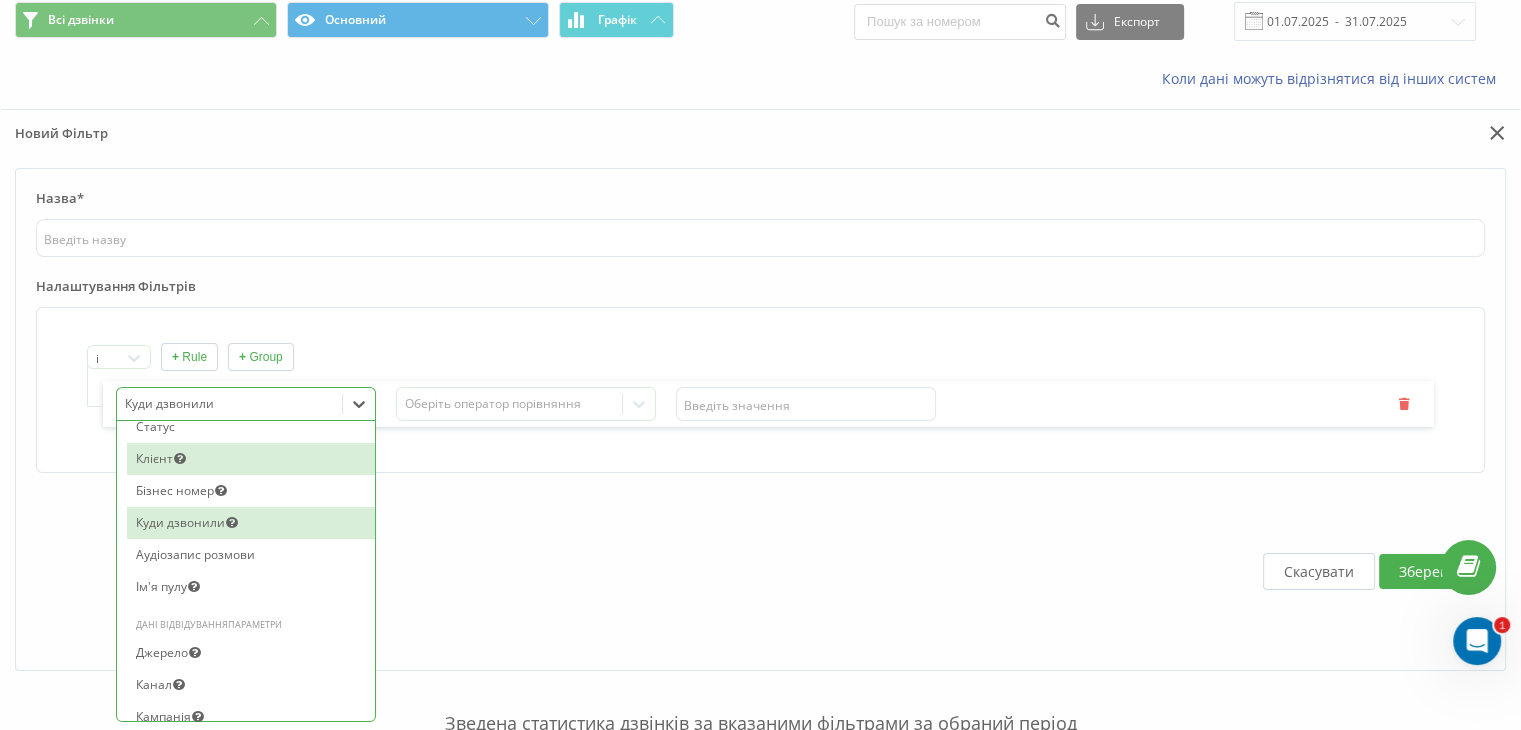 click on "Скасувати Зберегти" at bounding box center (760, 571) 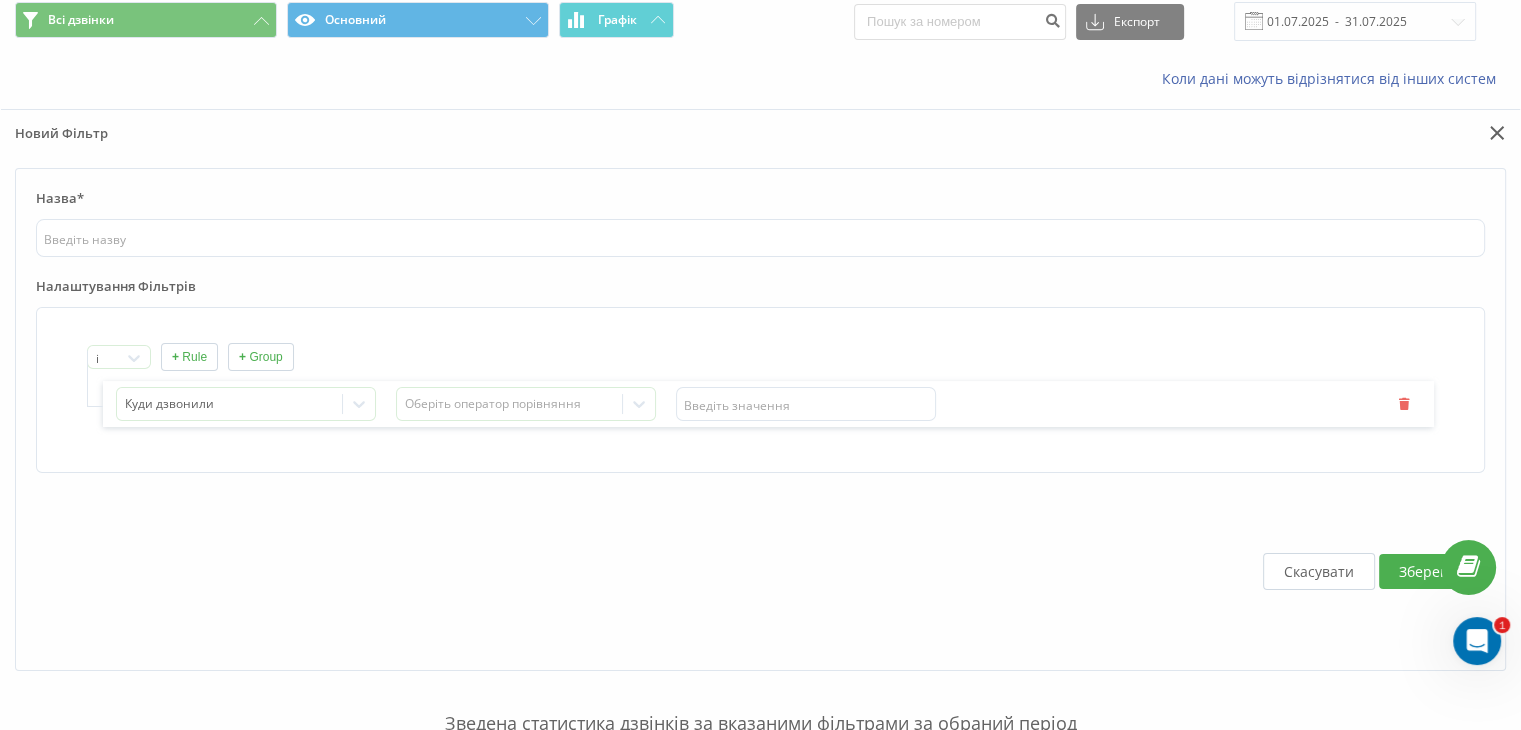 scroll, scrollTop: 0, scrollLeft: 0, axis: both 